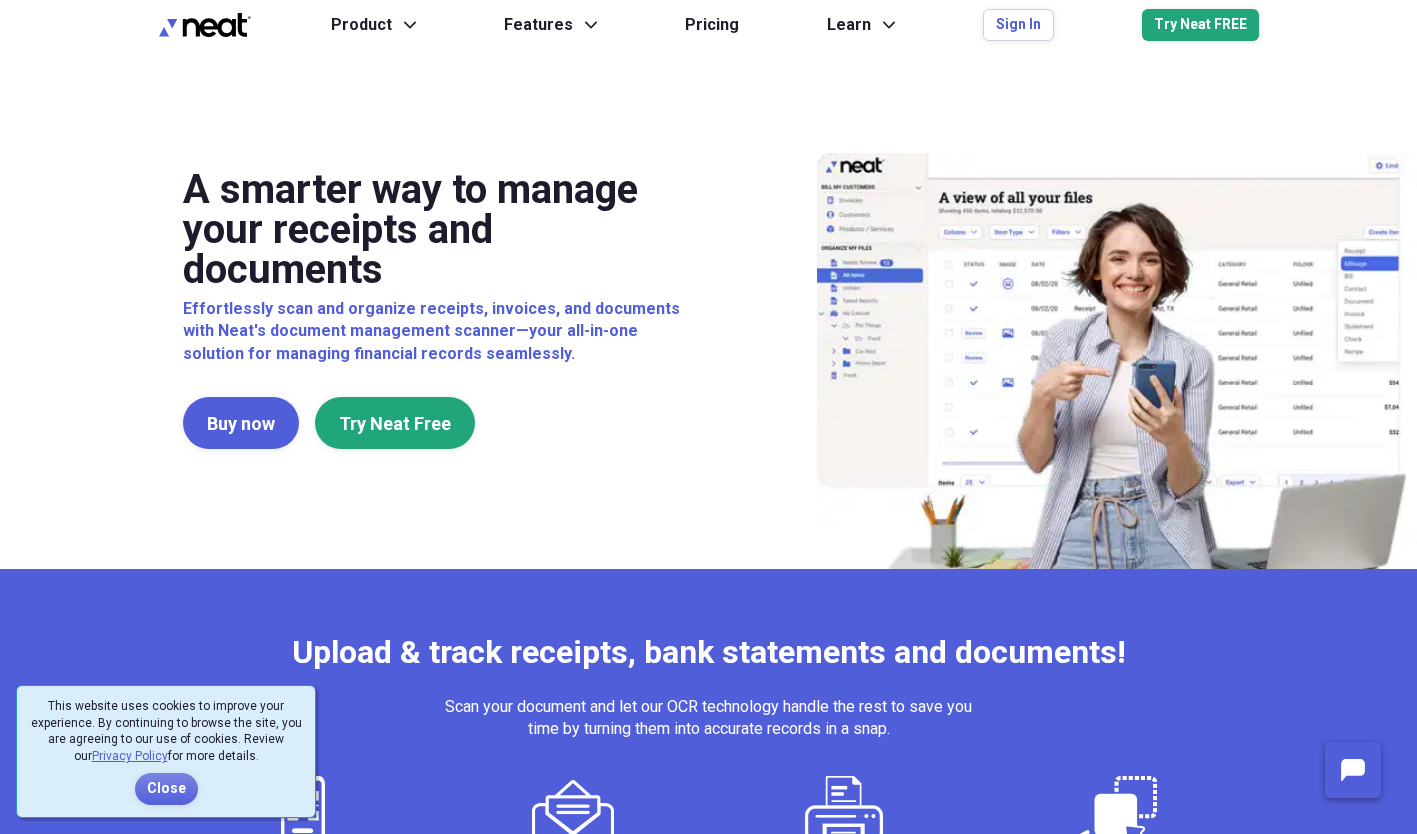 scroll, scrollTop: 0, scrollLeft: 0, axis: both 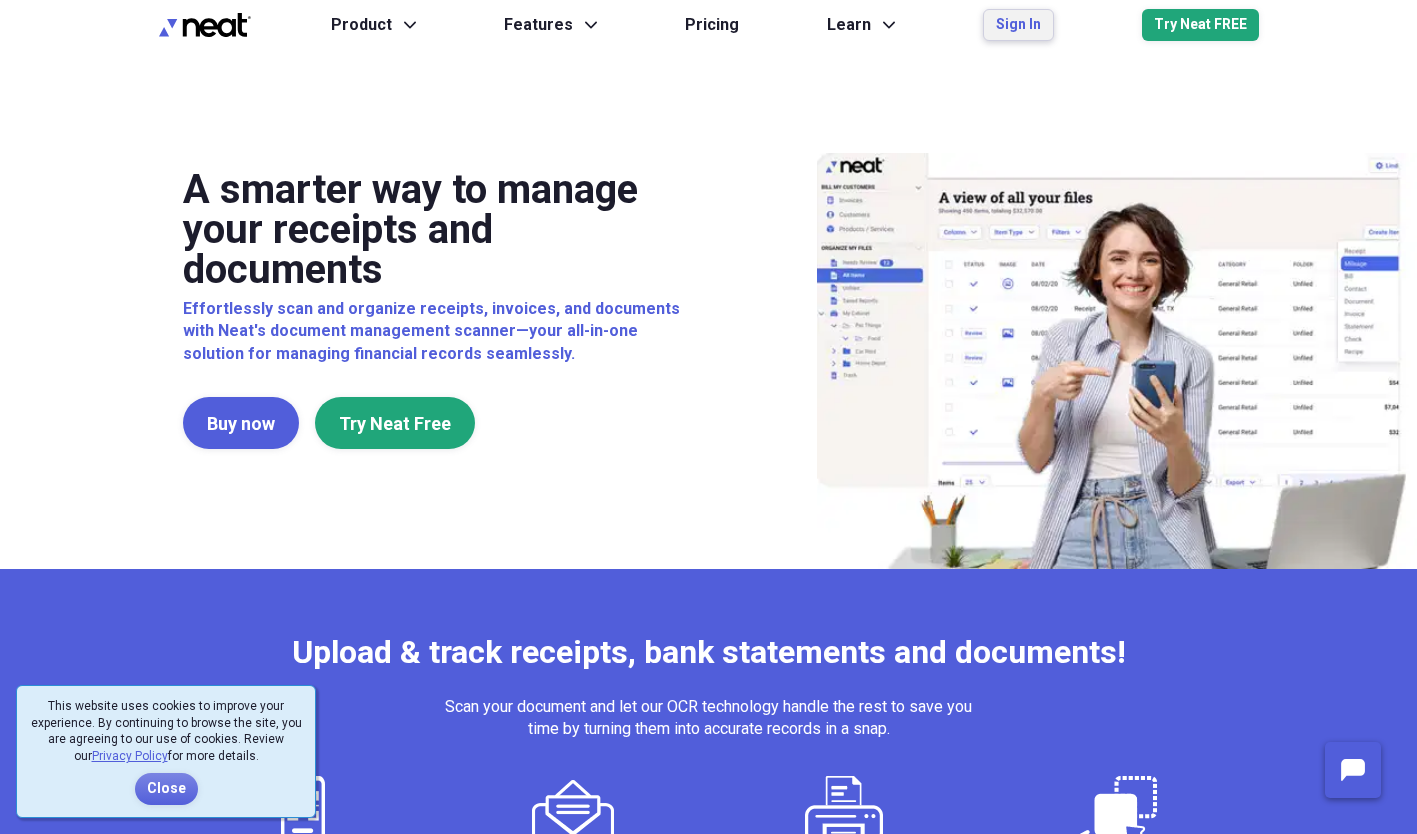 click on "Sign In" at bounding box center (1018, 25) 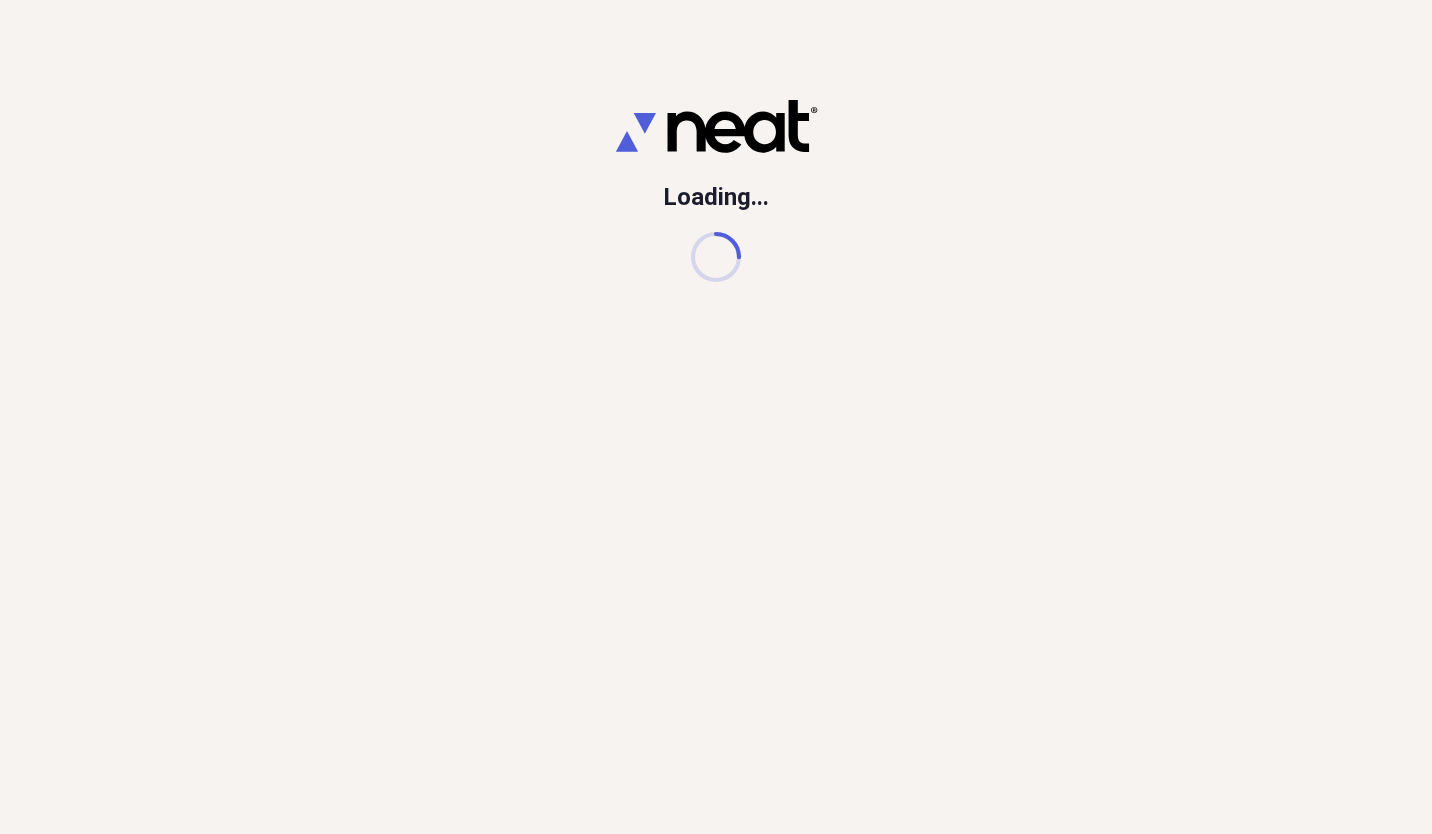 scroll, scrollTop: 0, scrollLeft: 0, axis: both 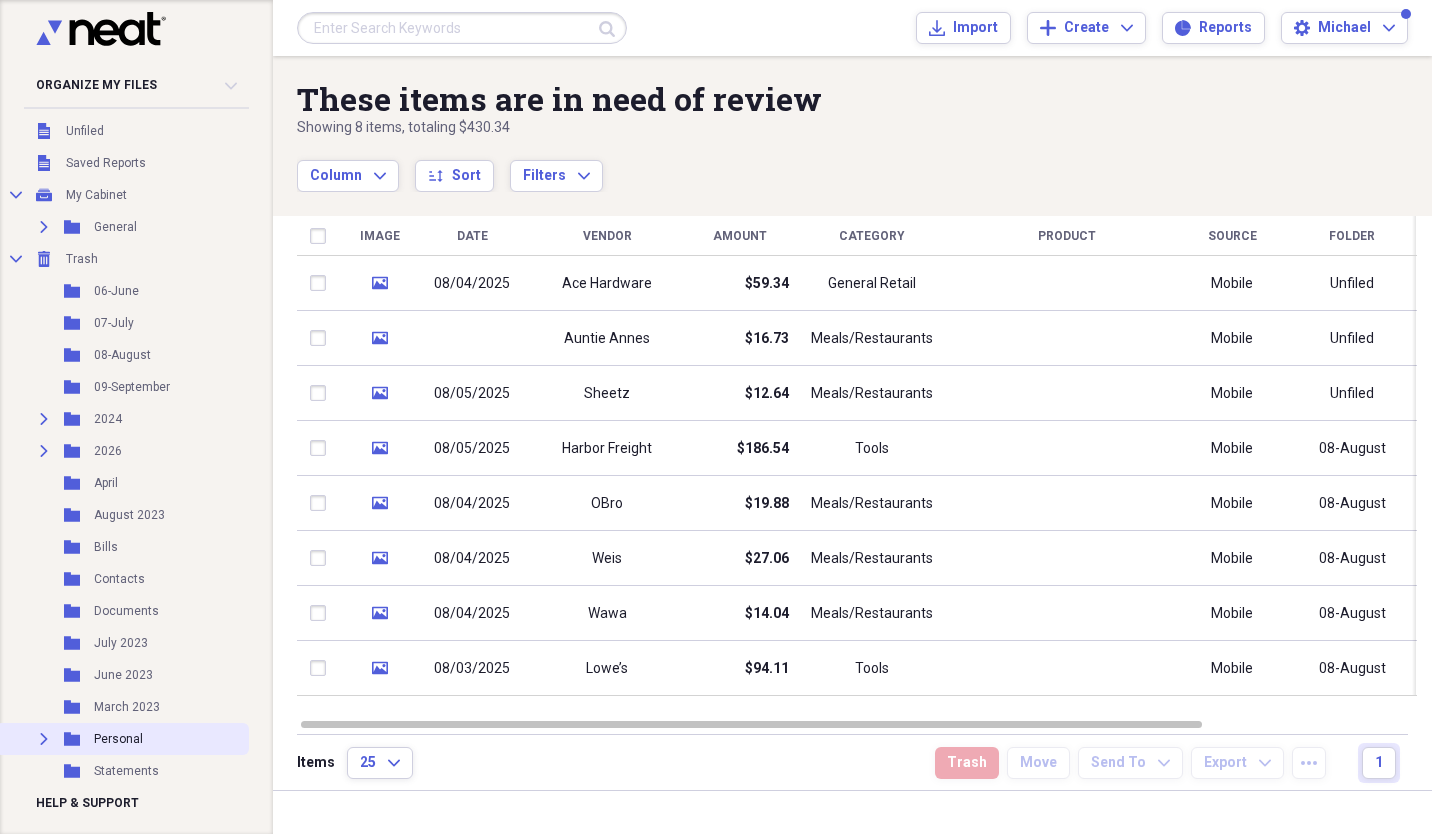click on "Expand" 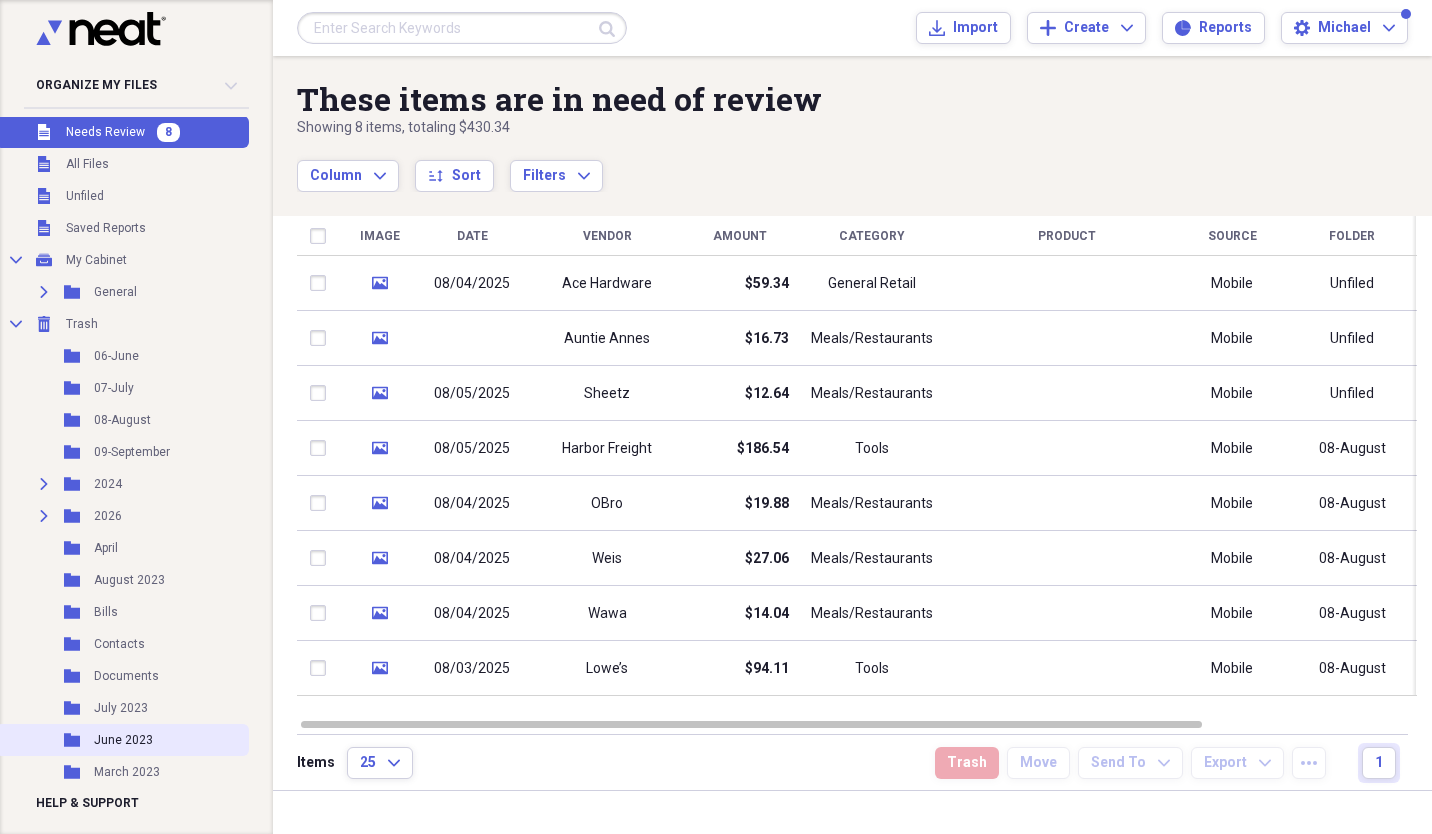 scroll, scrollTop: 129, scrollLeft: 0, axis: vertical 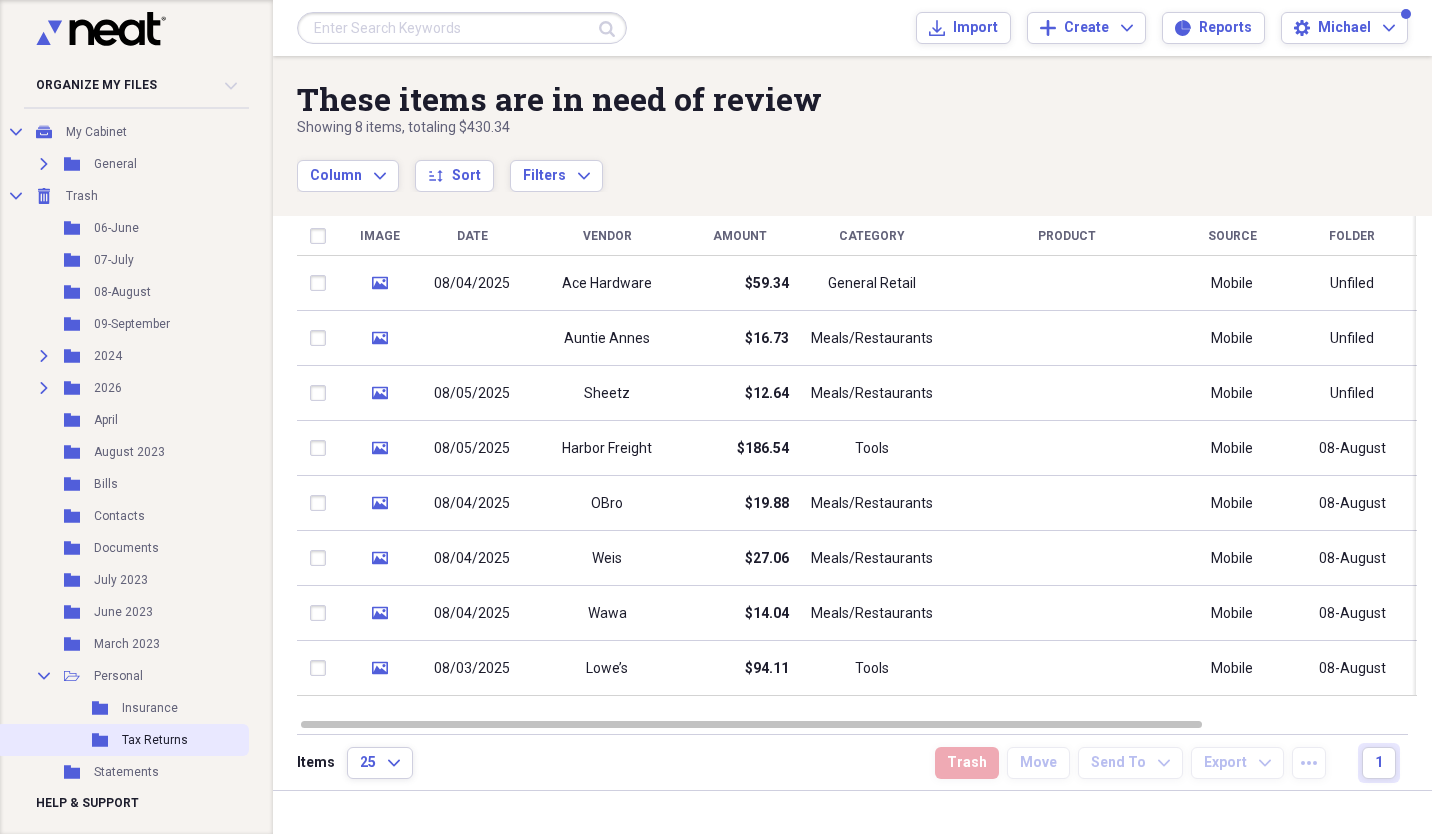 click on "Folder Tax Returns" at bounding box center (122, 740) 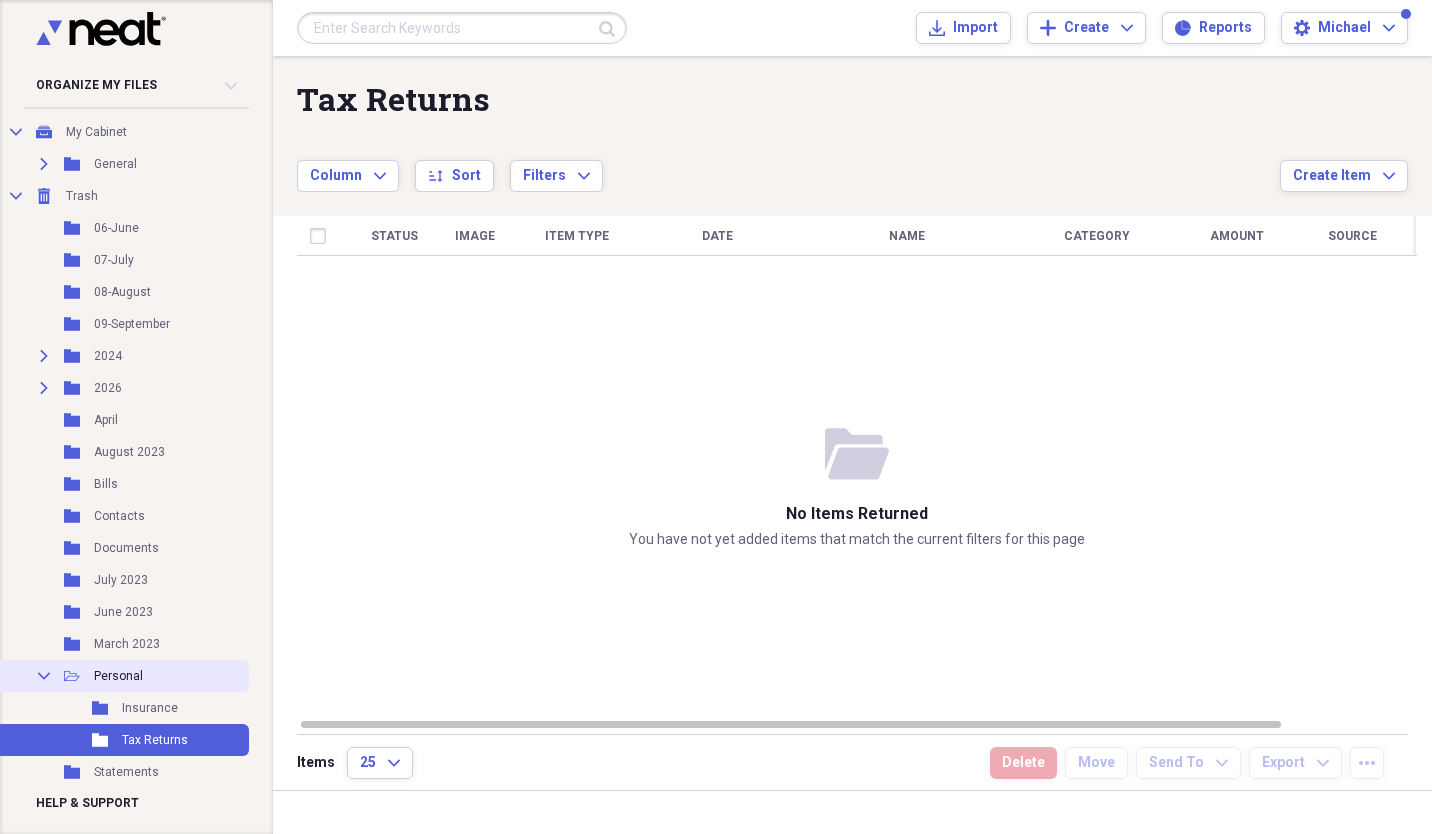 click 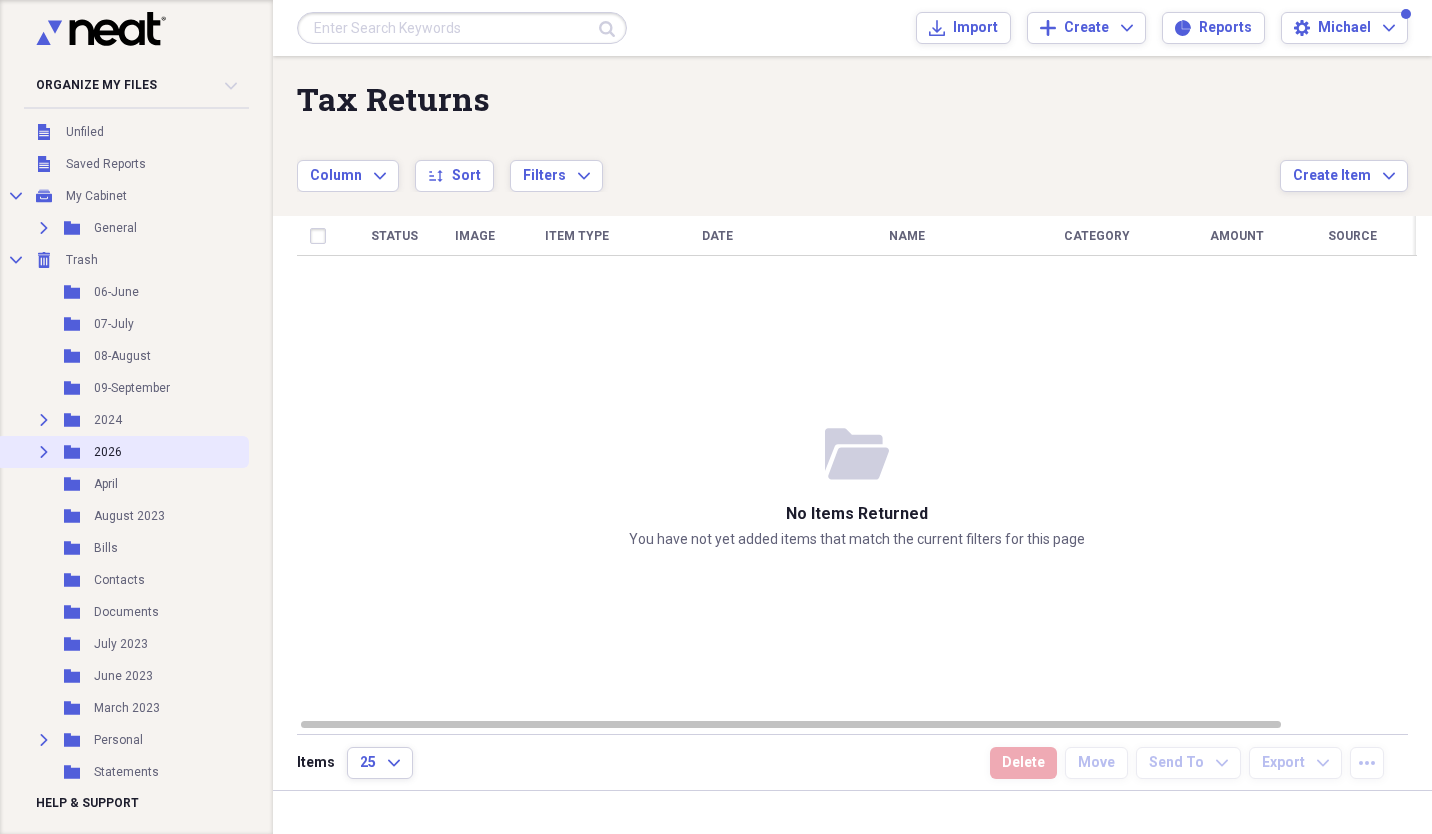 click on "Expand" 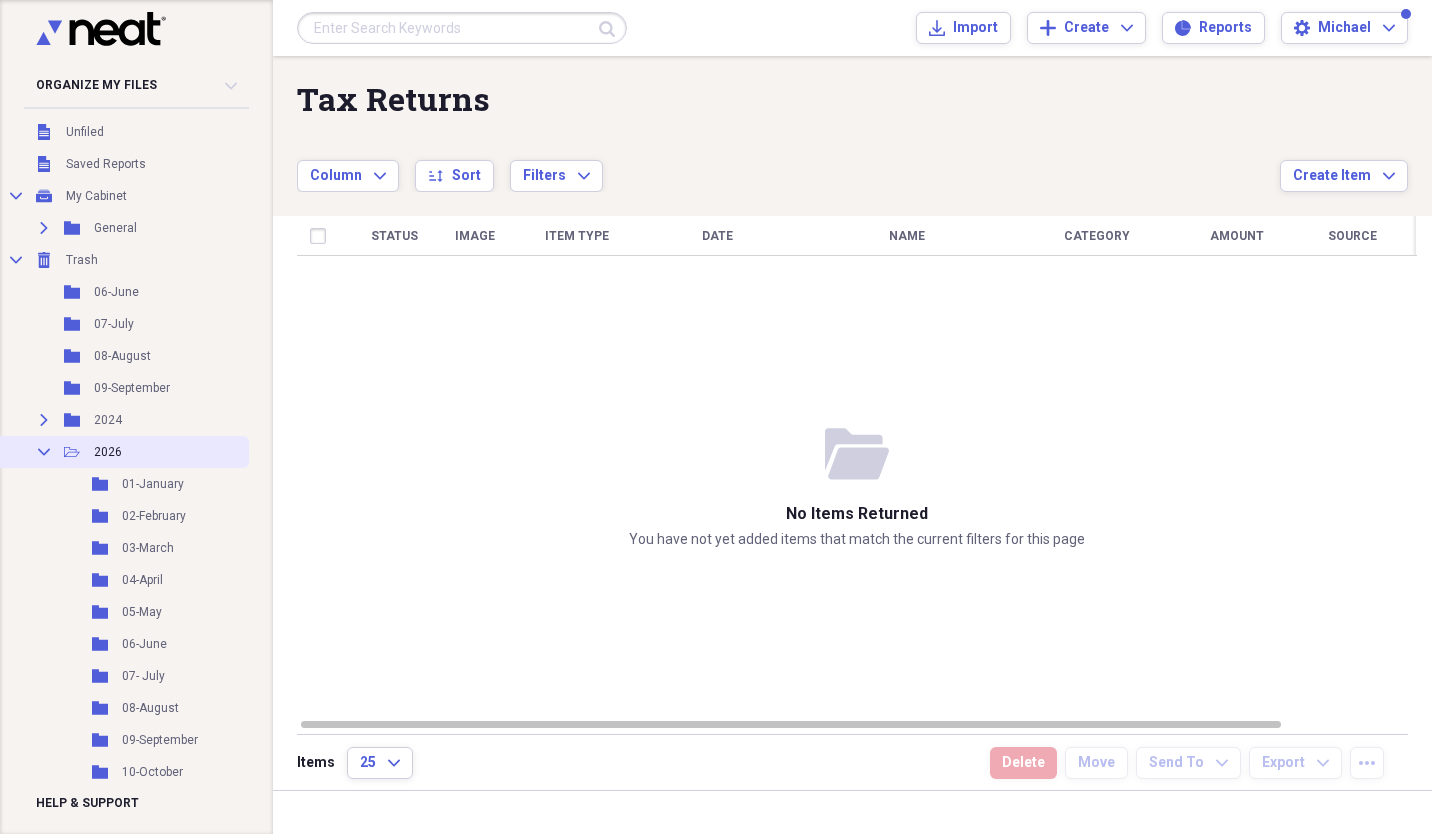 click on "Collapse" 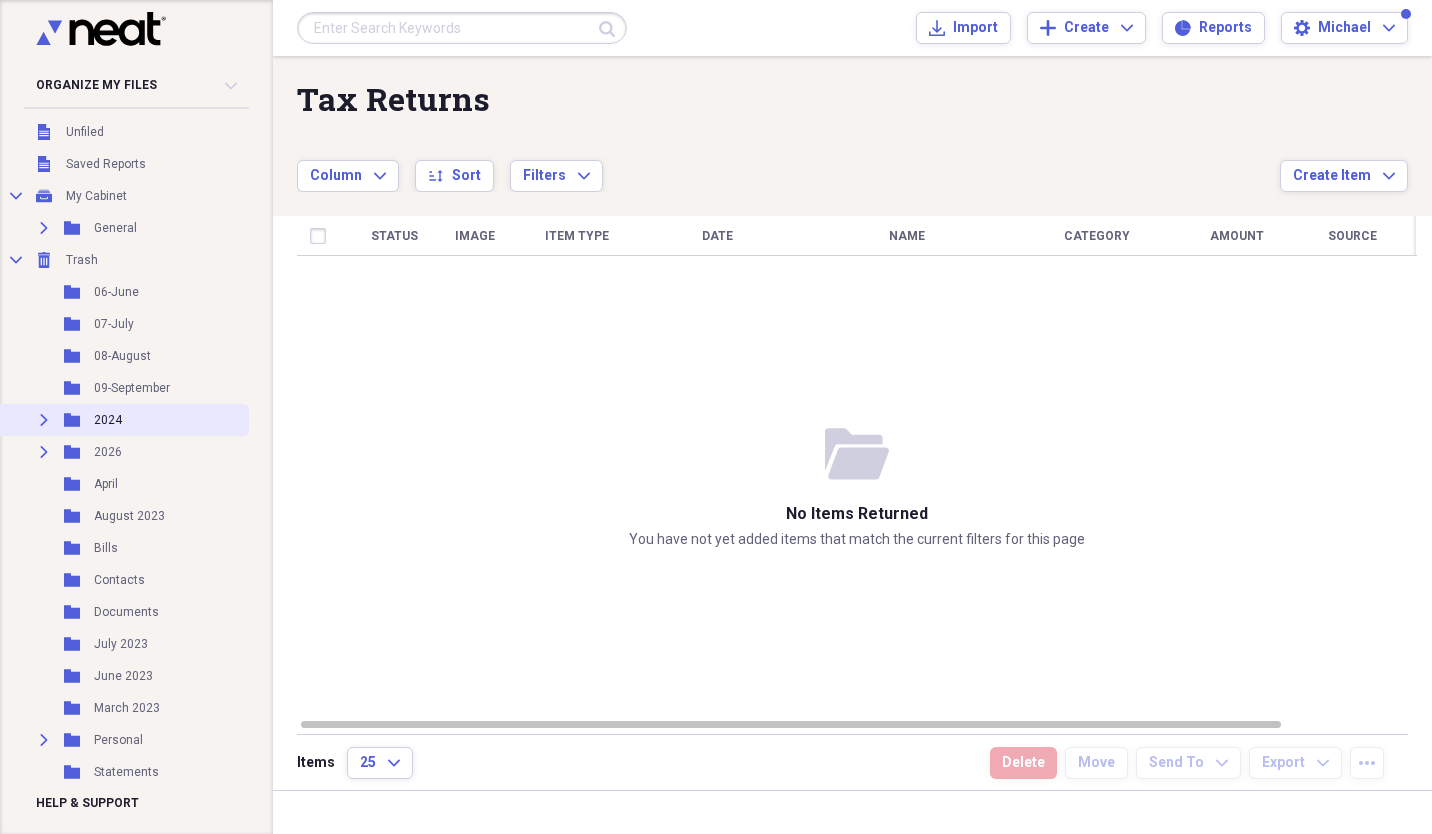 click on "Expand" 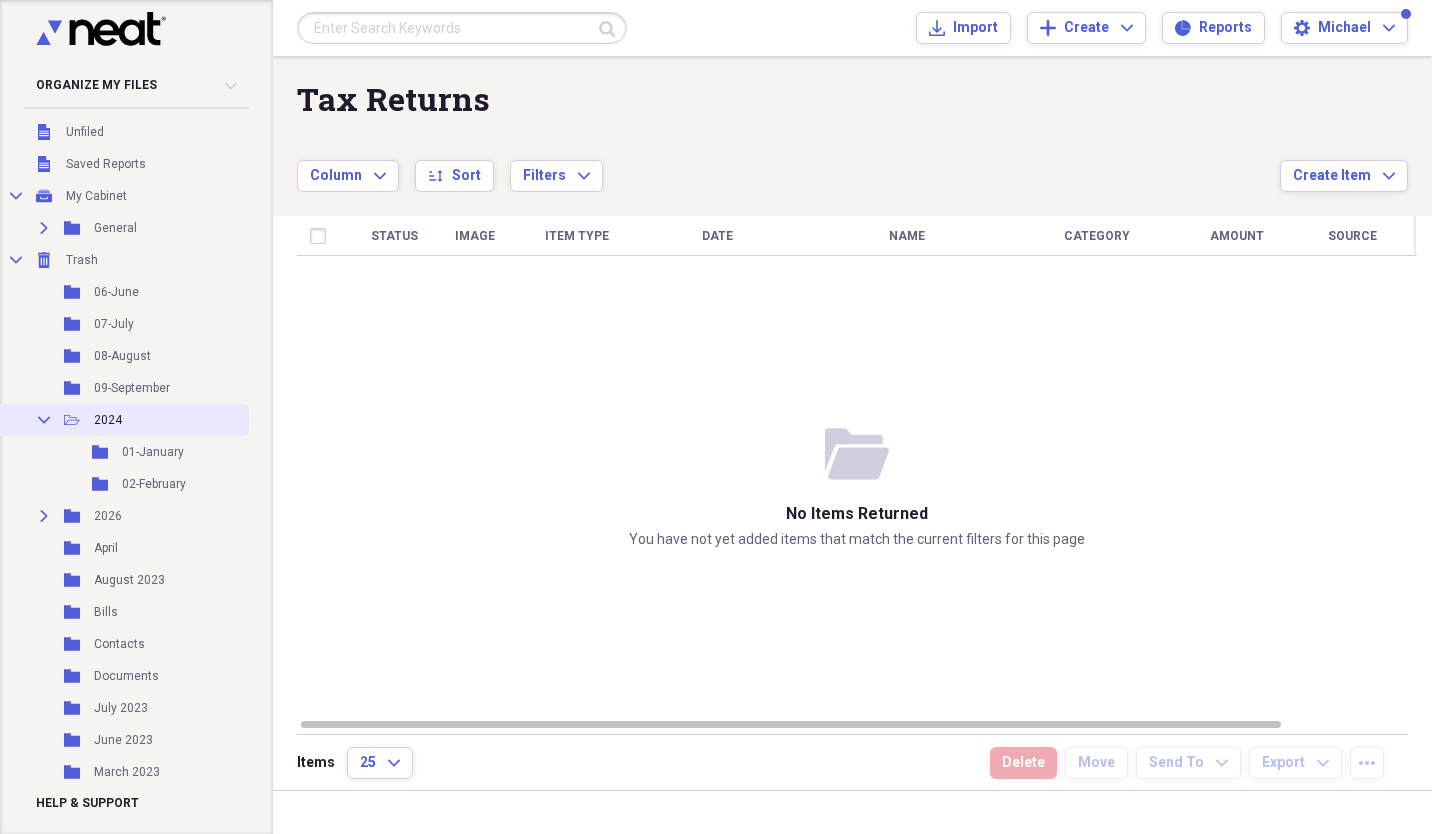 click on "Collapse" 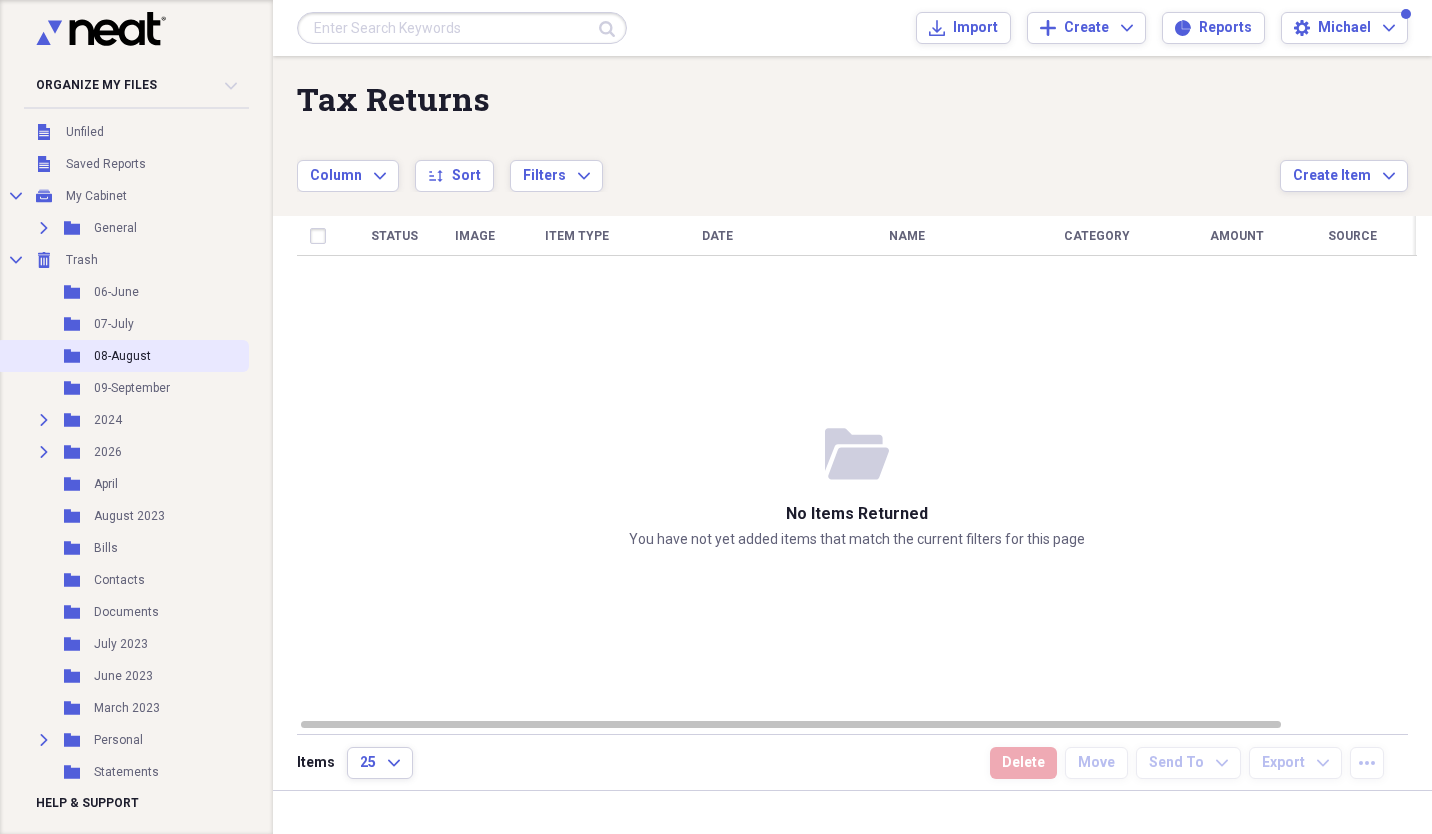 click on "08-August" at bounding box center (122, 356) 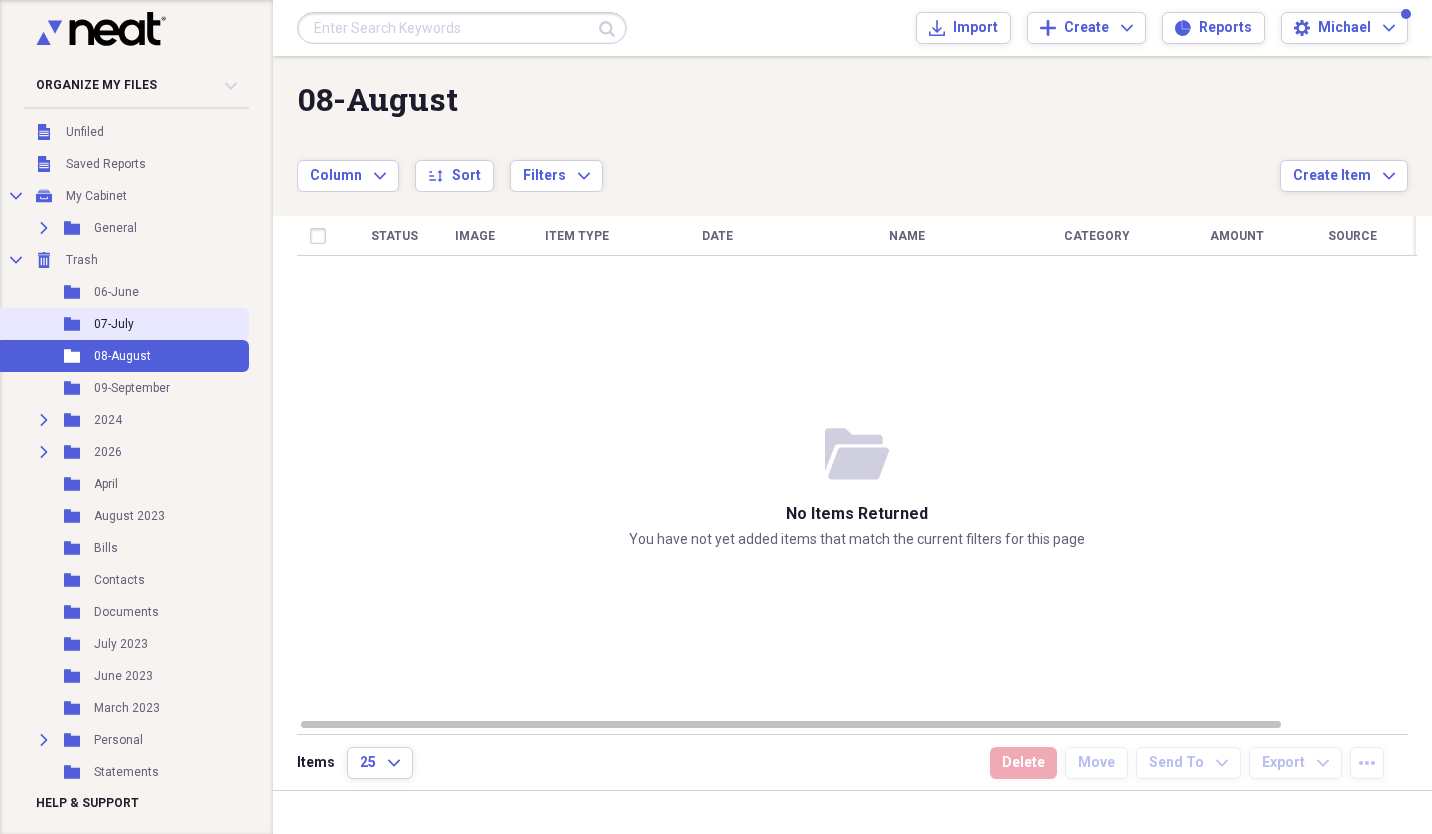 click on "Folder 07-July" at bounding box center [122, 324] 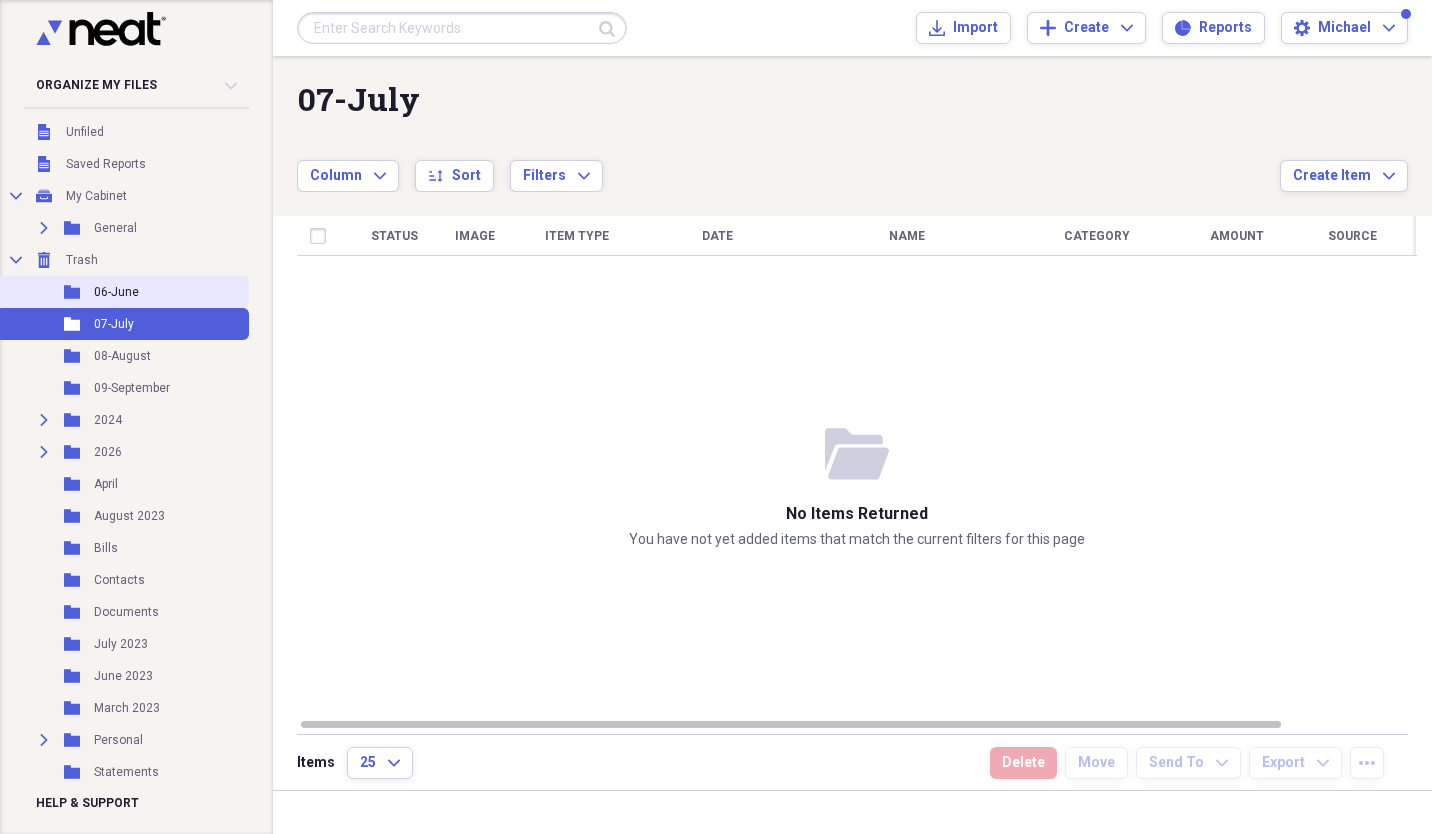 click on "Folder 06-June" at bounding box center (122, 292) 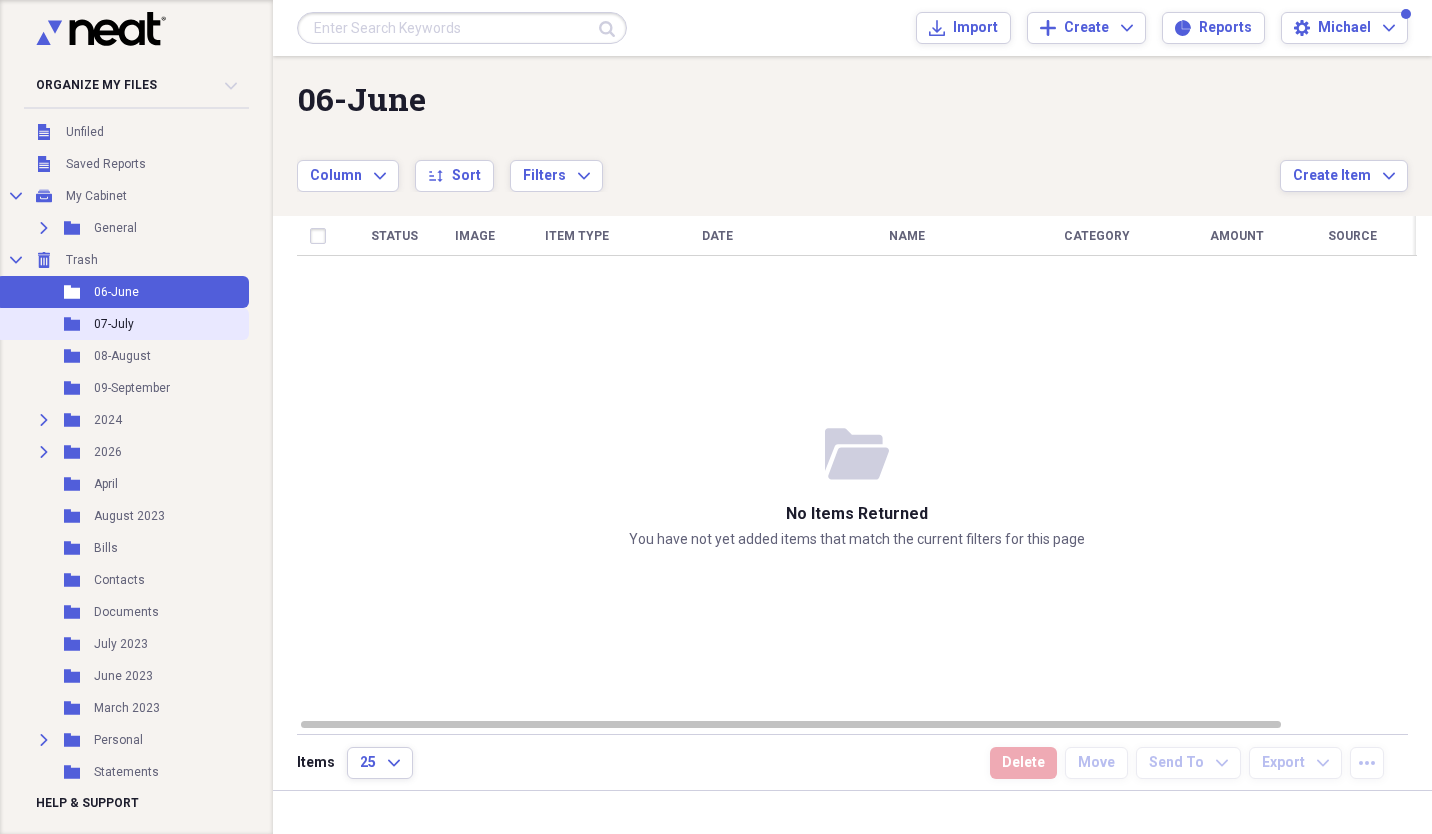 click on "Folder 07-July" at bounding box center (122, 324) 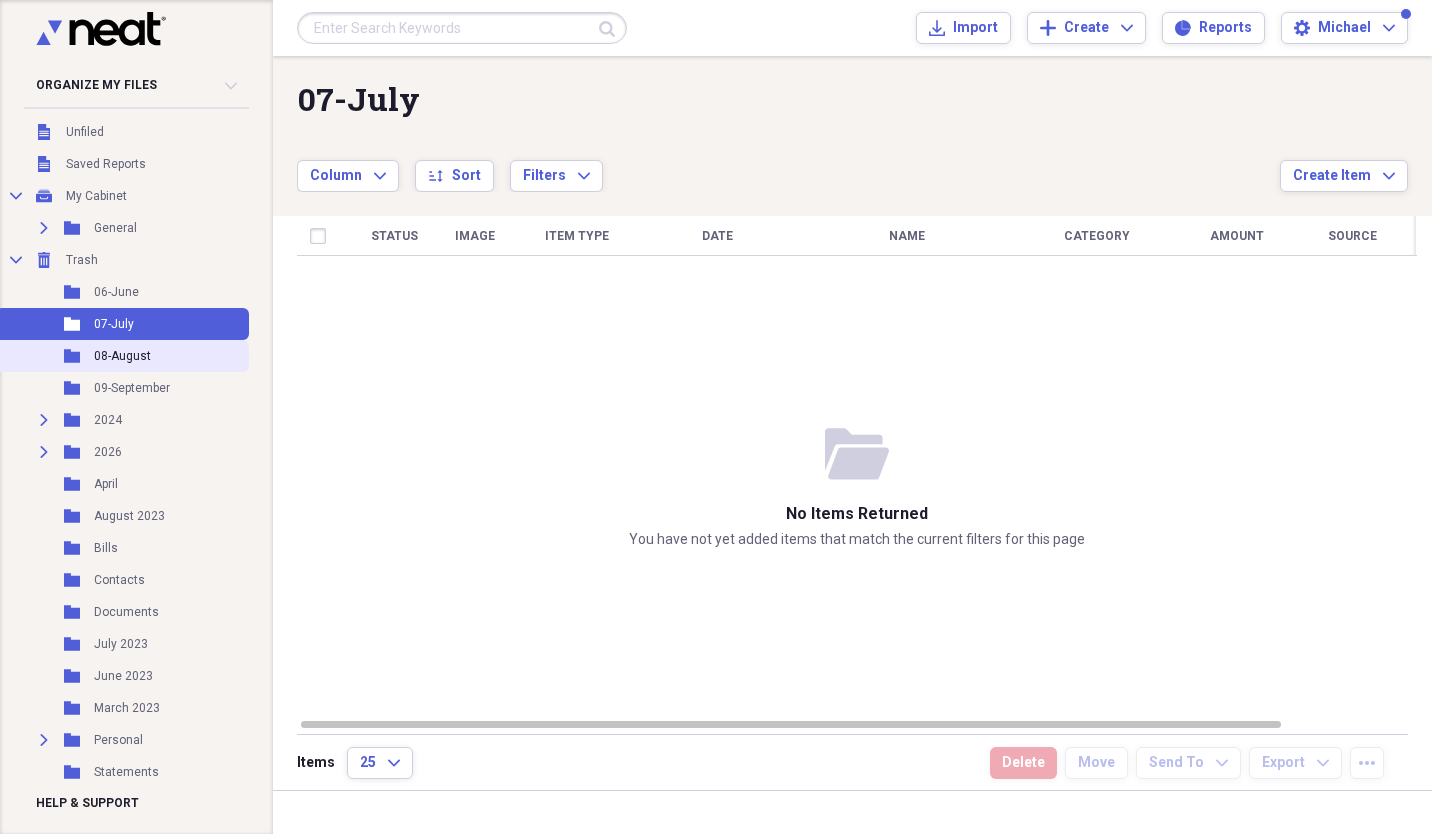 click on "Folder 08-August" at bounding box center (122, 356) 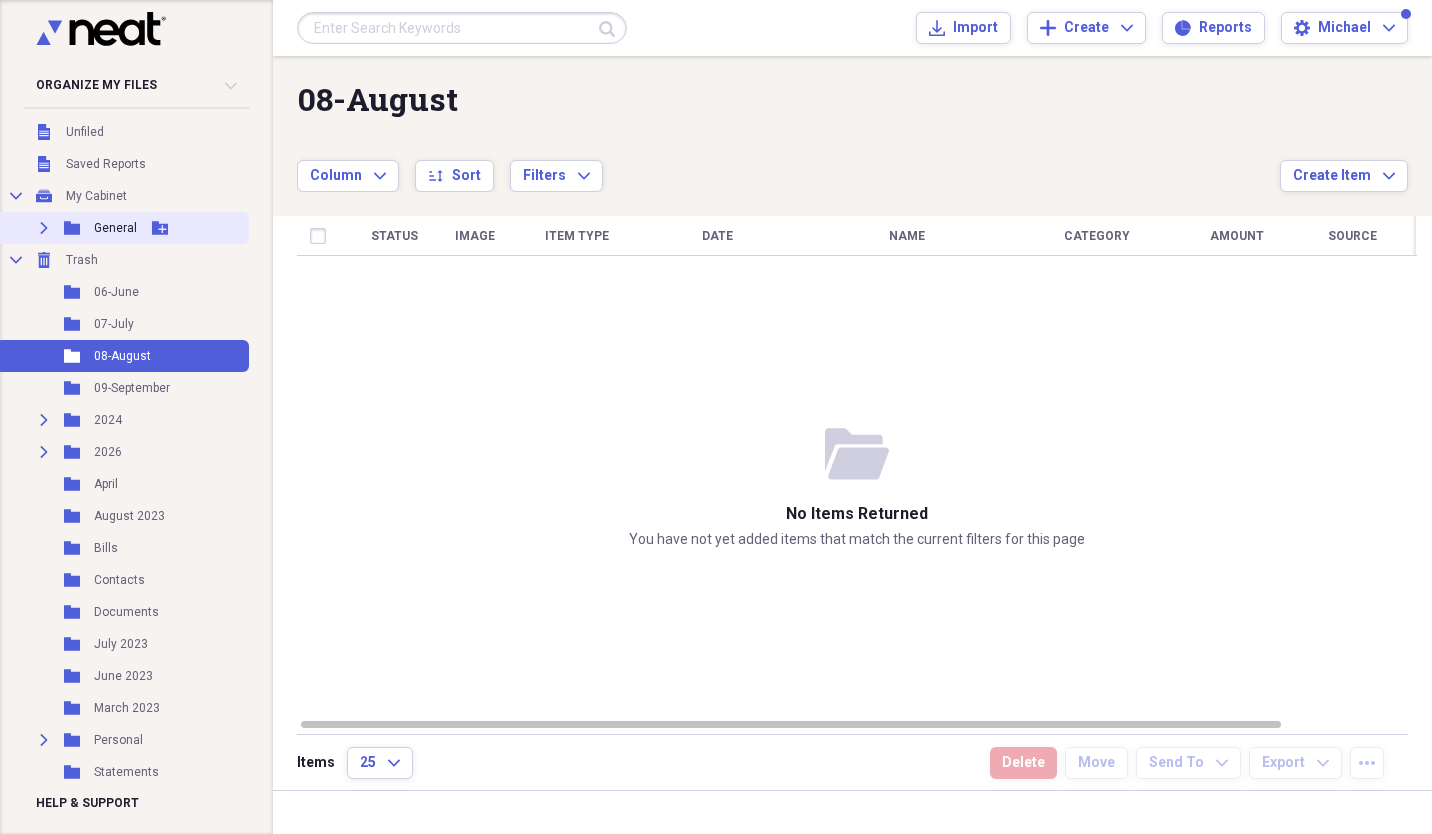 click on "General" at bounding box center [115, 228] 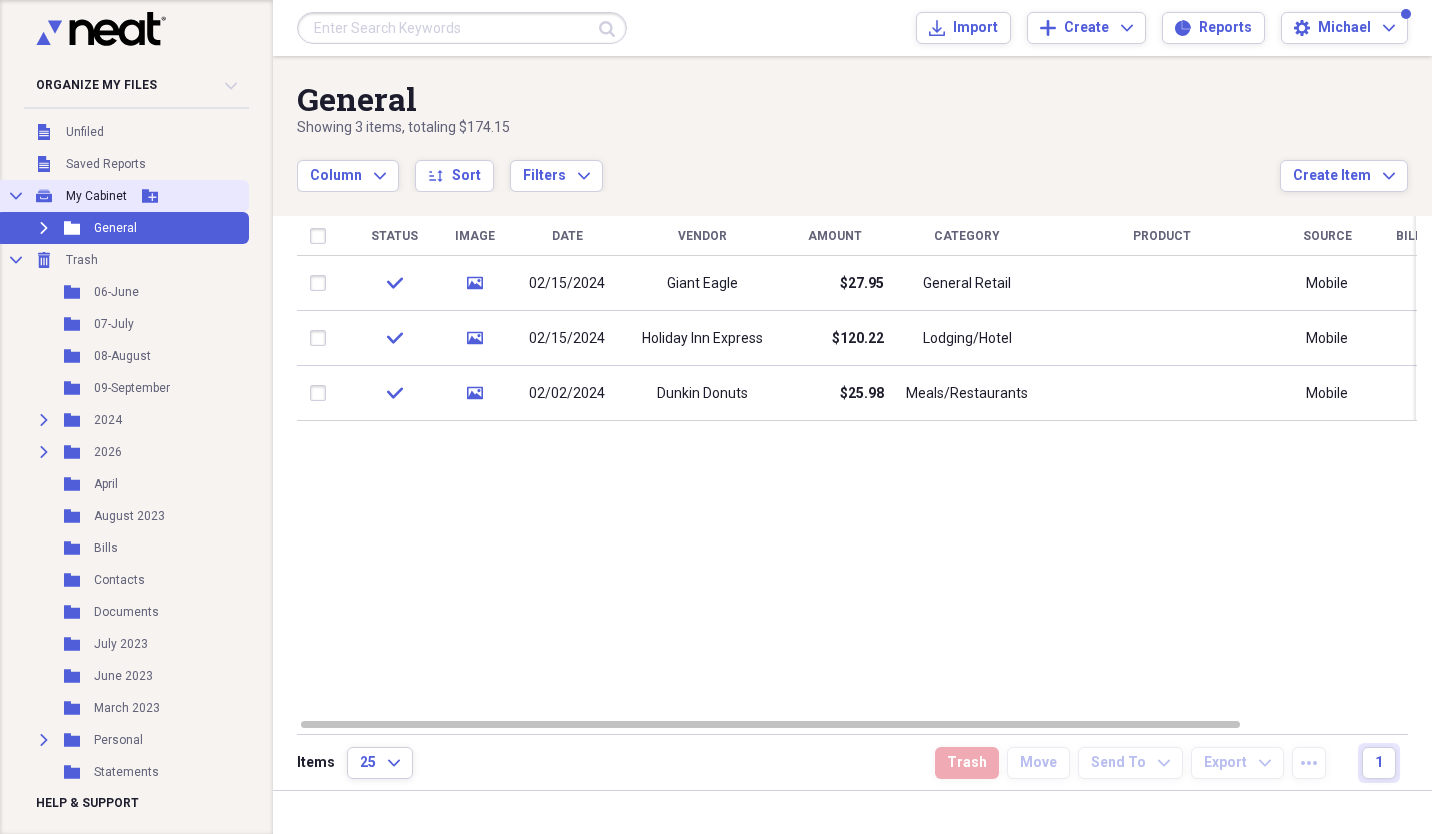 click on "My Cabinet" at bounding box center [96, 196] 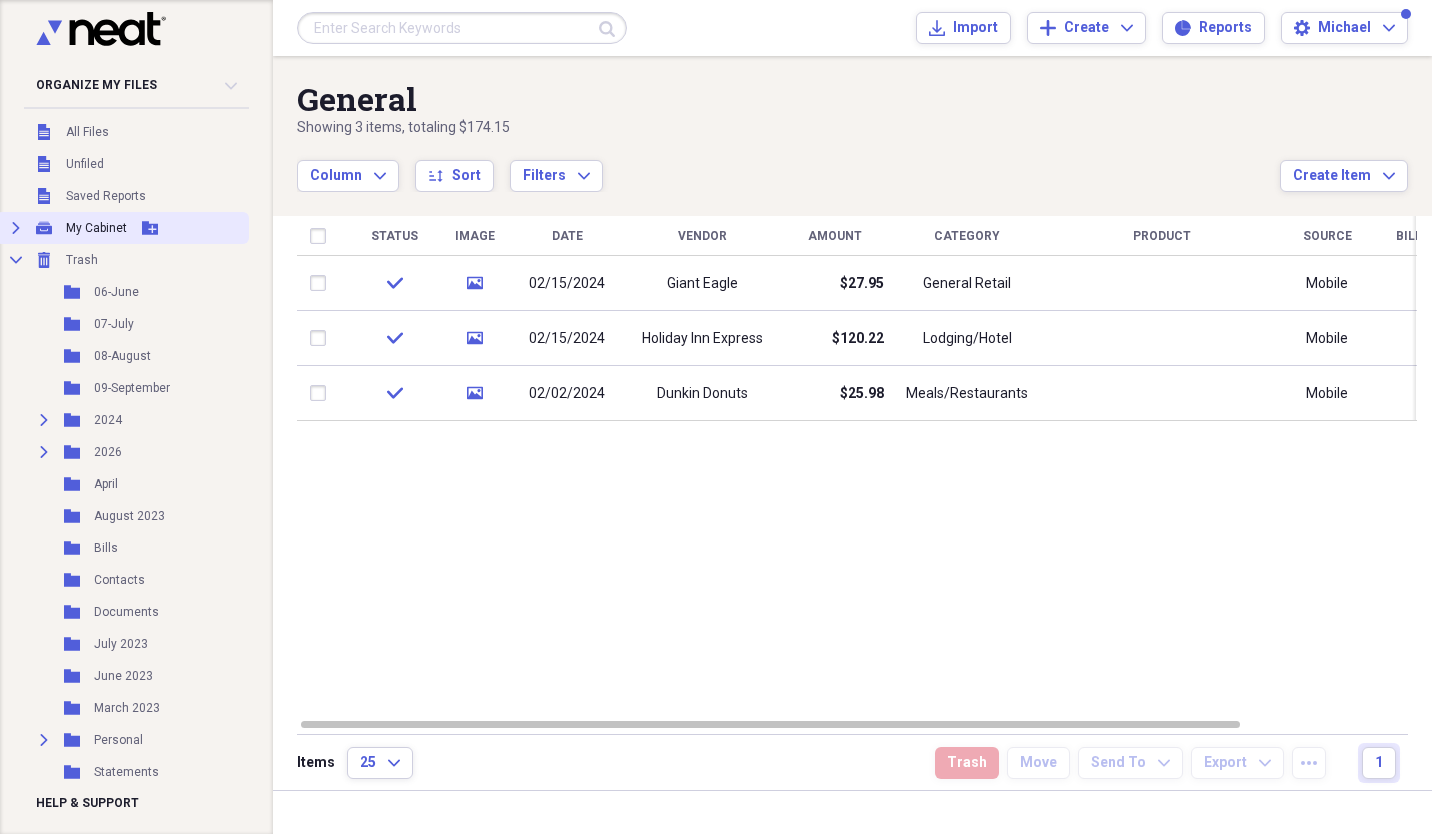 click on "My Cabinet" at bounding box center (96, 228) 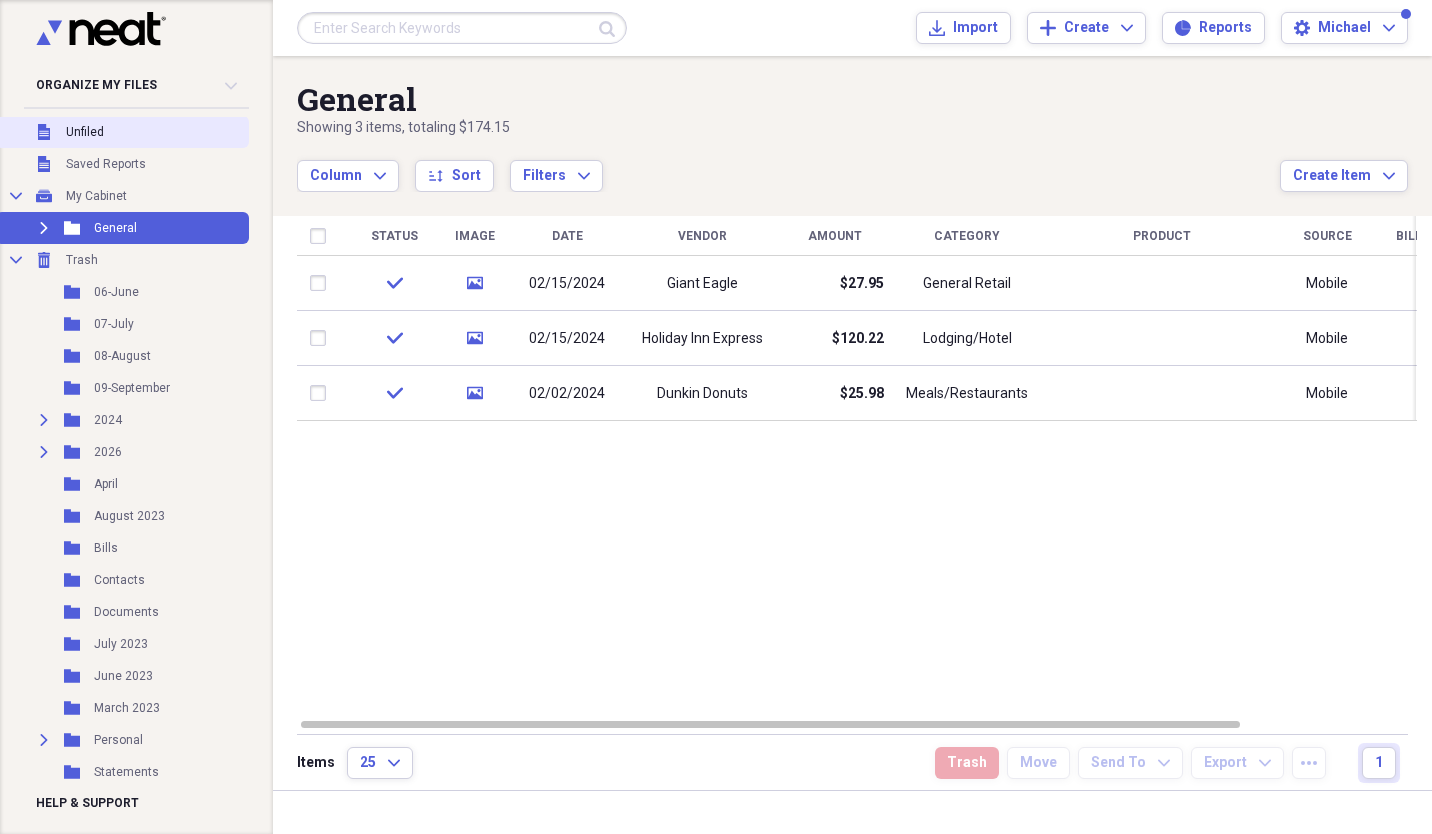 click on "Unfiled" at bounding box center (85, 132) 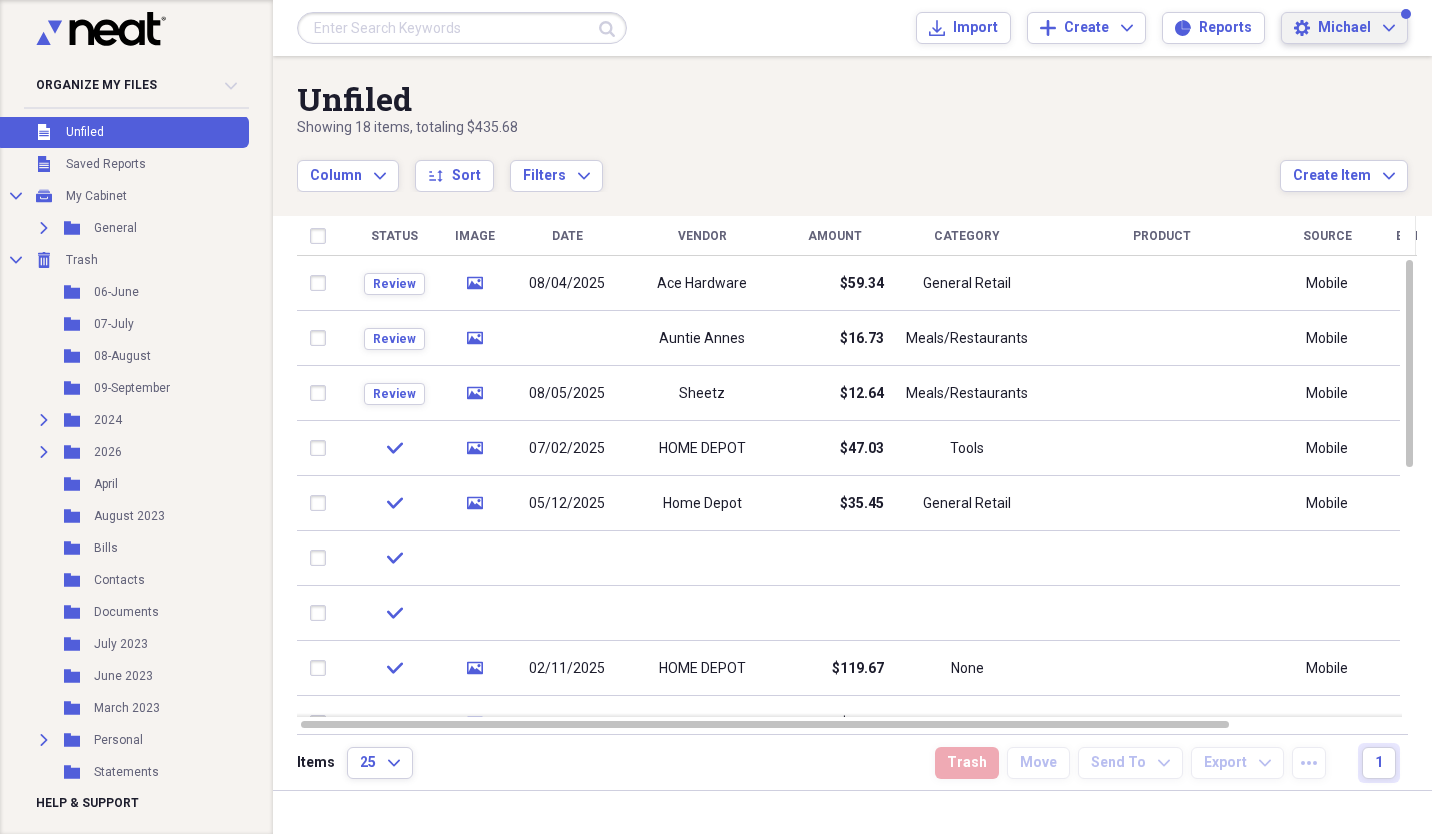click on "Expand" 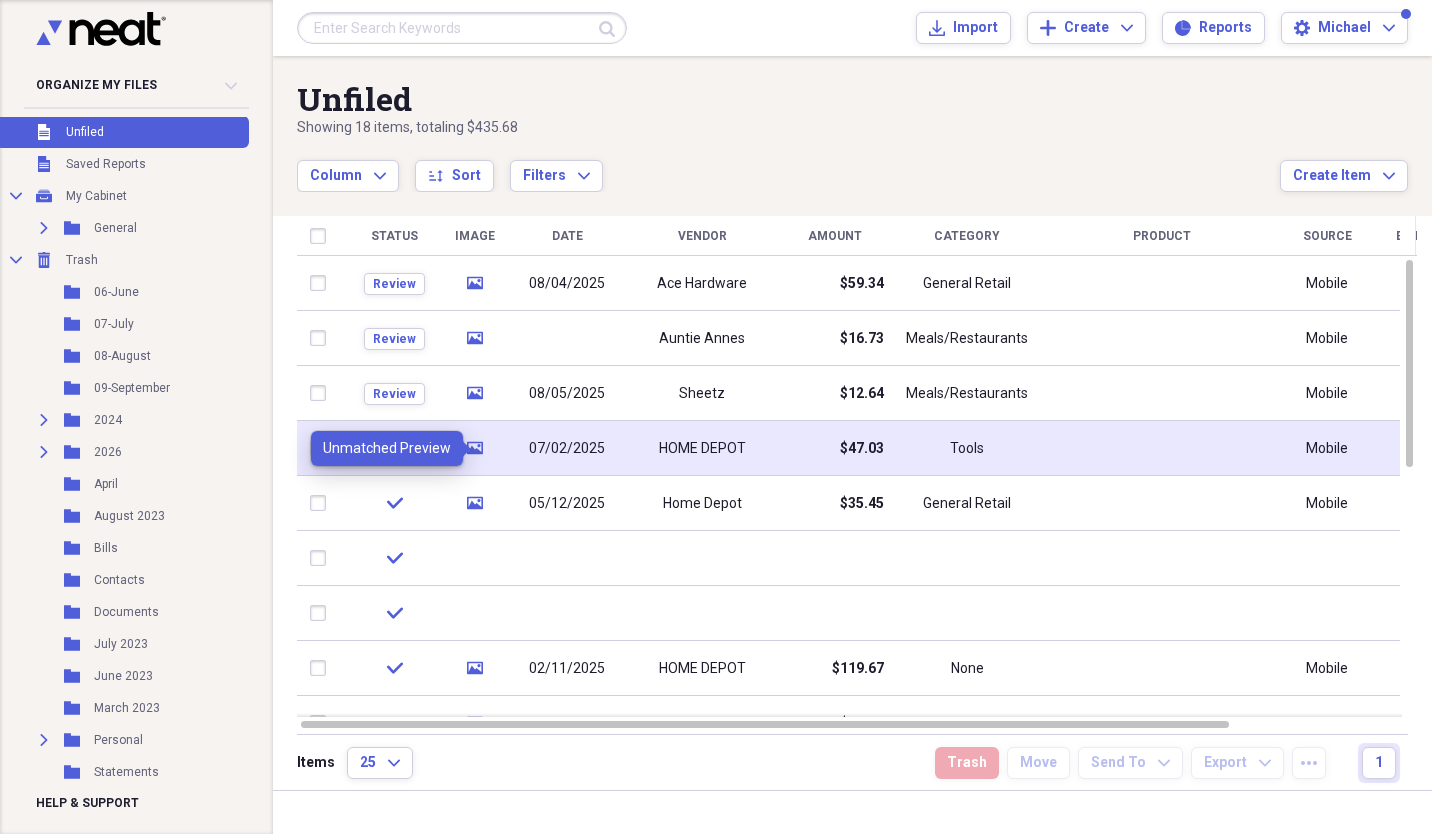 click 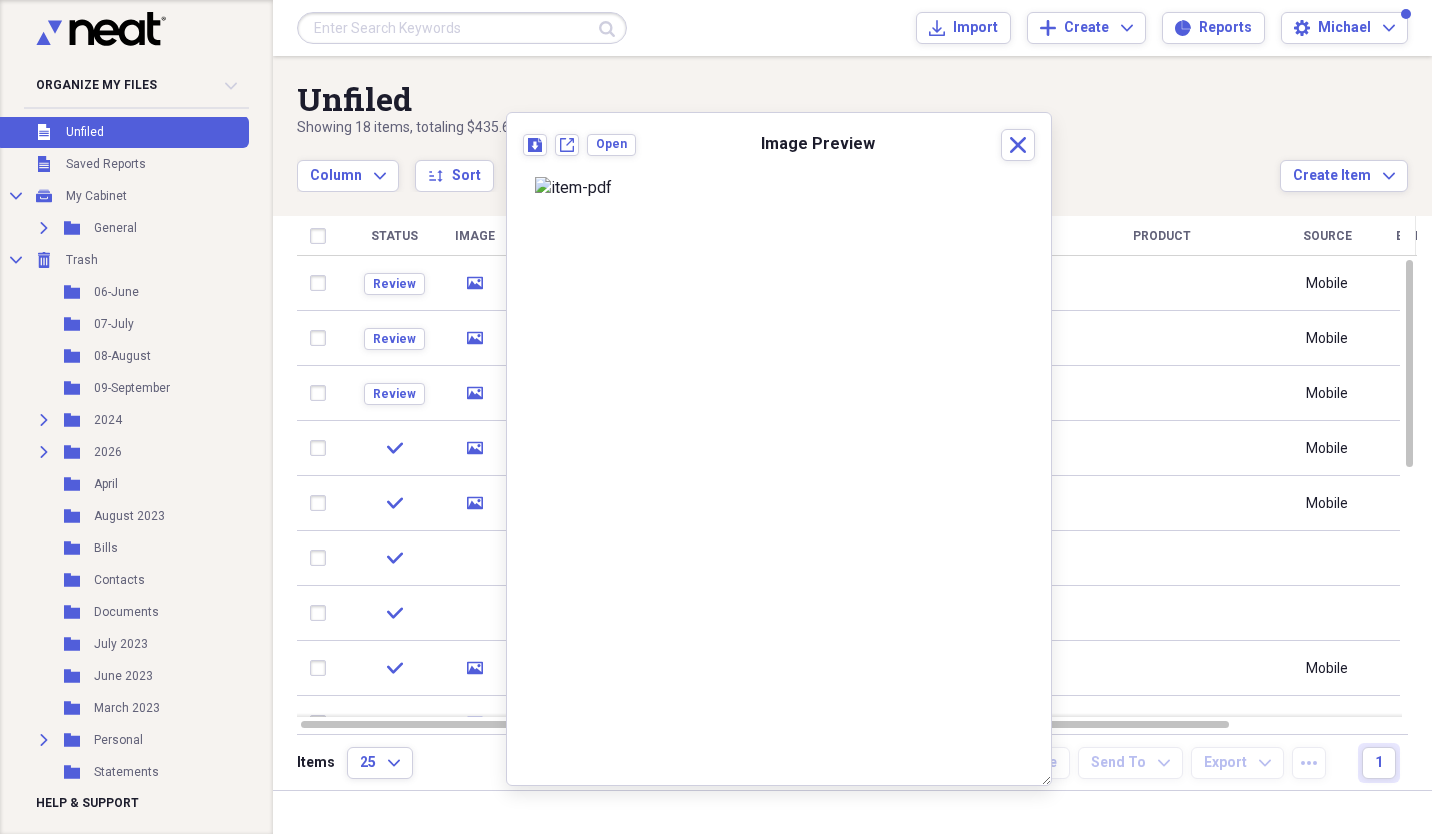 scroll, scrollTop: 19, scrollLeft: 0, axis: vertical 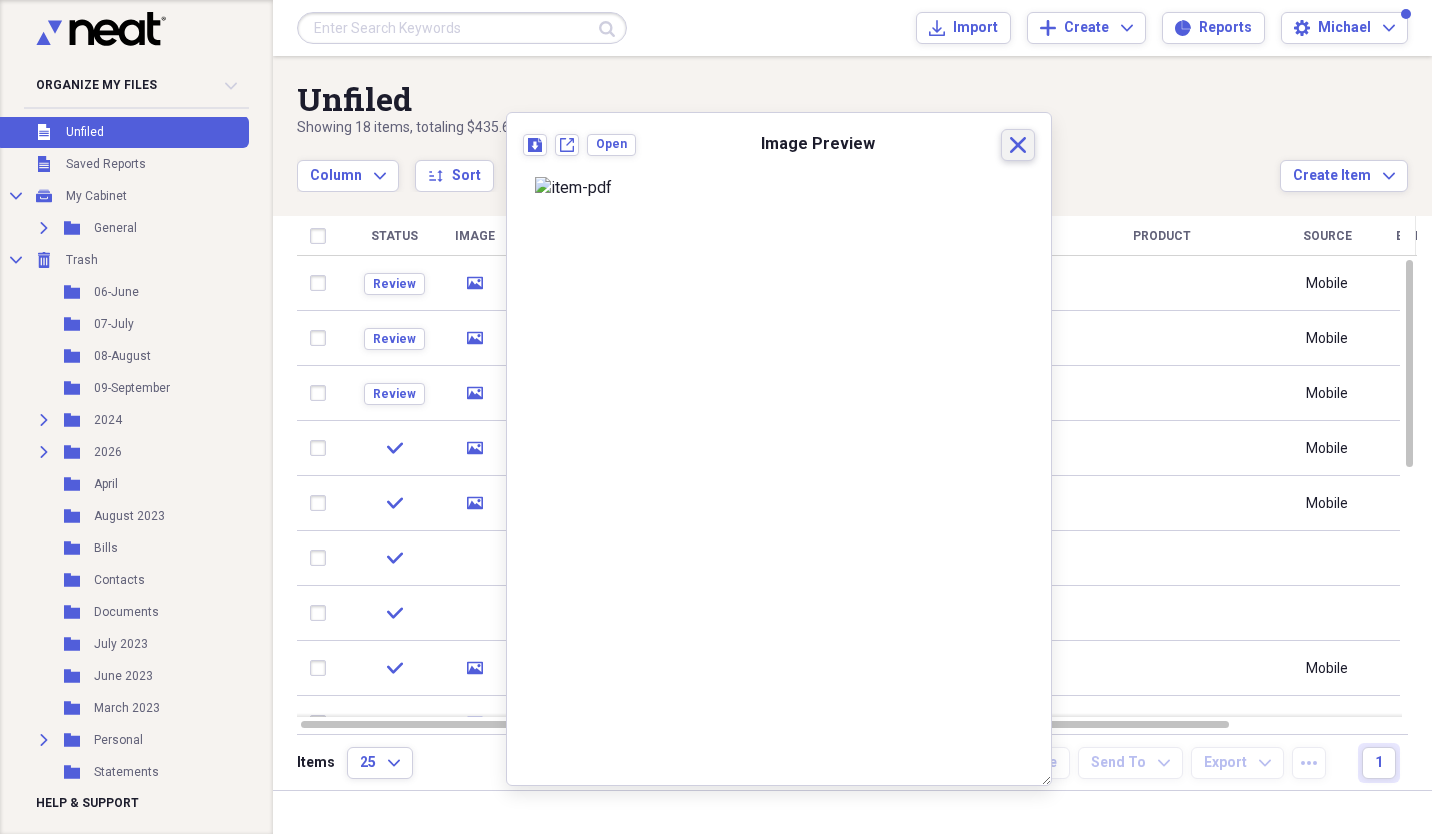 click on "Close" at bounding box center [1018, 145] 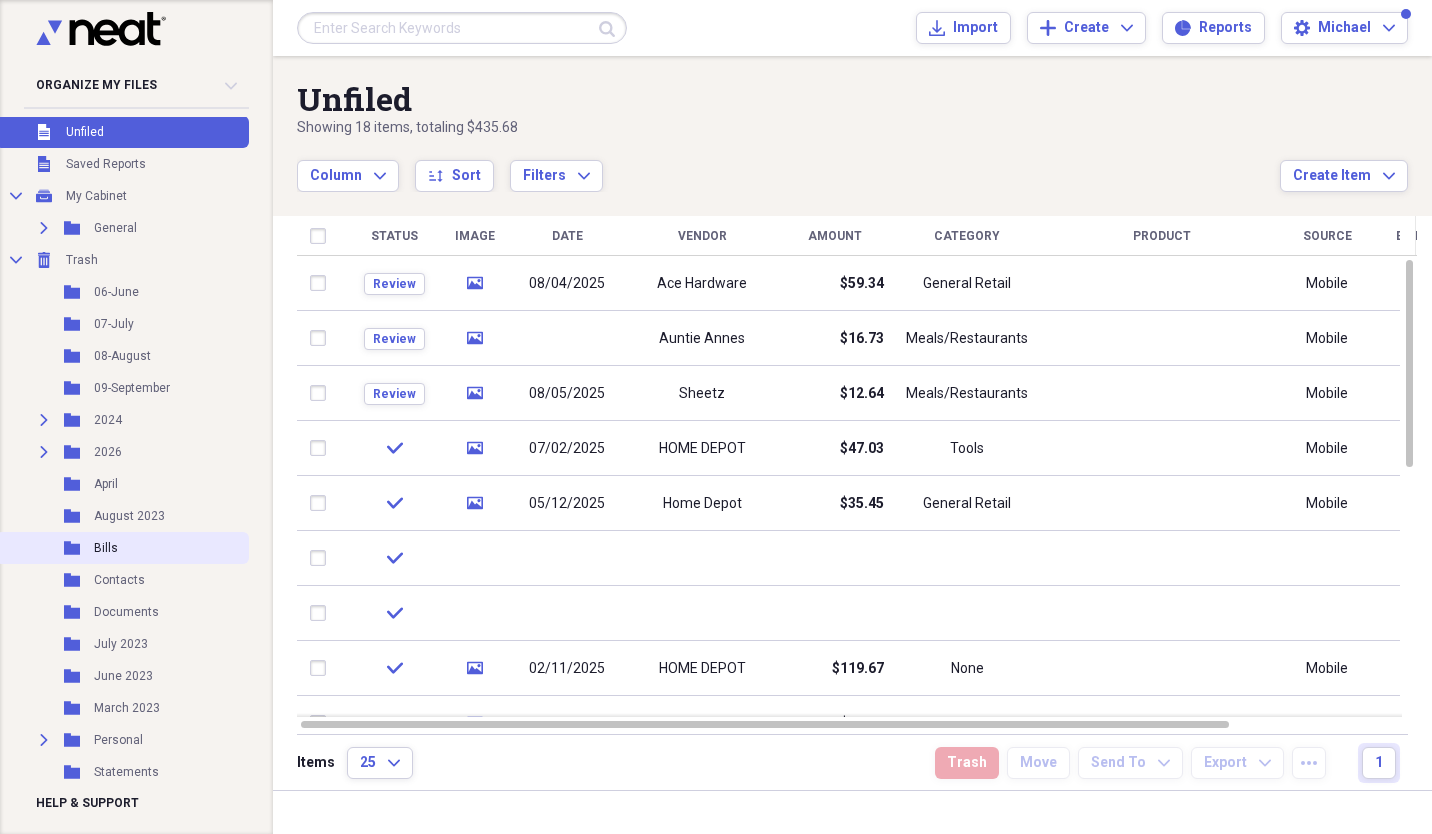 scroll, scrollTop: 65, scrollLeft: 0, axis: vertical 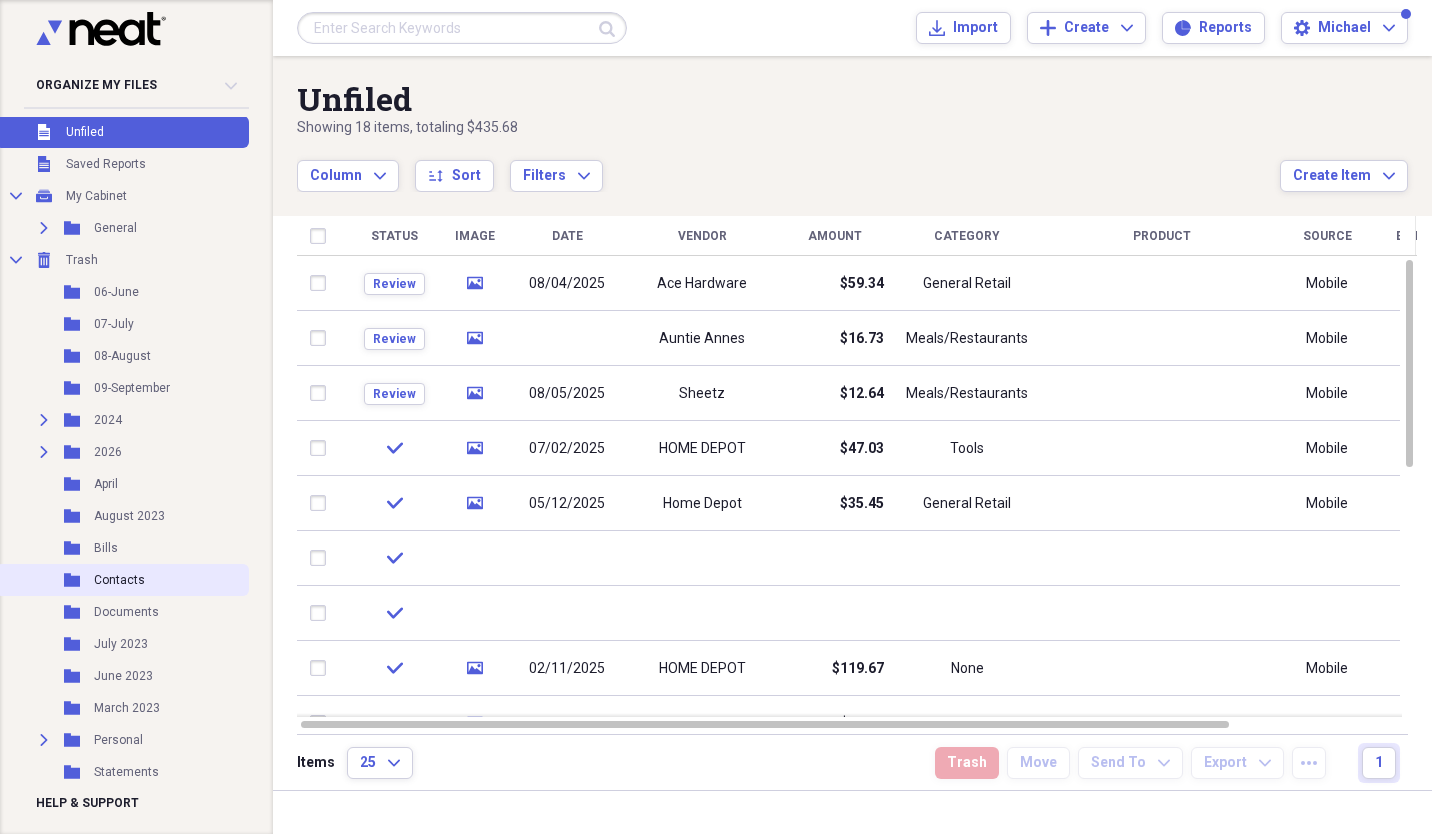 click on "Contacts" at bounding box center (119, 580) 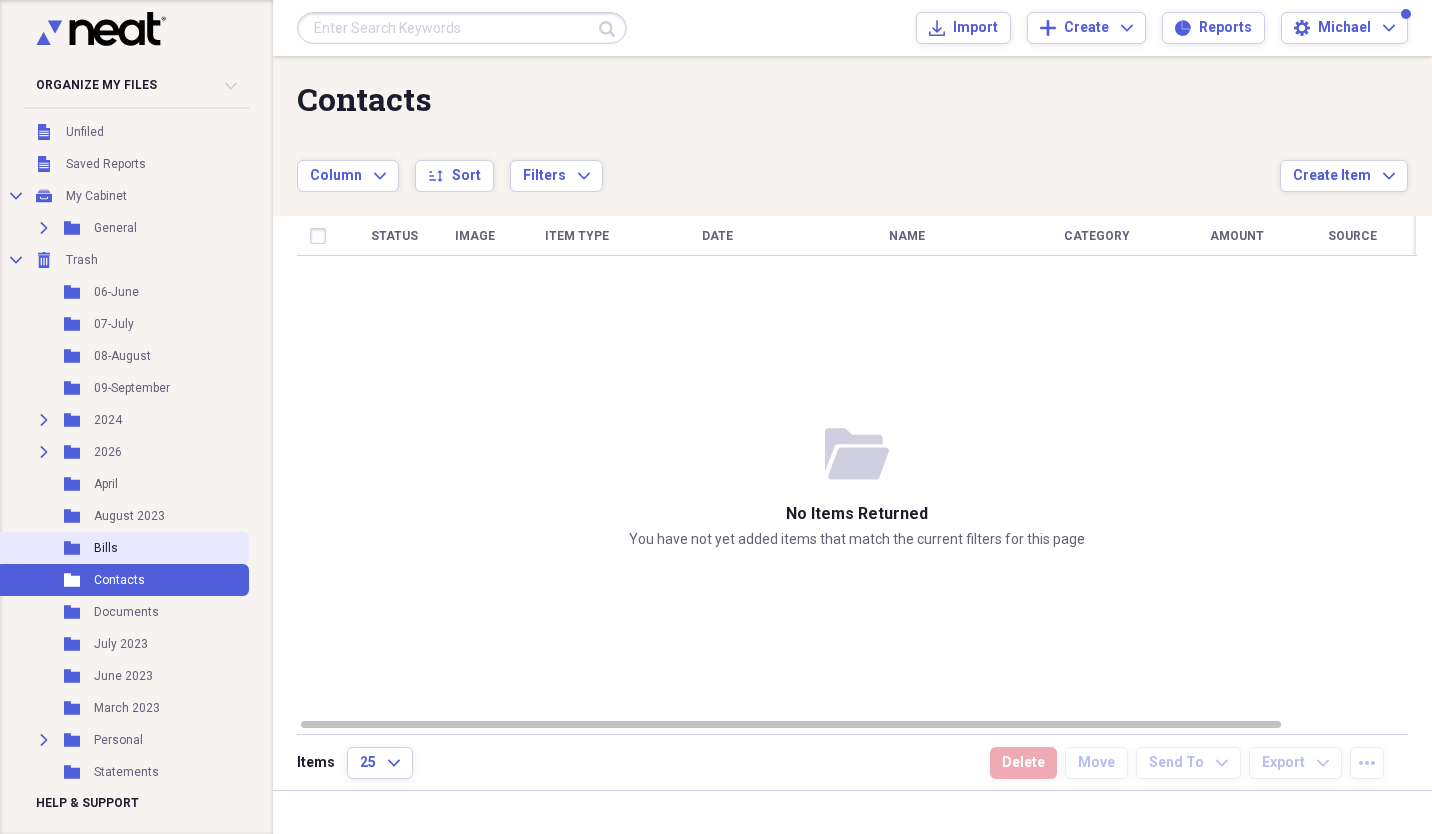 click on "Bills" at bounding box center [106, 548] 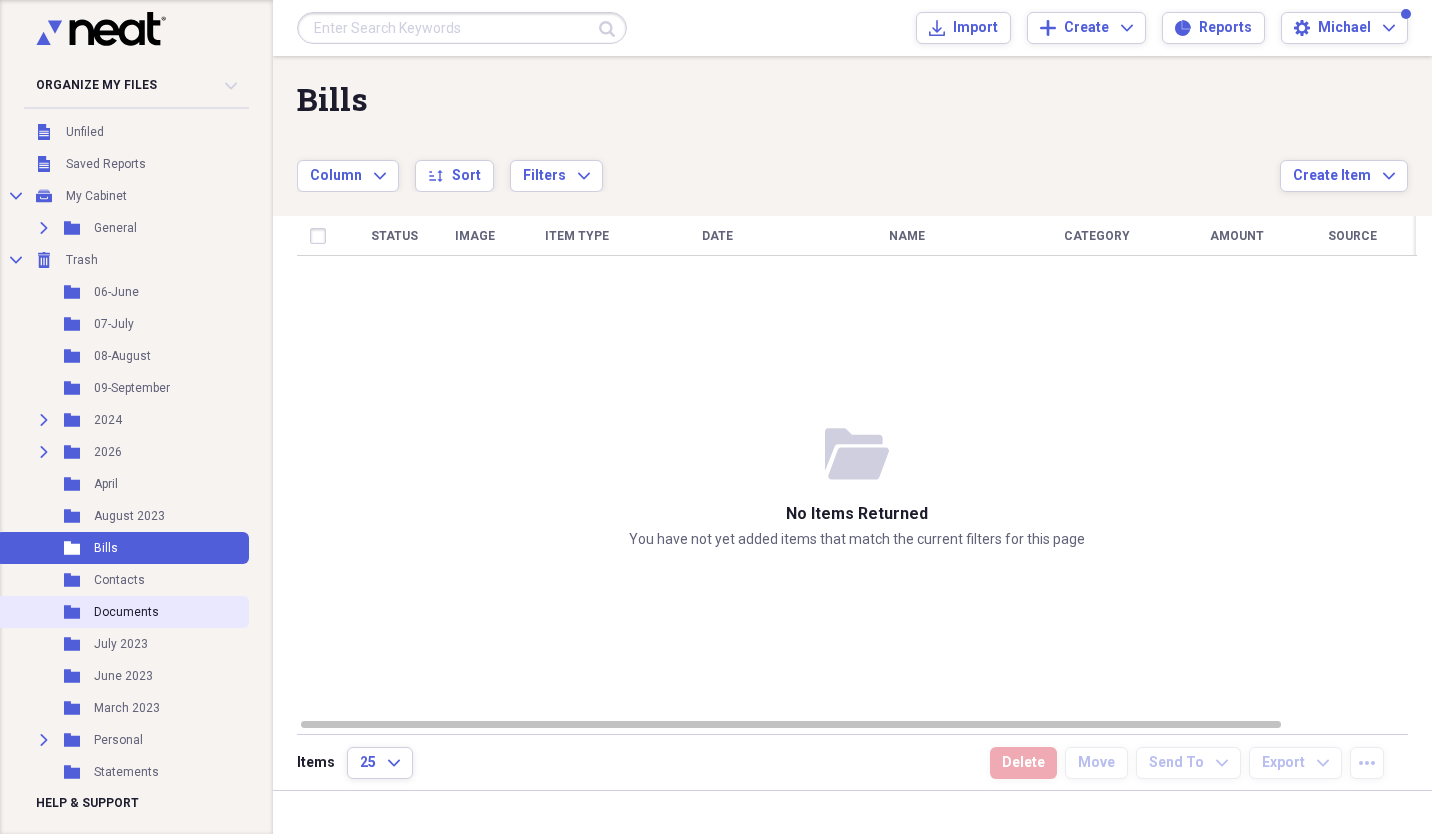 click on "Documents" at bounding box center (126, 612) 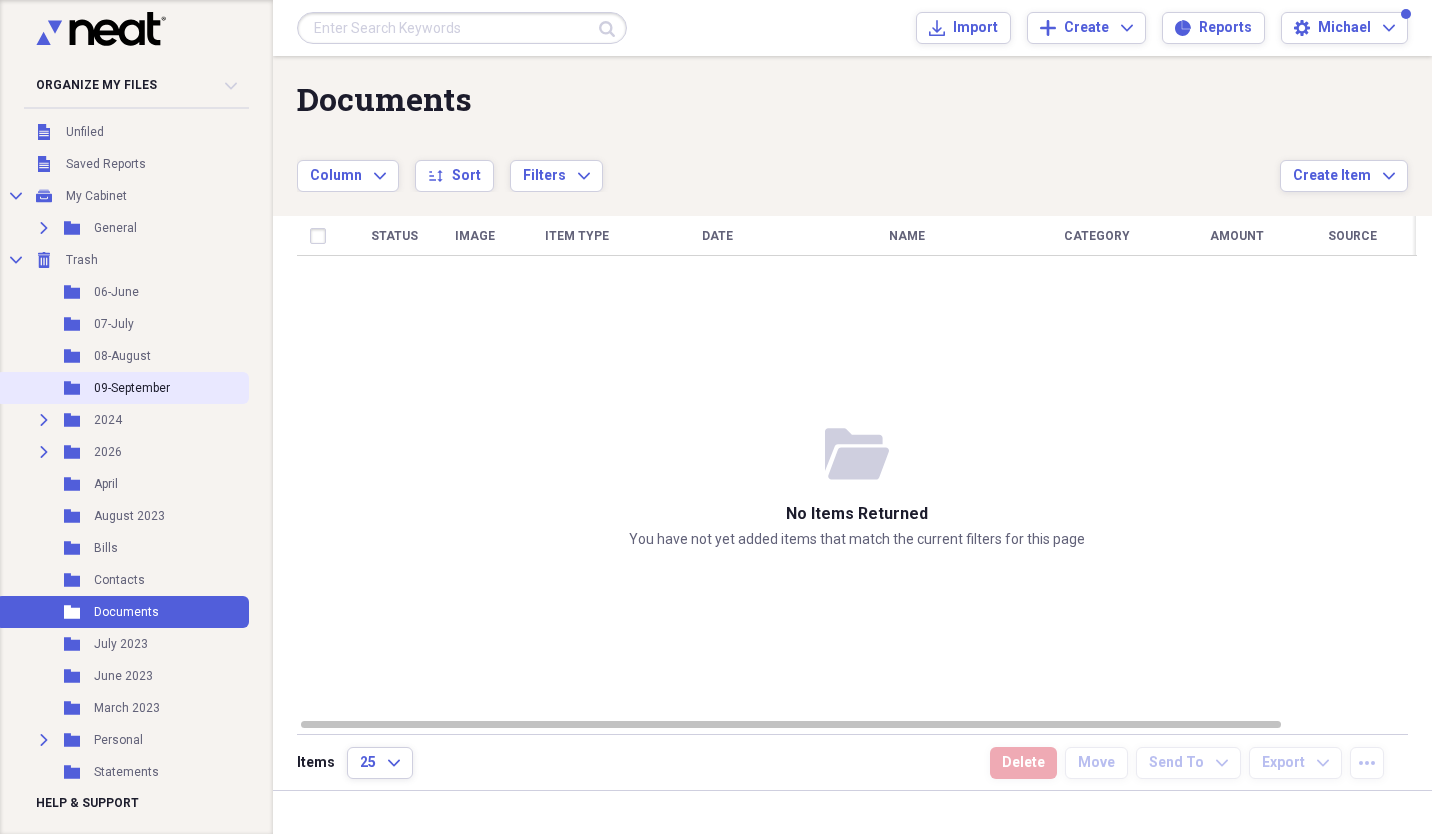 click on "Folder 09-September" at bounding box center (122, 388) 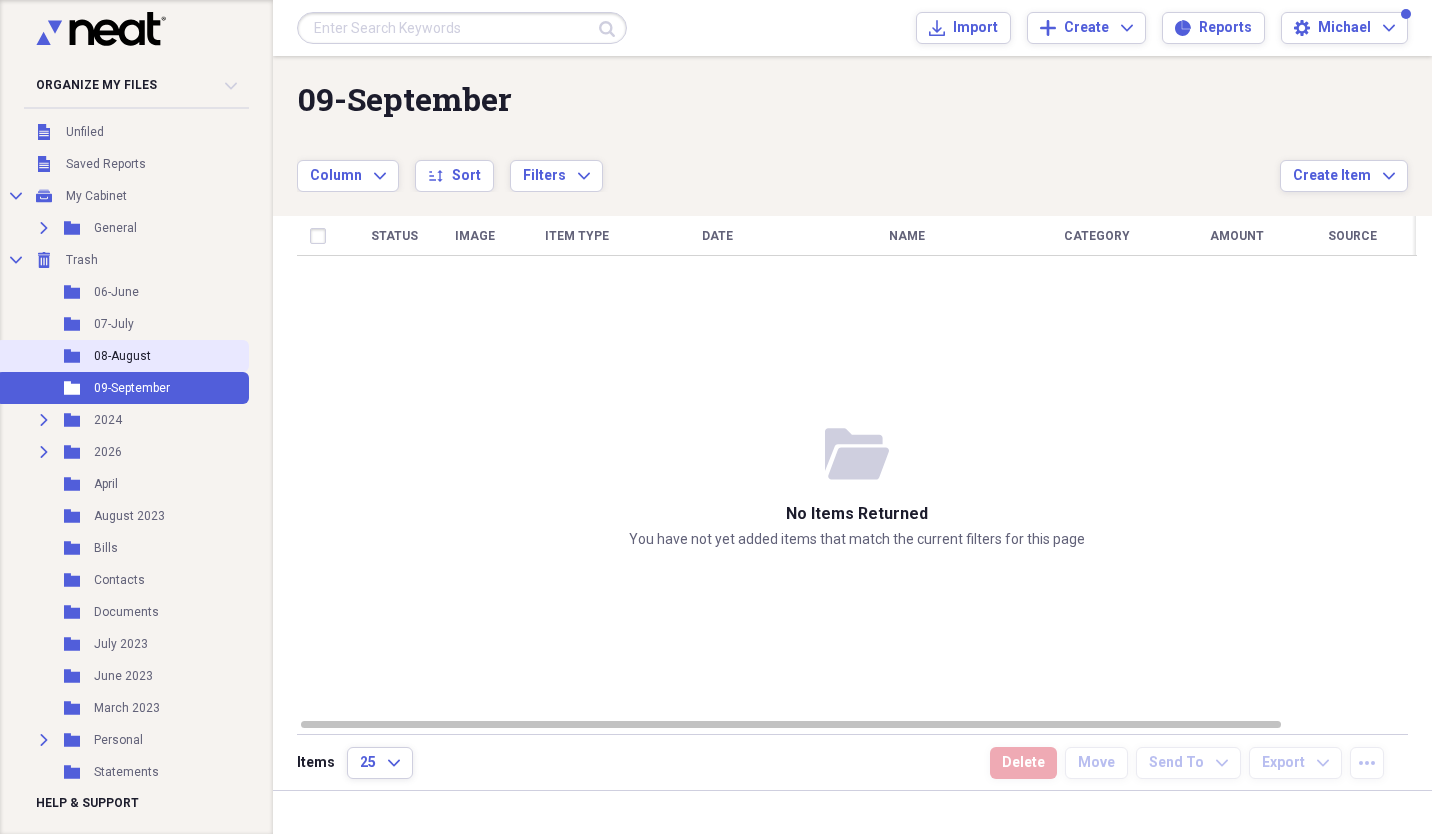 click on "08-August" at bounding box center [122, 356] 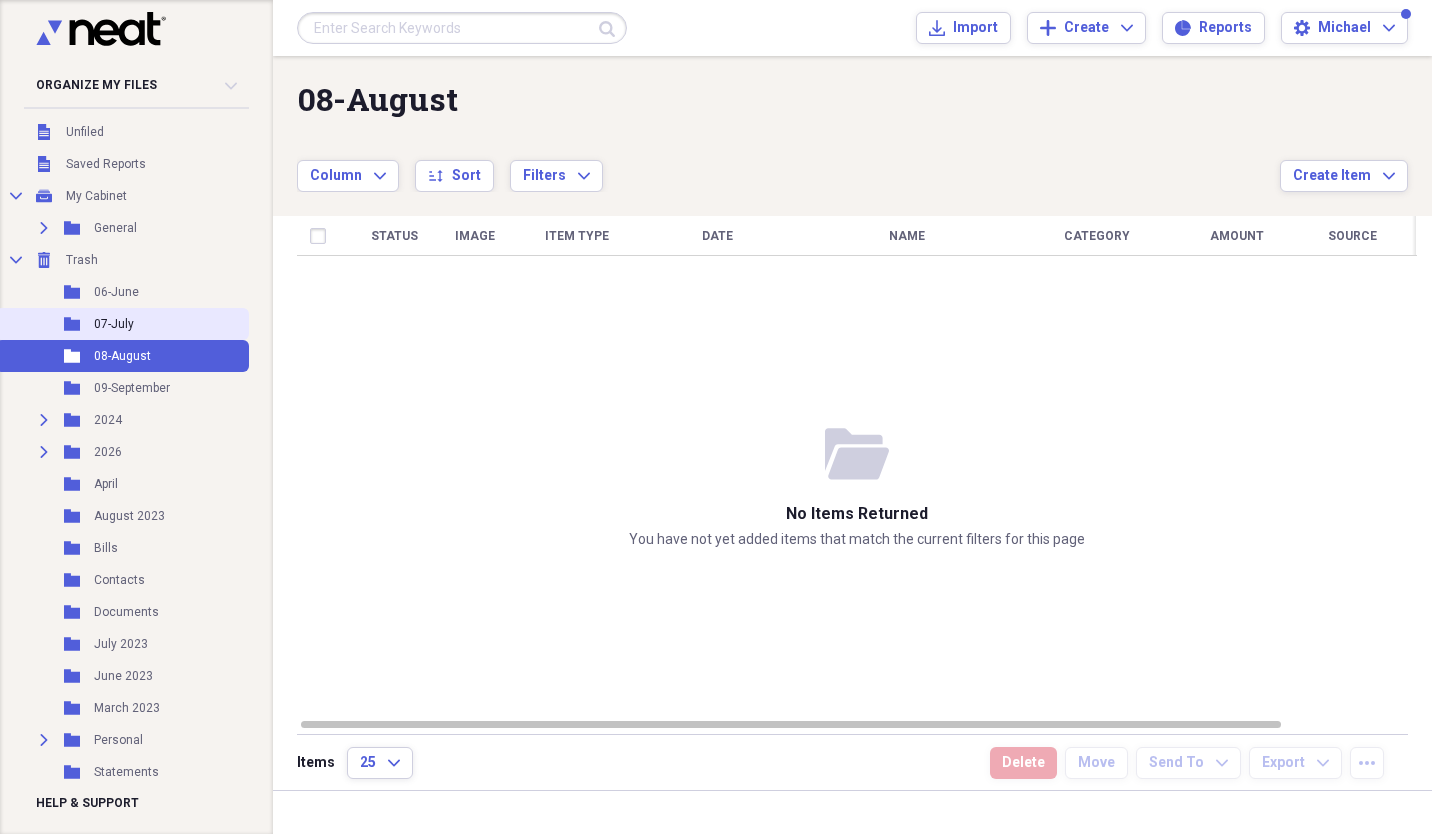 click on "07-July" at bounding box center (114, 324) 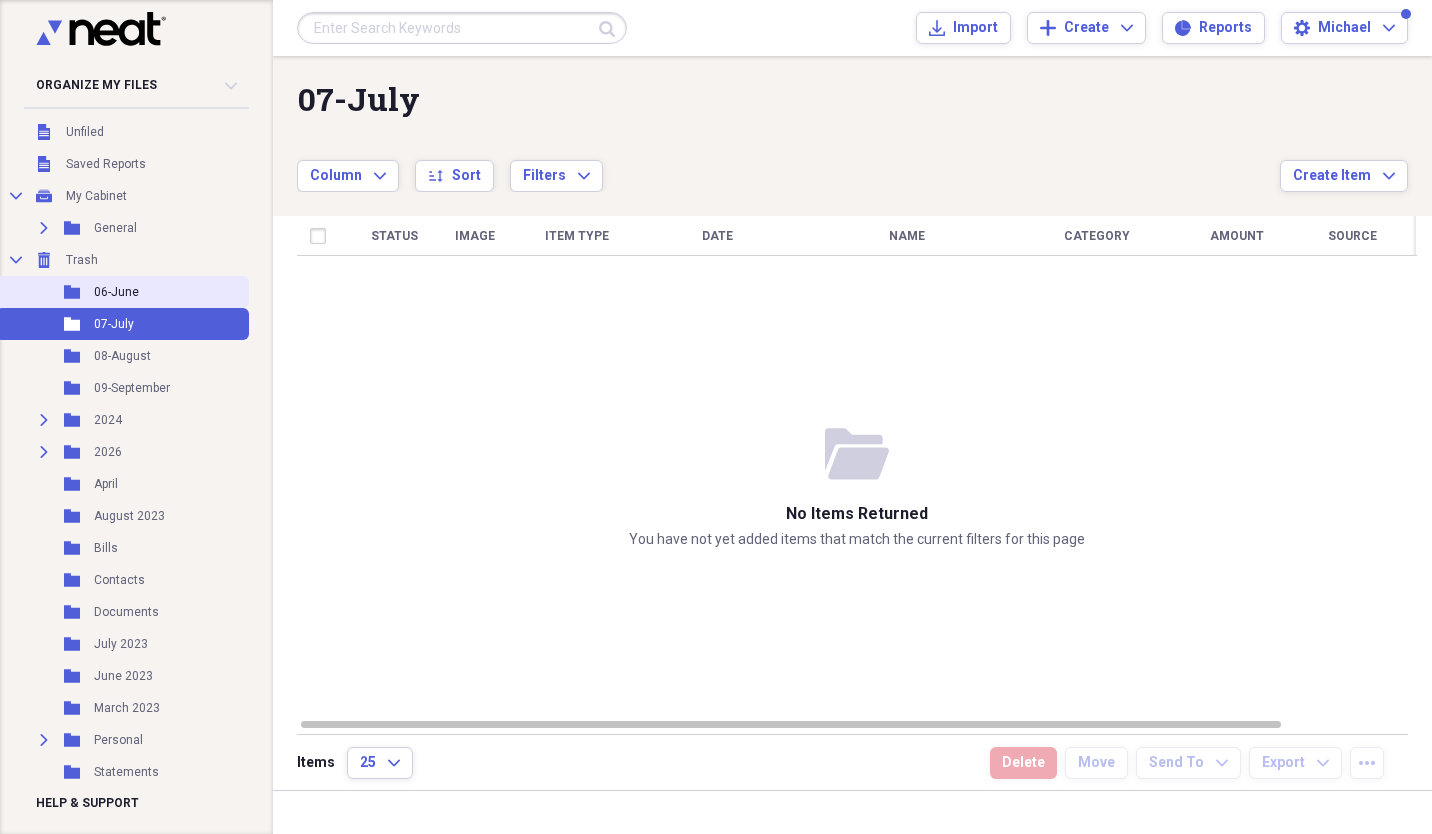 click on "06-June" at bounding box center (116, 292) 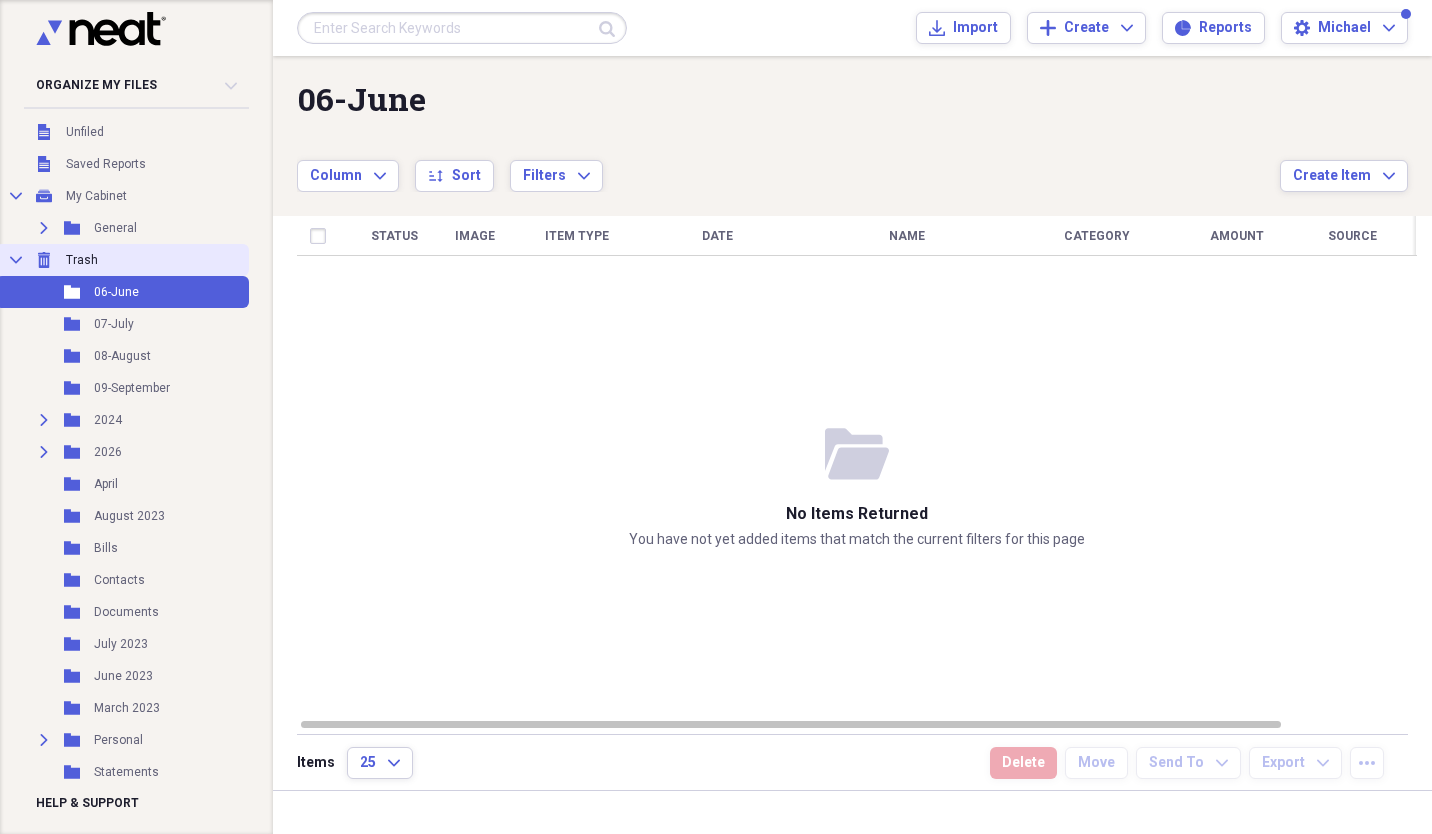 click on "Collapse" 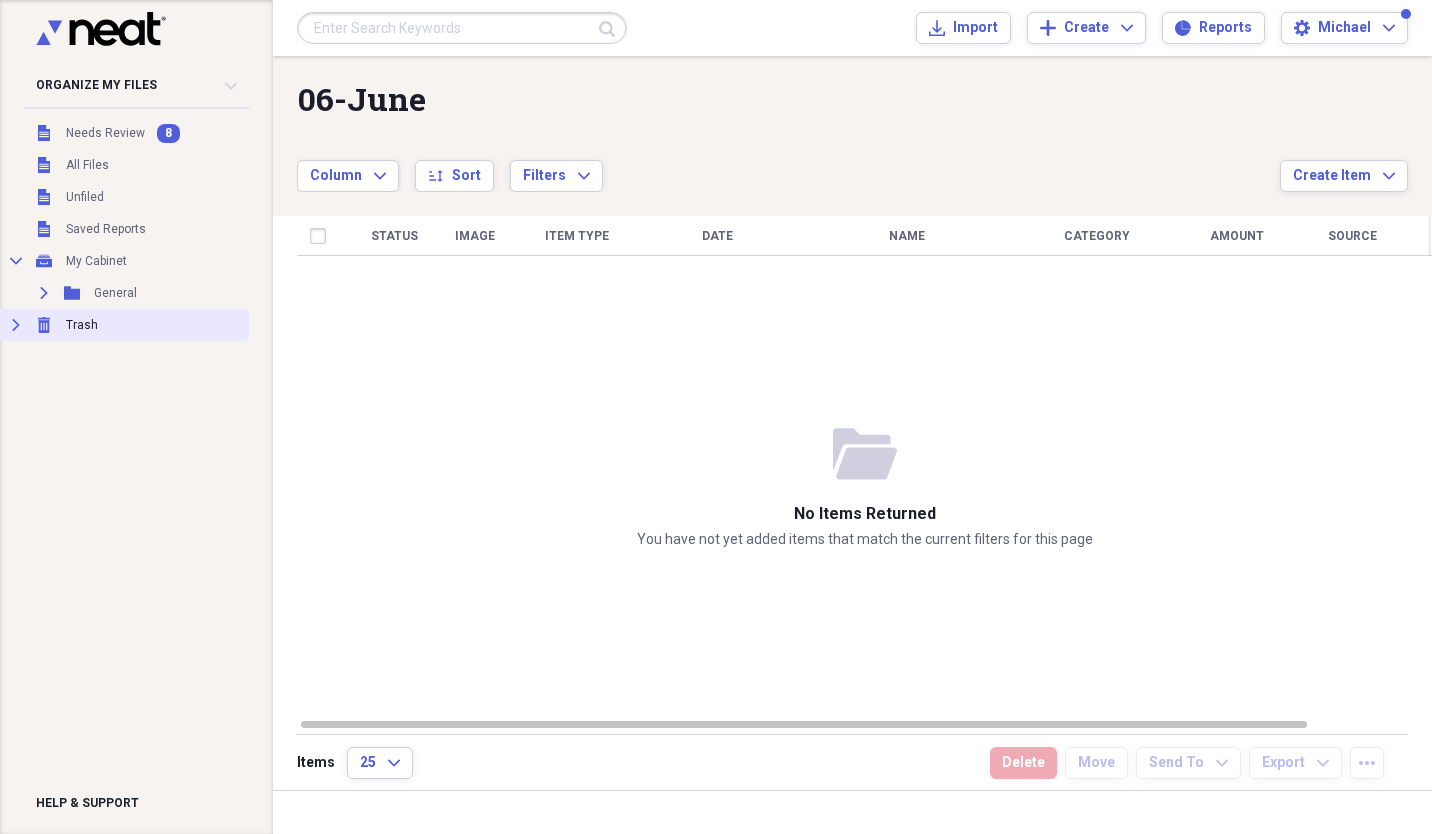 scroll, scrollTop: 0, scrollLeft: 0, axis: both 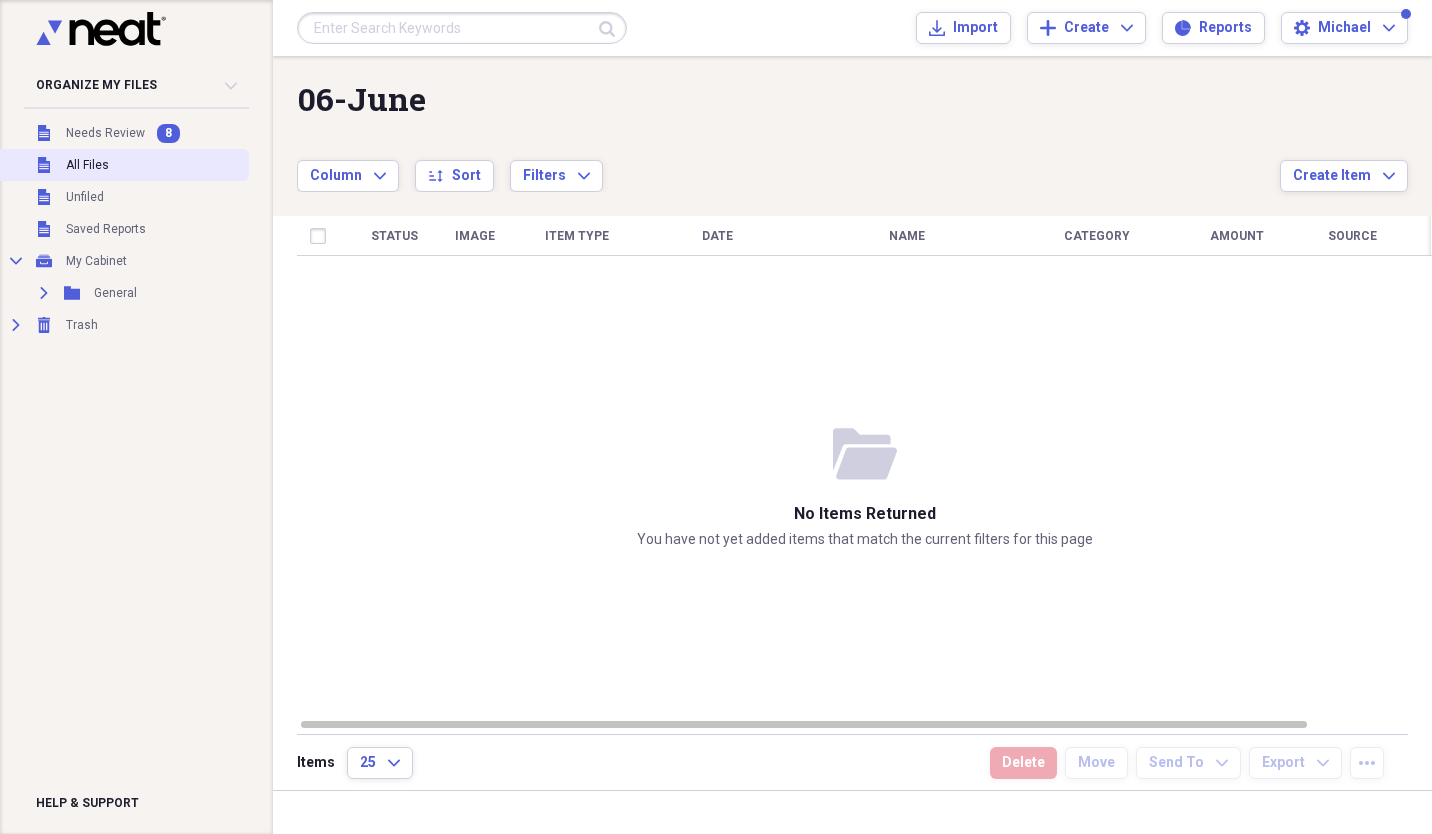 click on "Unfiled All Files" at bounding box center [122, 165] 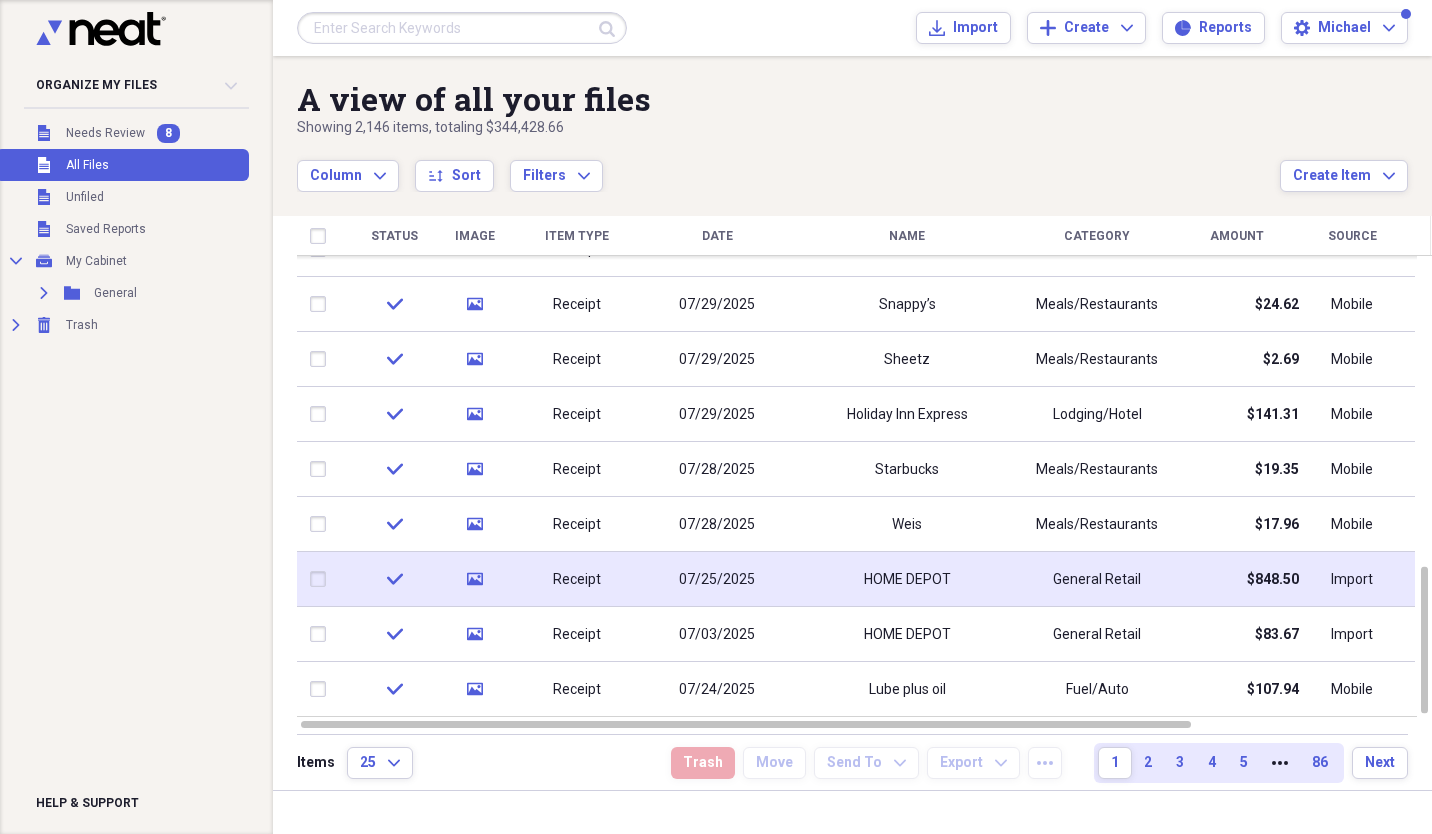 click on "media" 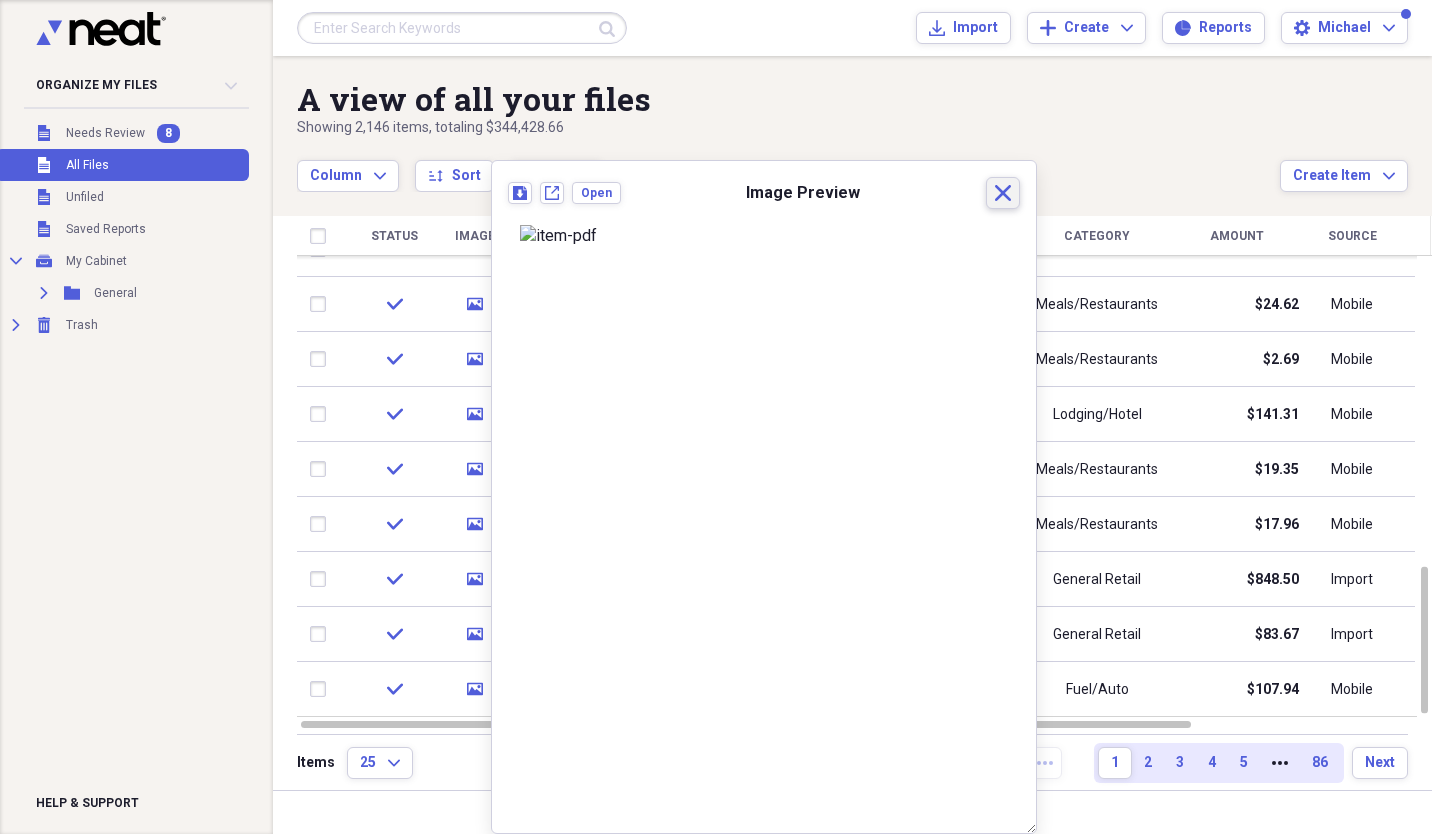 click on "Close" at bounding box center [1003, 193] 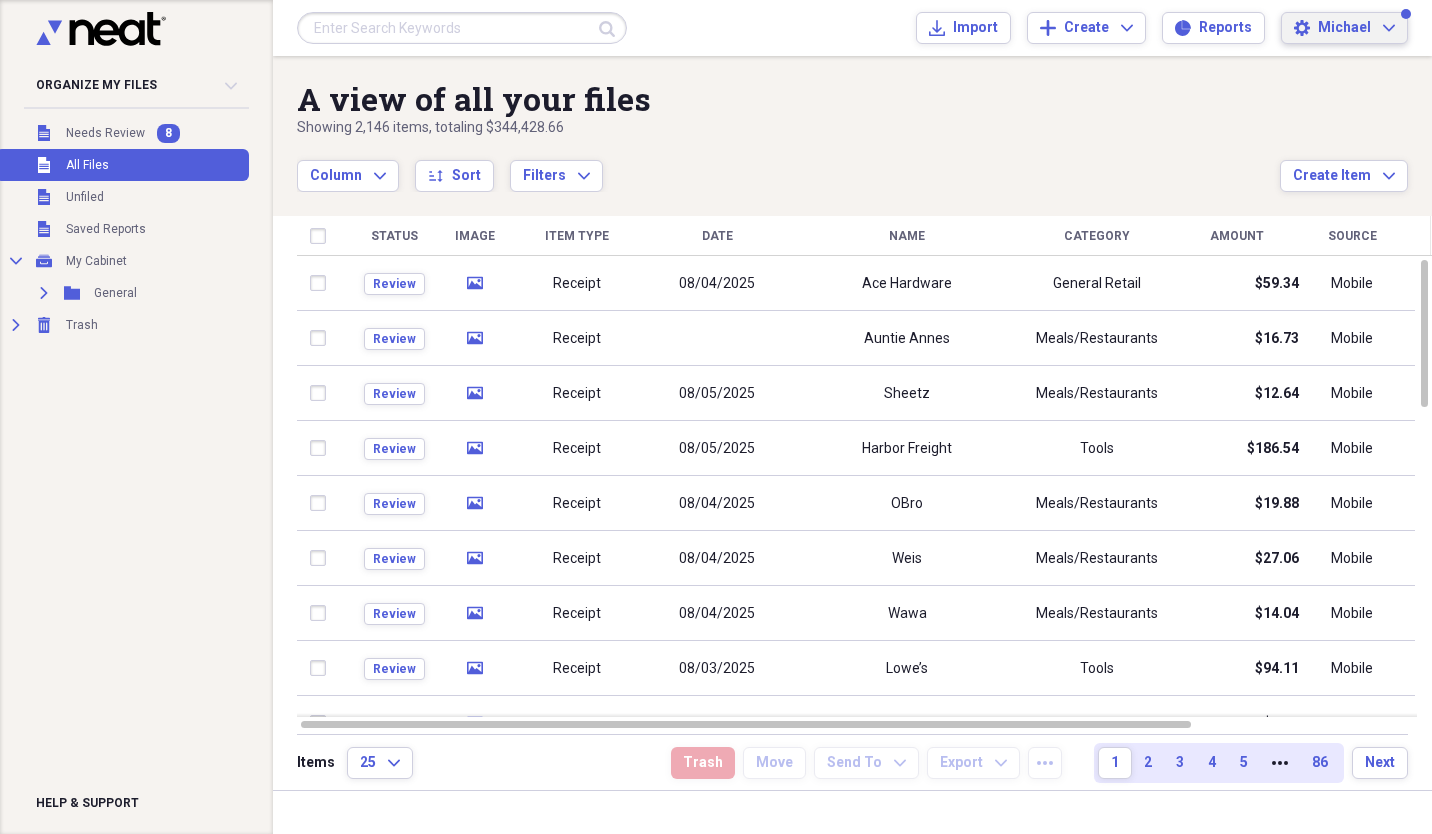 click 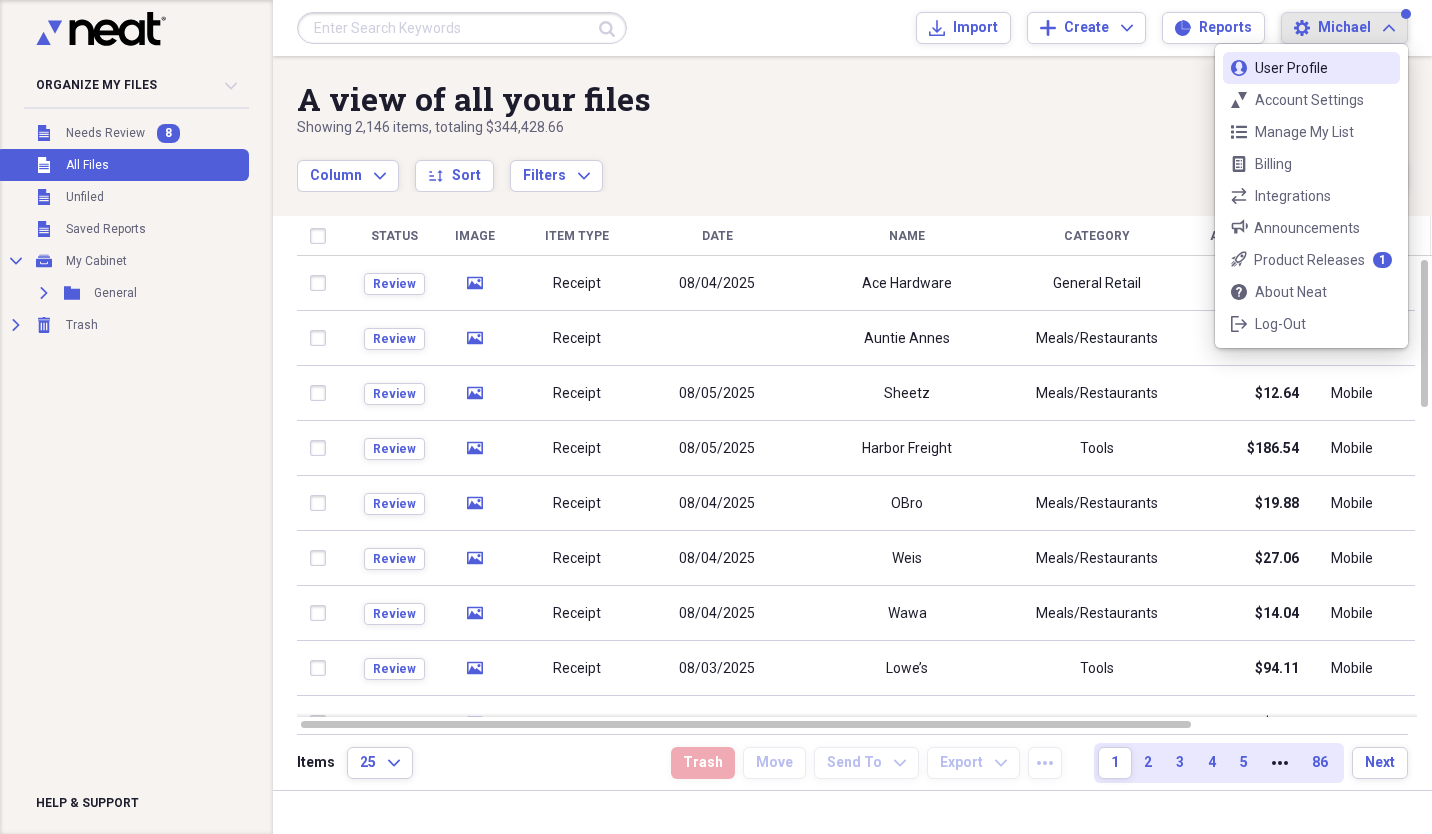 click on "A view of all your files" at bounding box center (788, 99) 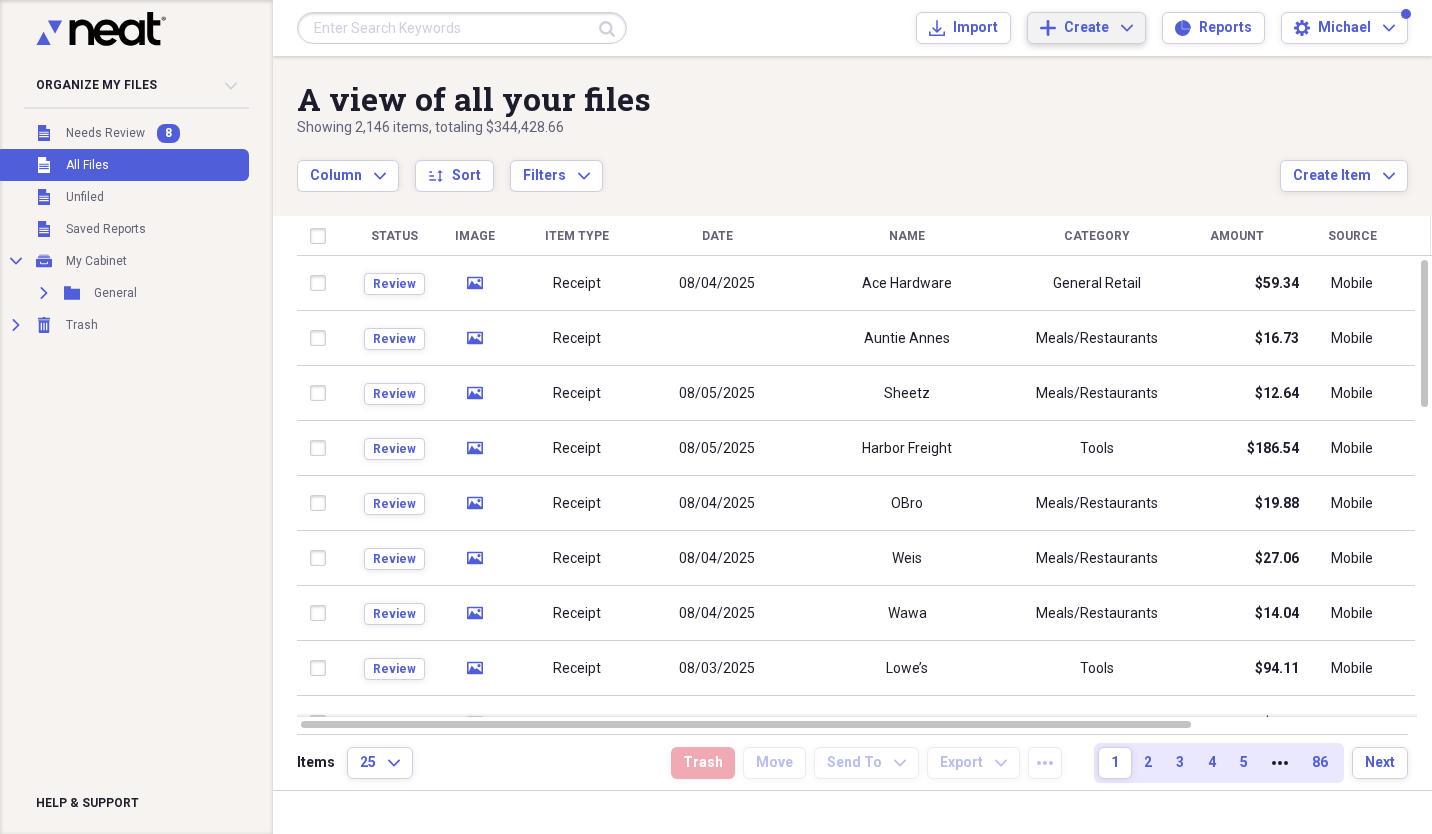 click on "Expand" 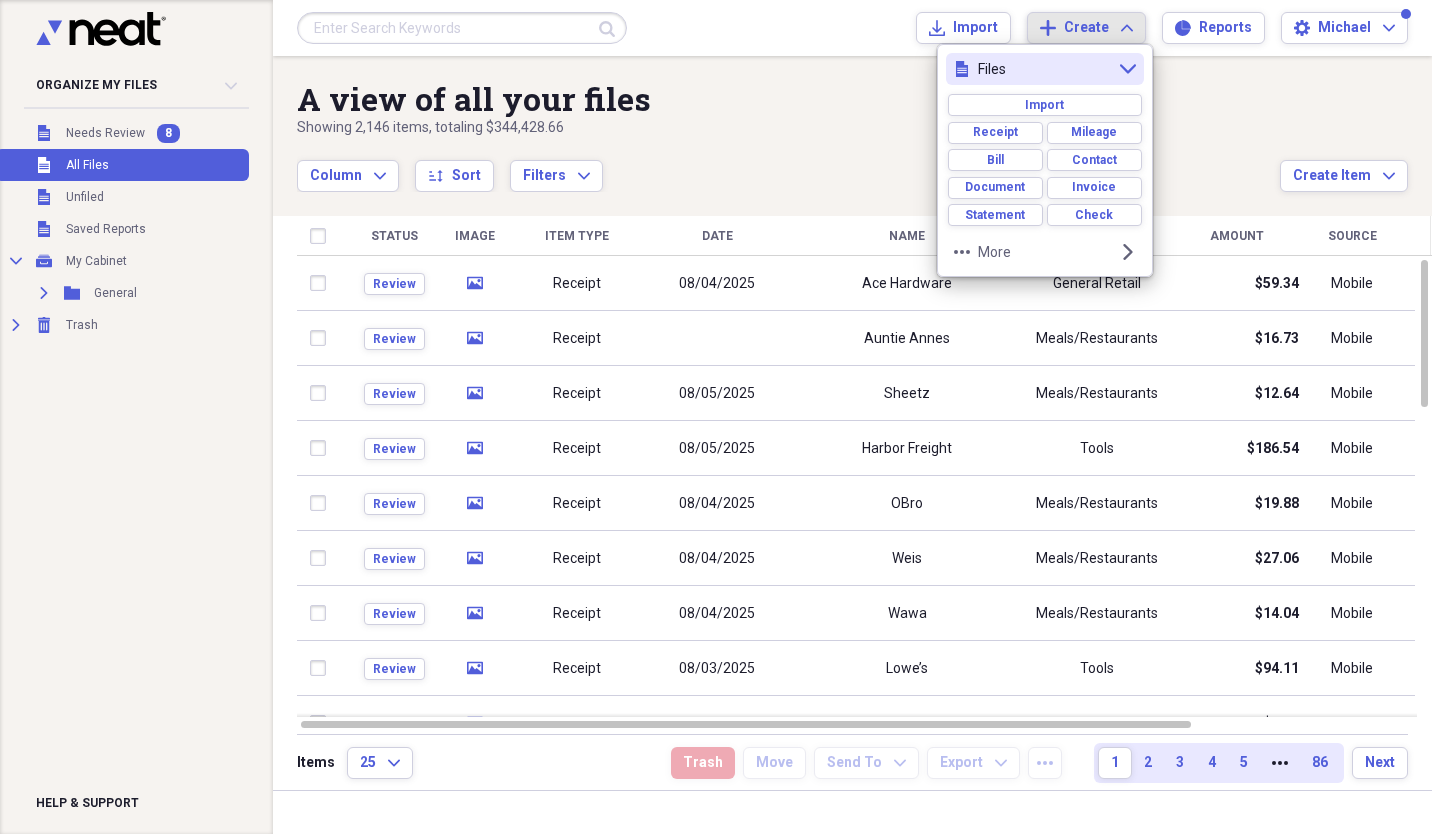 click on "Column Expand sort Sort Filters  Expand" at bounding box center (788, 165) 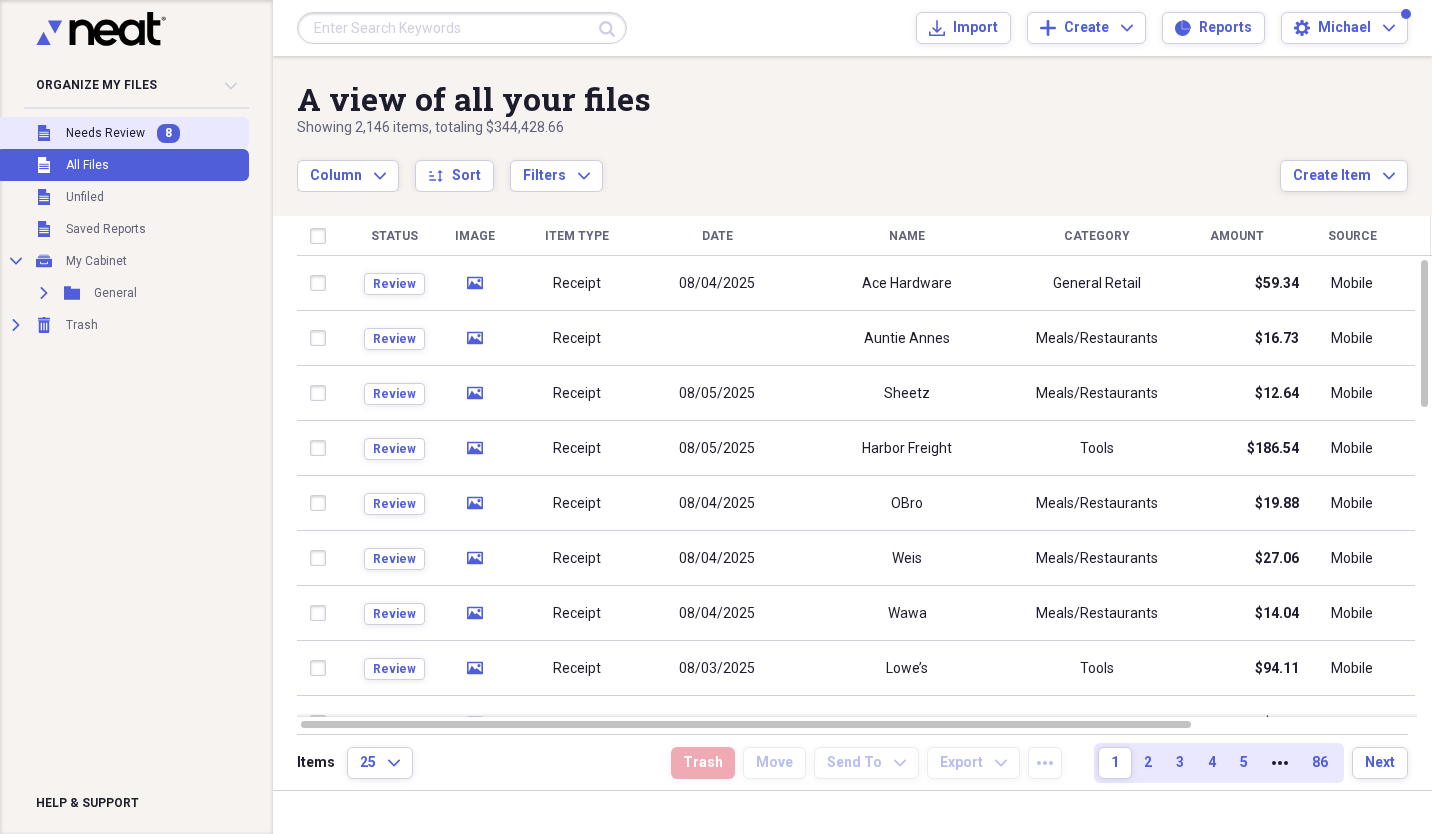 click on "Needs Review" at bounding box center [105, 133] 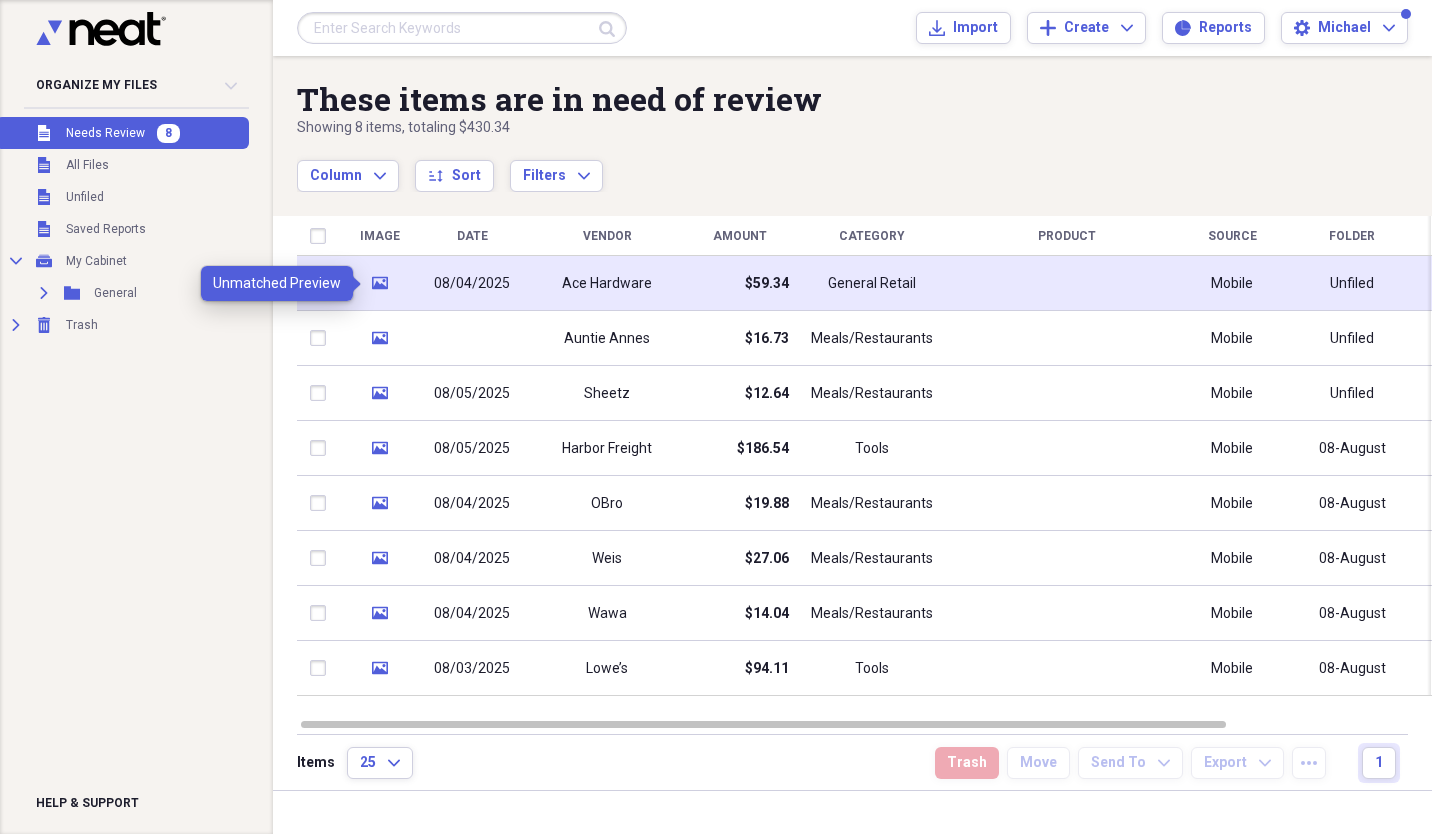 click 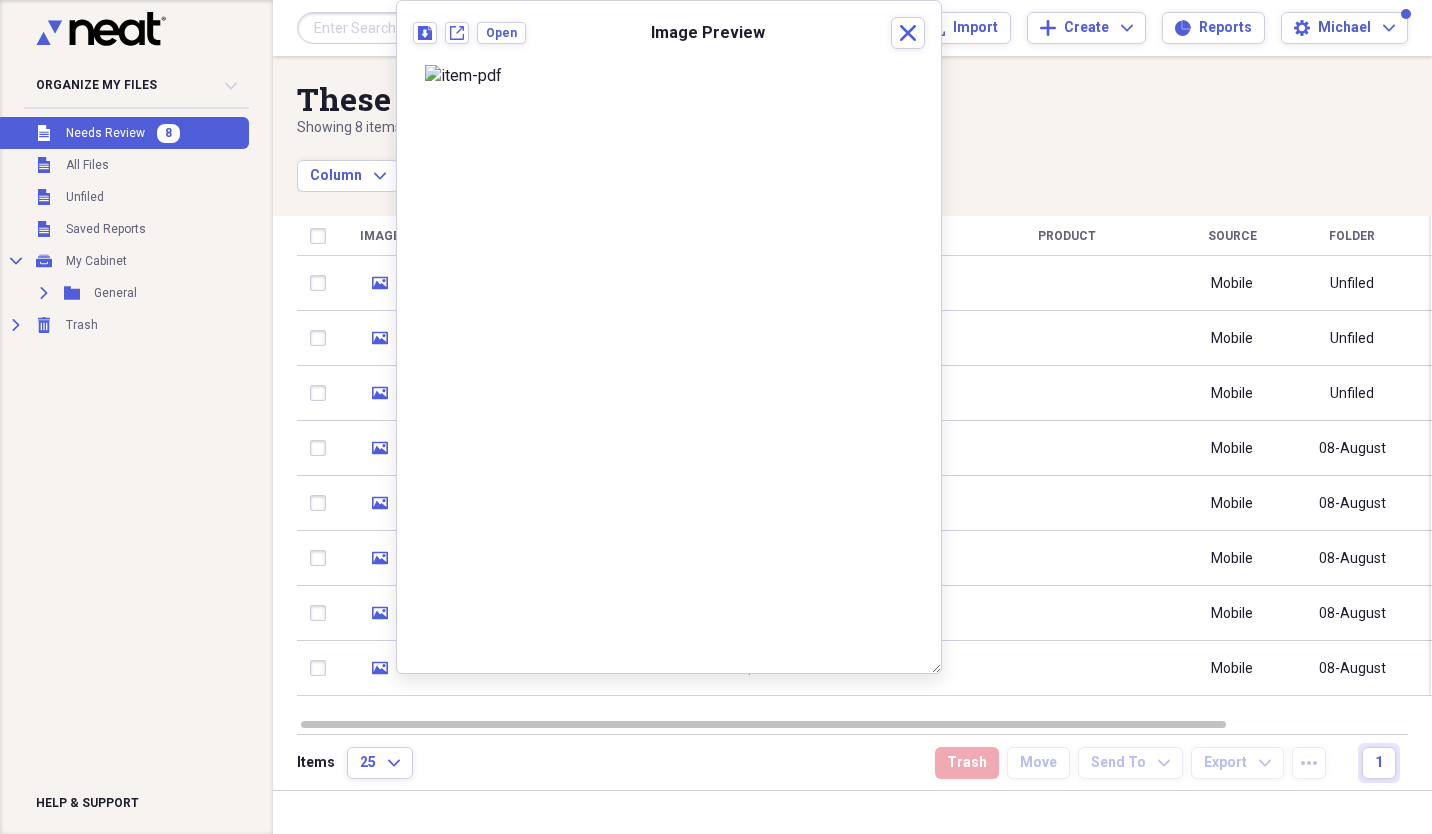 scroll, scrollTop: 0, scrollLeft: 0, axis: both 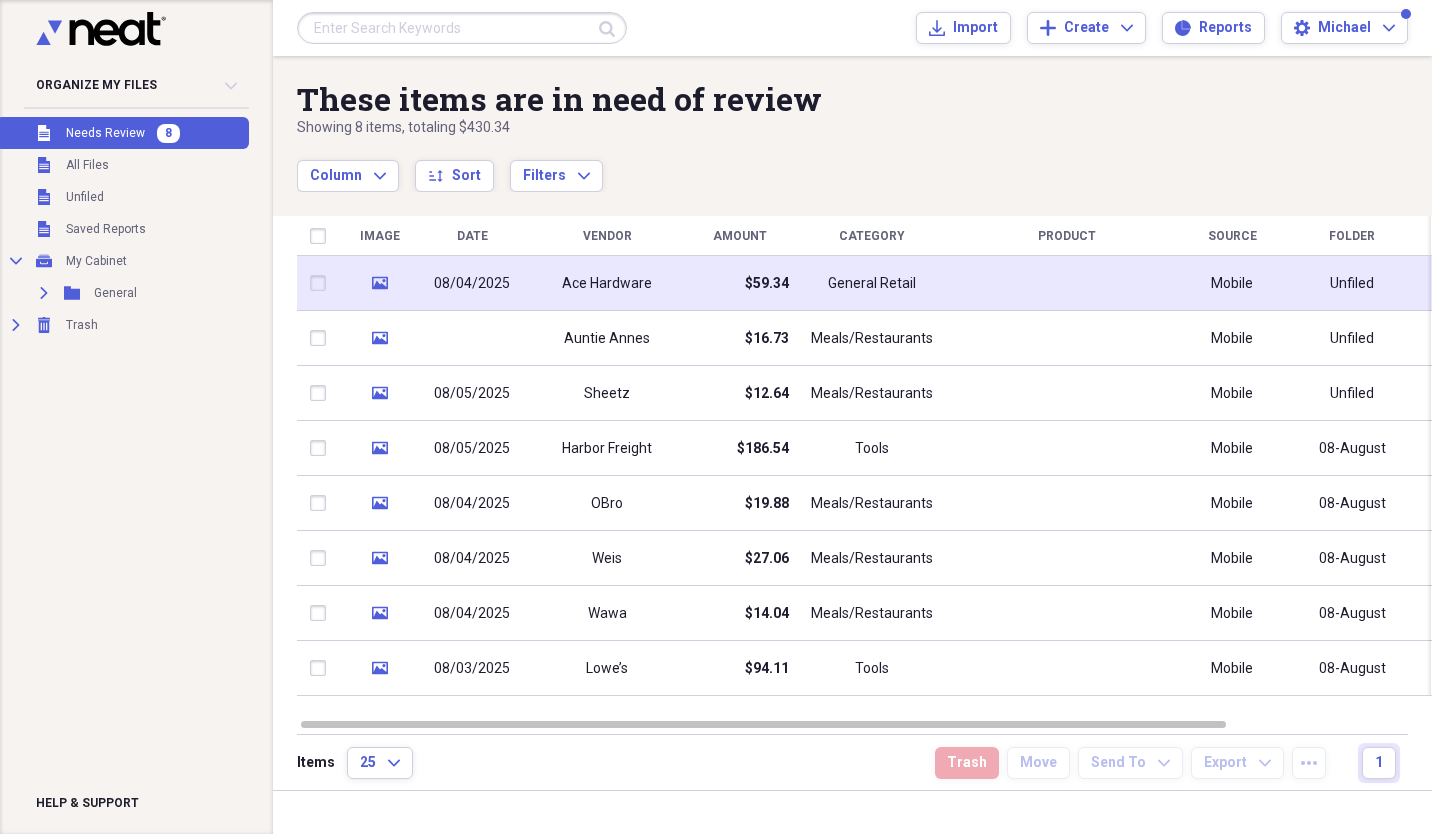 click at bounding box center (1067, 283) 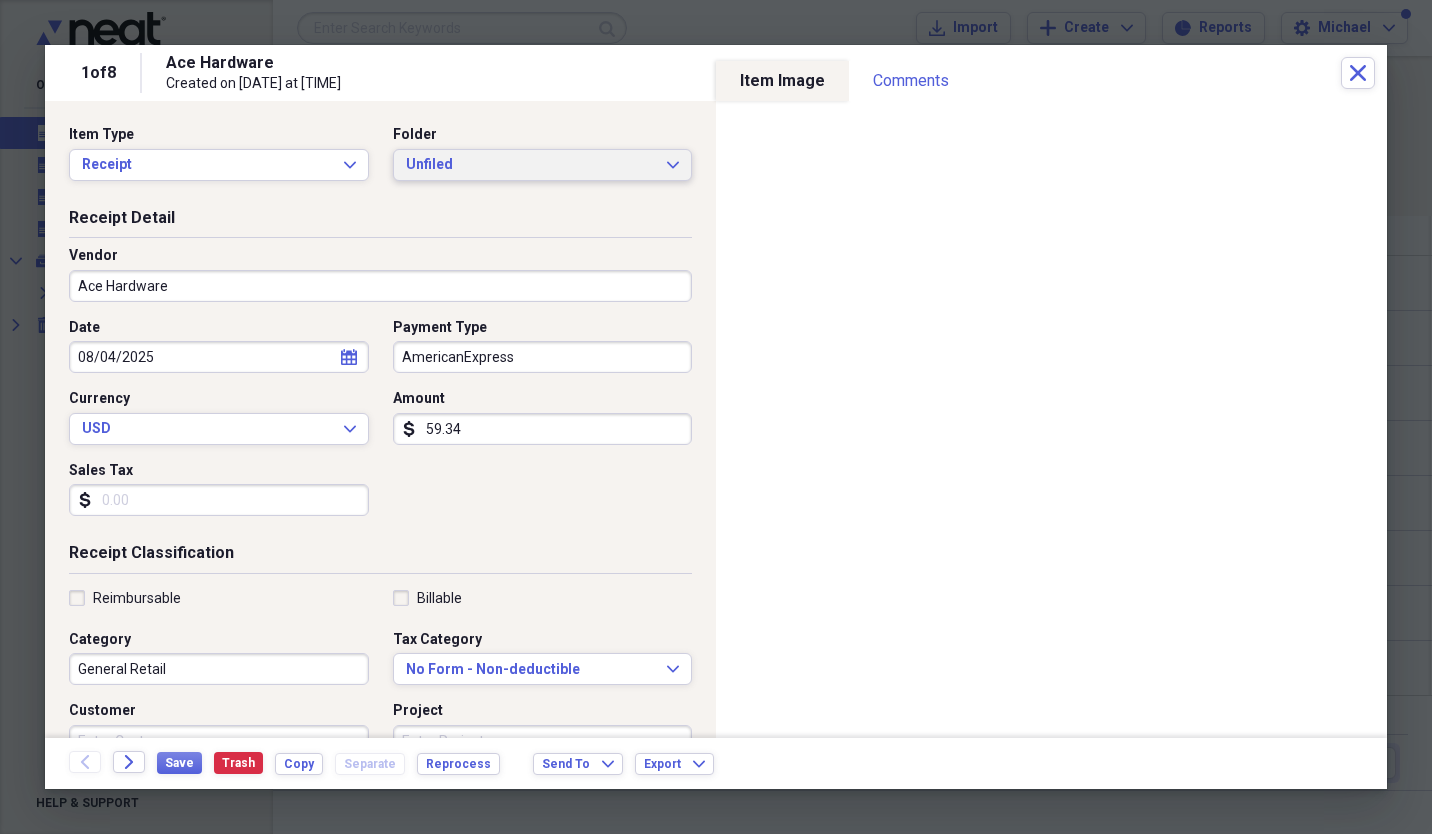 click on "Unfiled Expand" at bounding box center [543, 165] 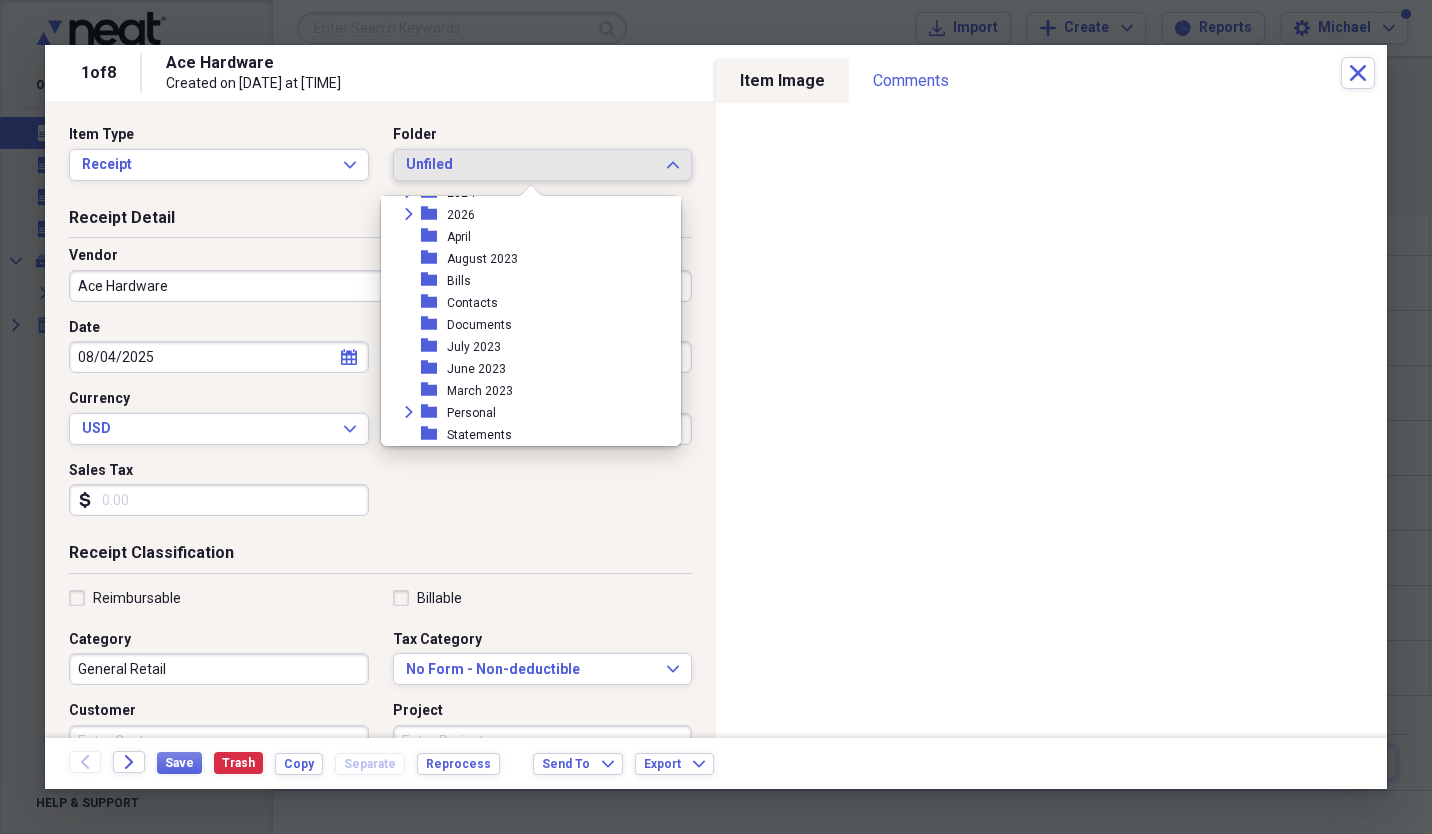 scroll, scrollTop: 0, scrollLeft: 0, axis: both 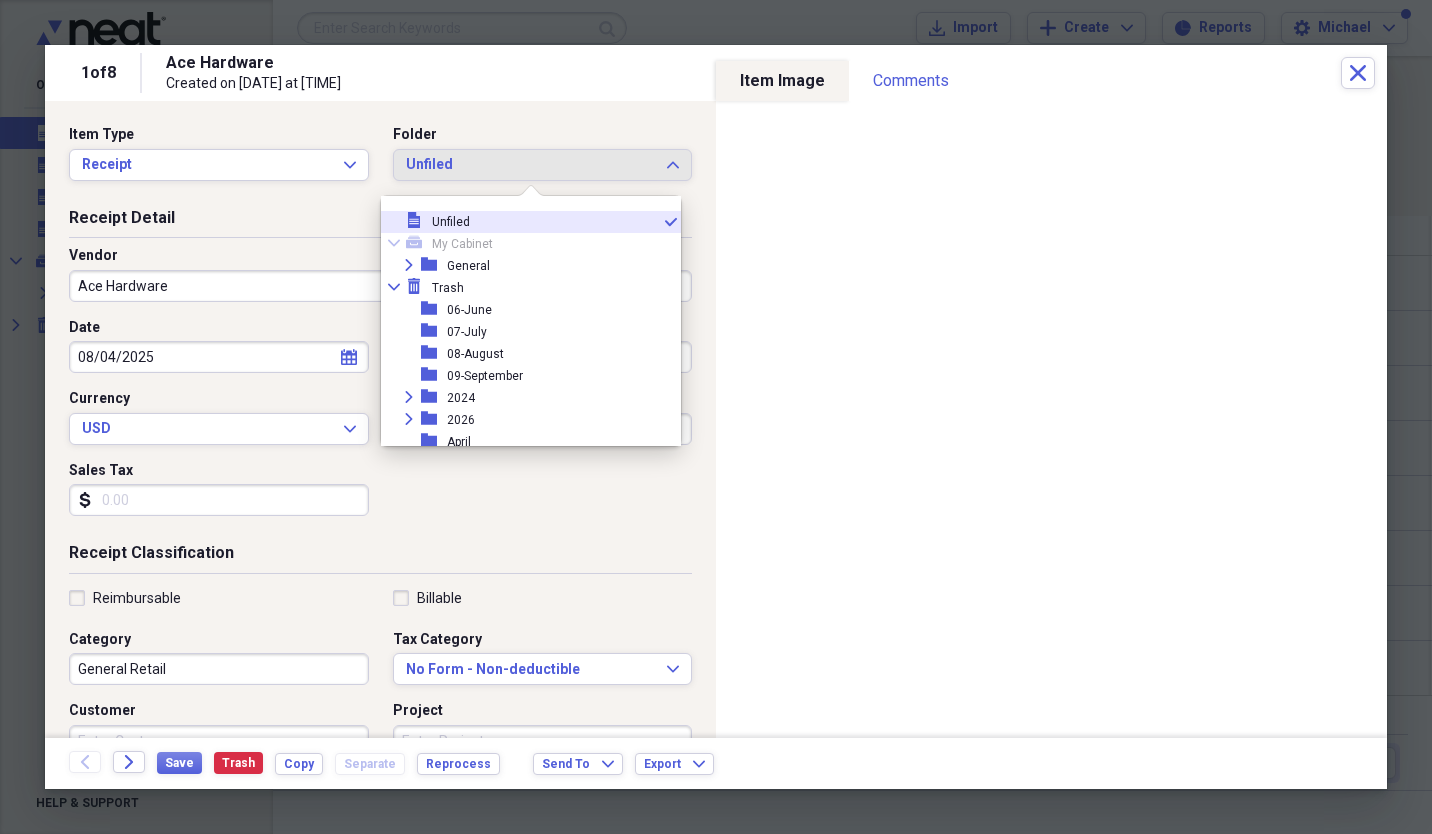 click on "Created on 08/05/2025 at 2:02 pm" at bounding box center (415, 84) 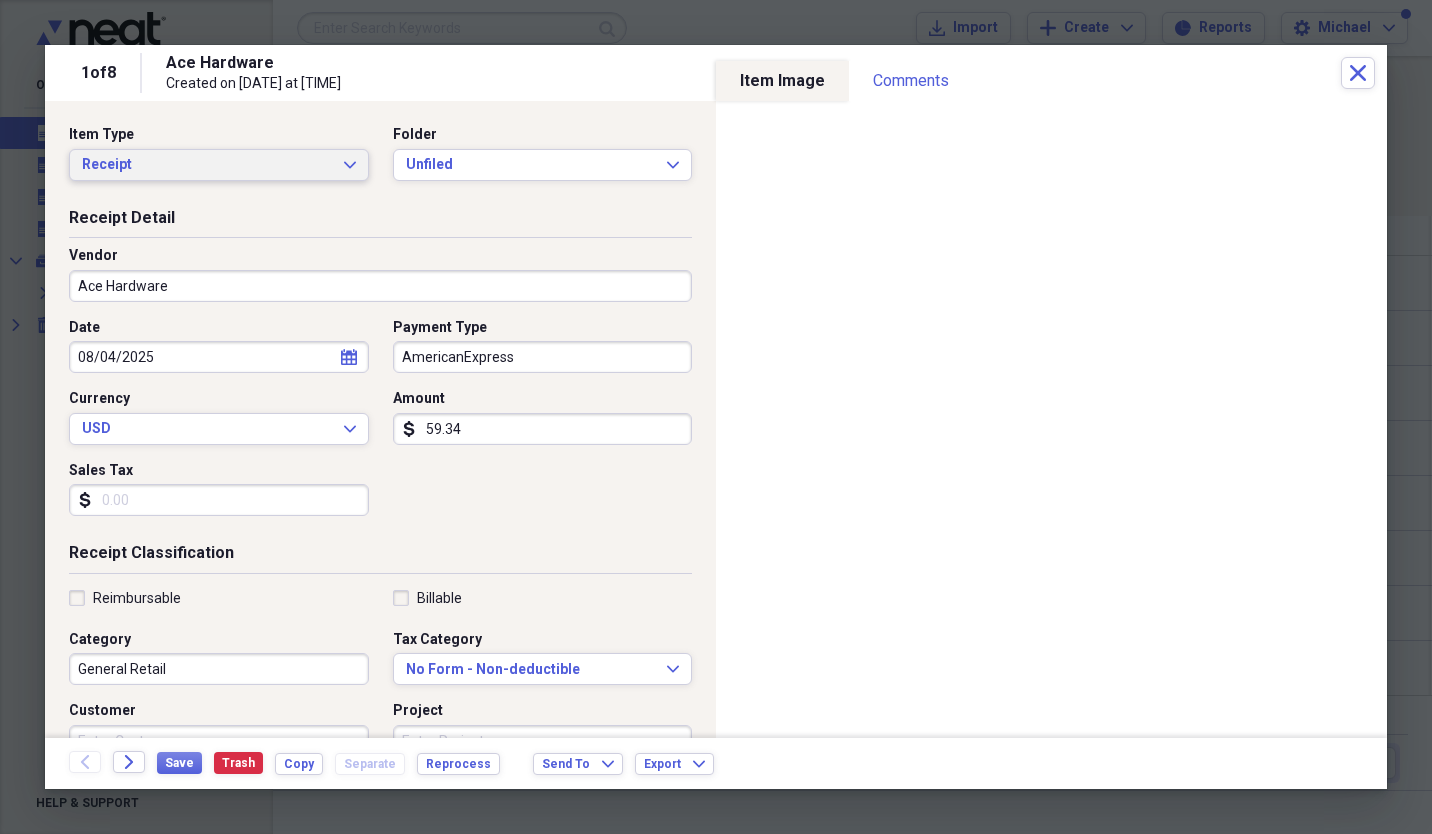 click on "Expand" 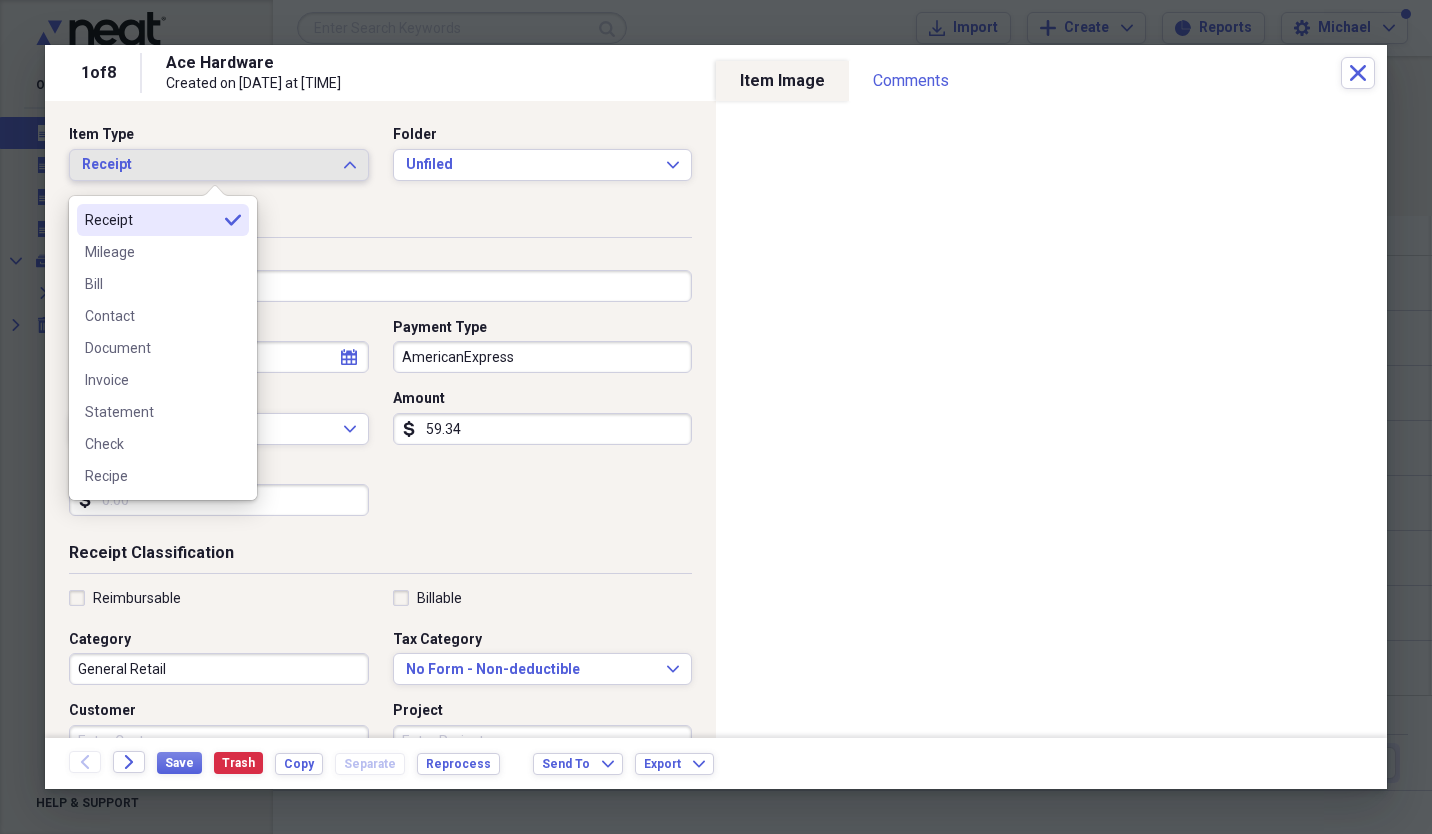 click on "Expand" 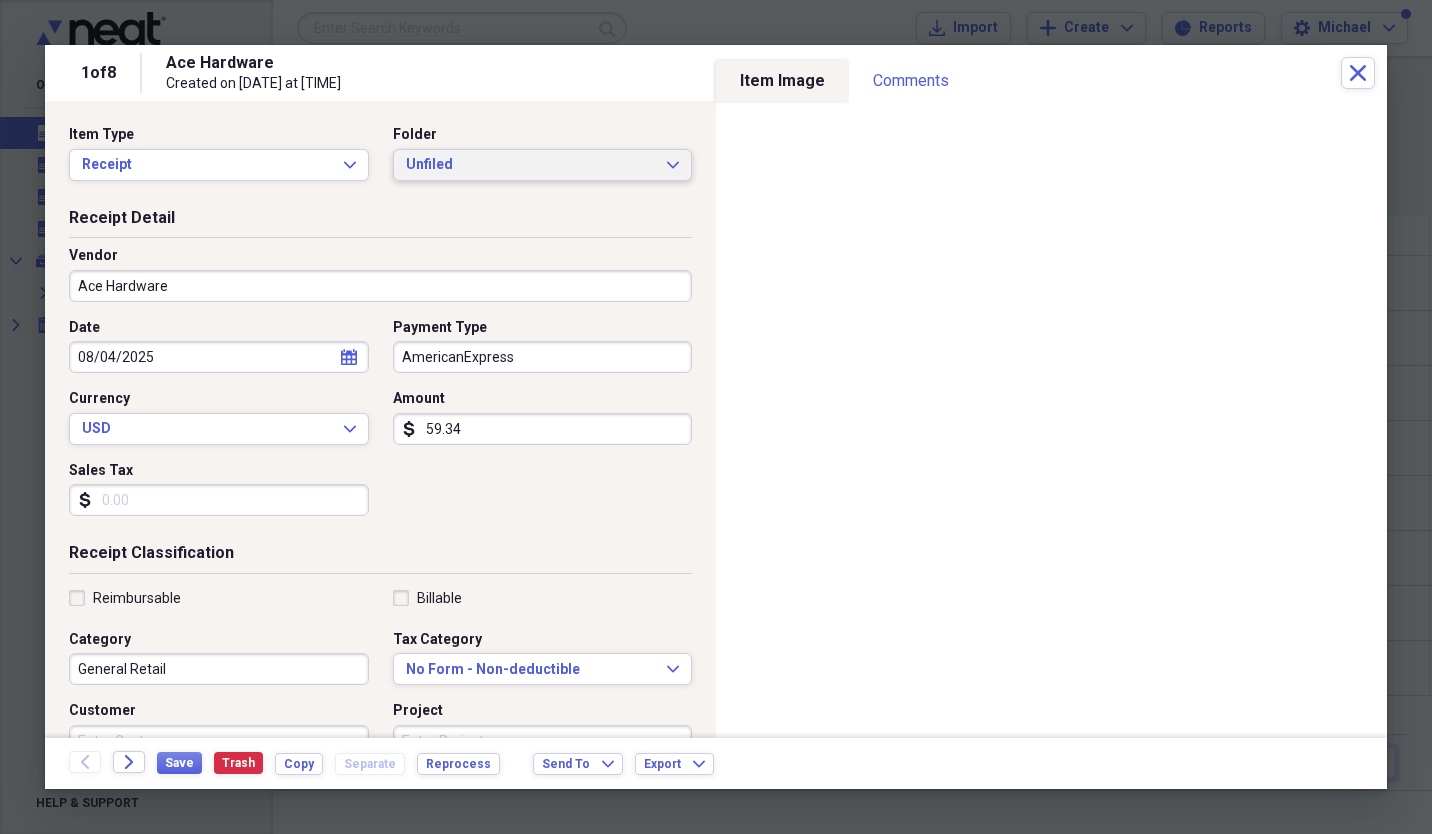 click on "Unfiled" at bounding box center [531, 165] 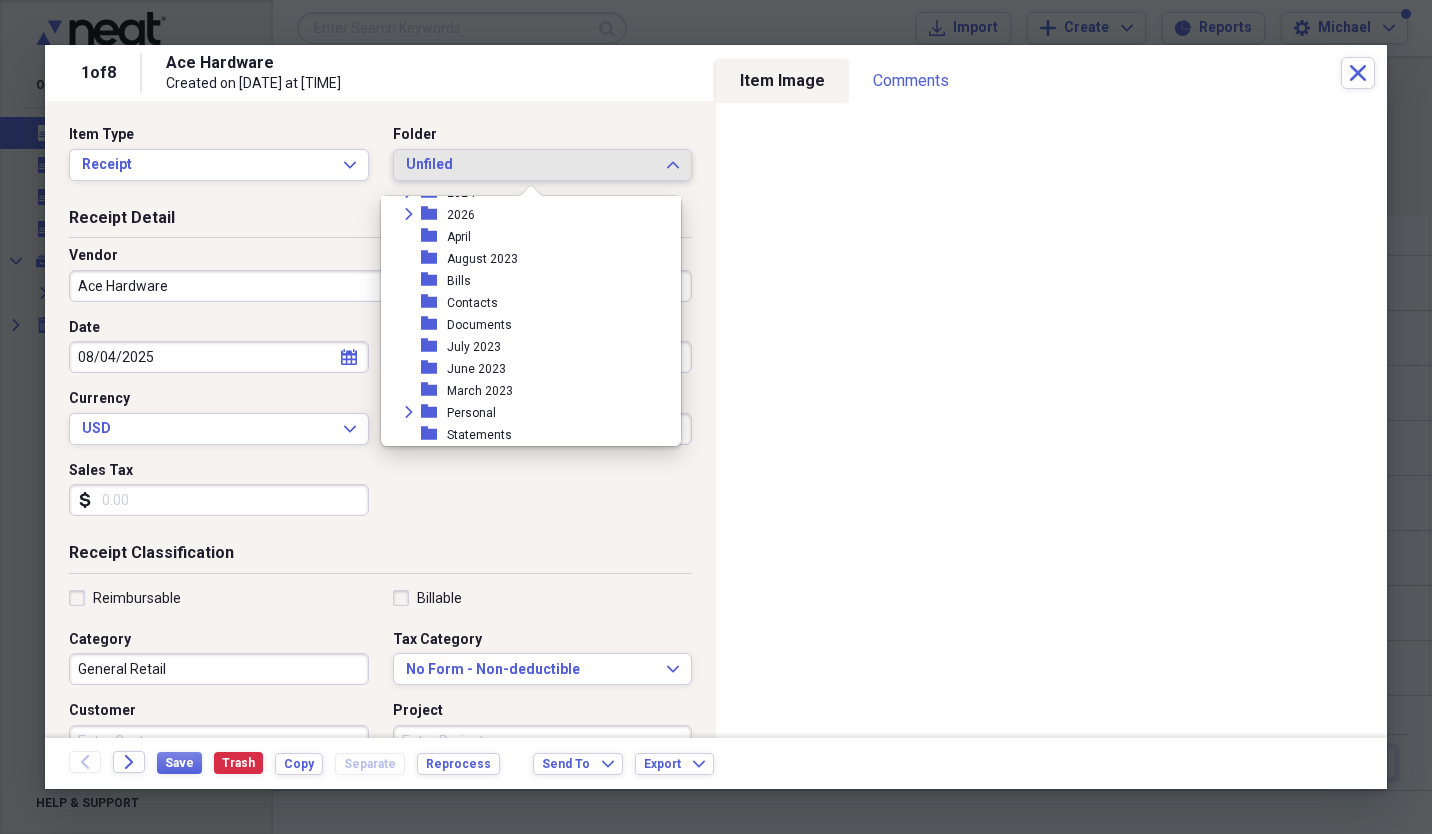 scroll, scrollTop: 0, scrollLeft: 0, axis: both 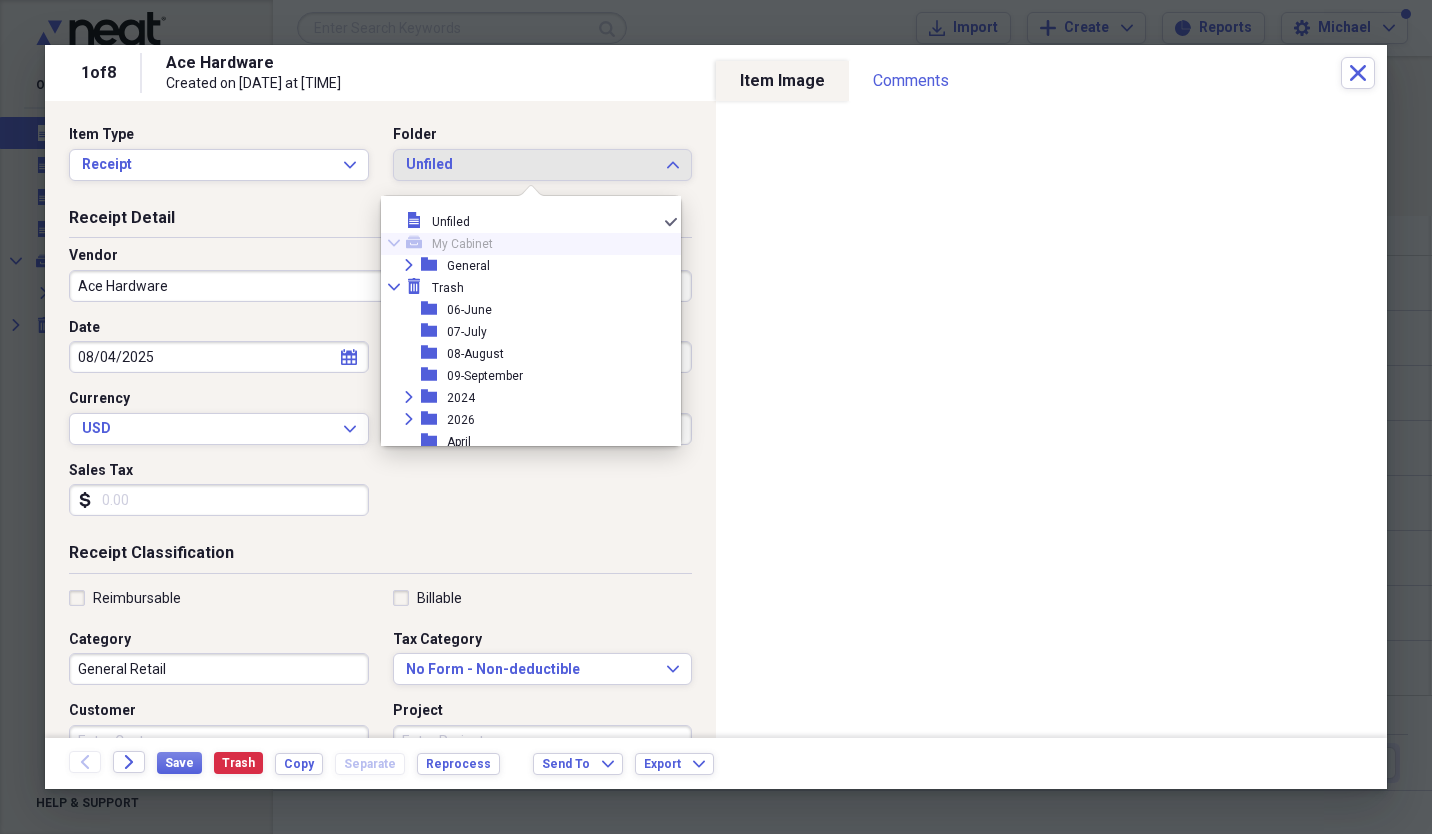 click on "Item Type Receipt Expand Folder Unfiled Expand Receipt Detail Vendor Ace Hardware Date 08/04/2025 calendar Calendar Payment Type AmericanExpress Currency USD Expand Amount dollar-sign 59.34 Sales Tax dollar-sign Receipt Classification Reimbursable Billable Category General Retail Tax Category No Form - Non-deductible Expand Customer Project Product Location Class Notes" at bounding box center (380, 419) 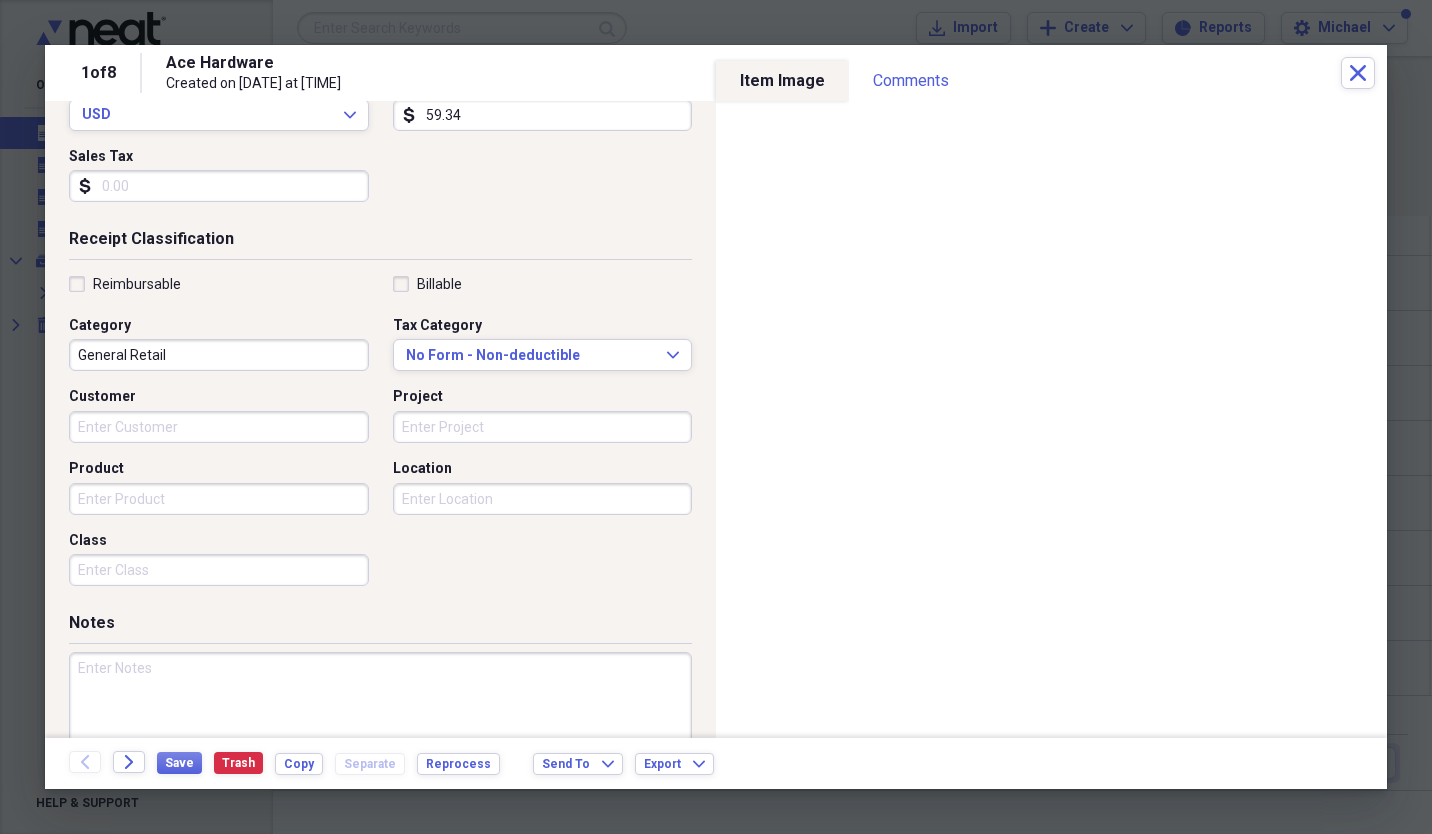scroll, scrollTop: 384, scrollLeft: 0, axis: vertical 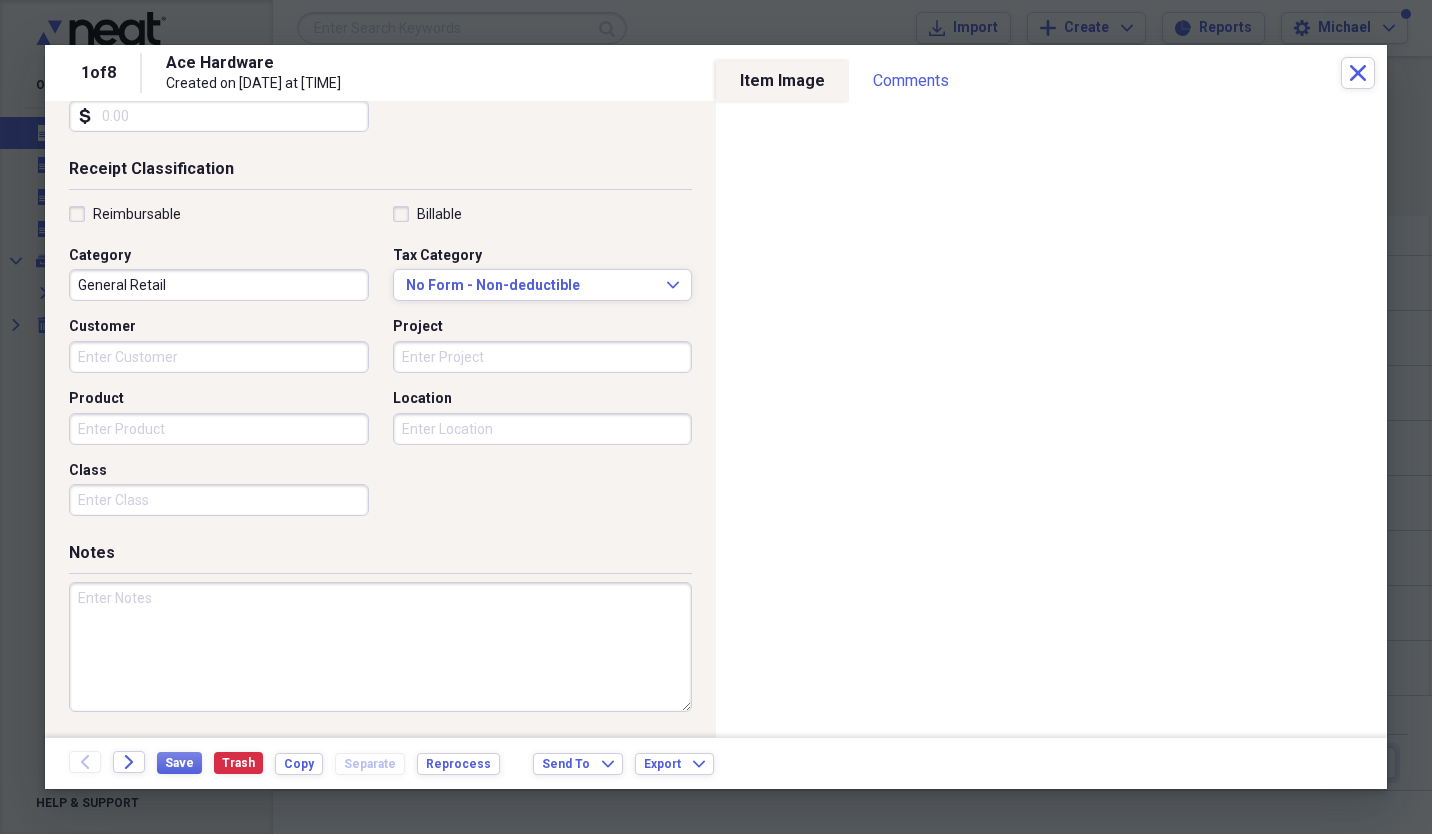 click on "General Retail" at bounding box center [219, 285] 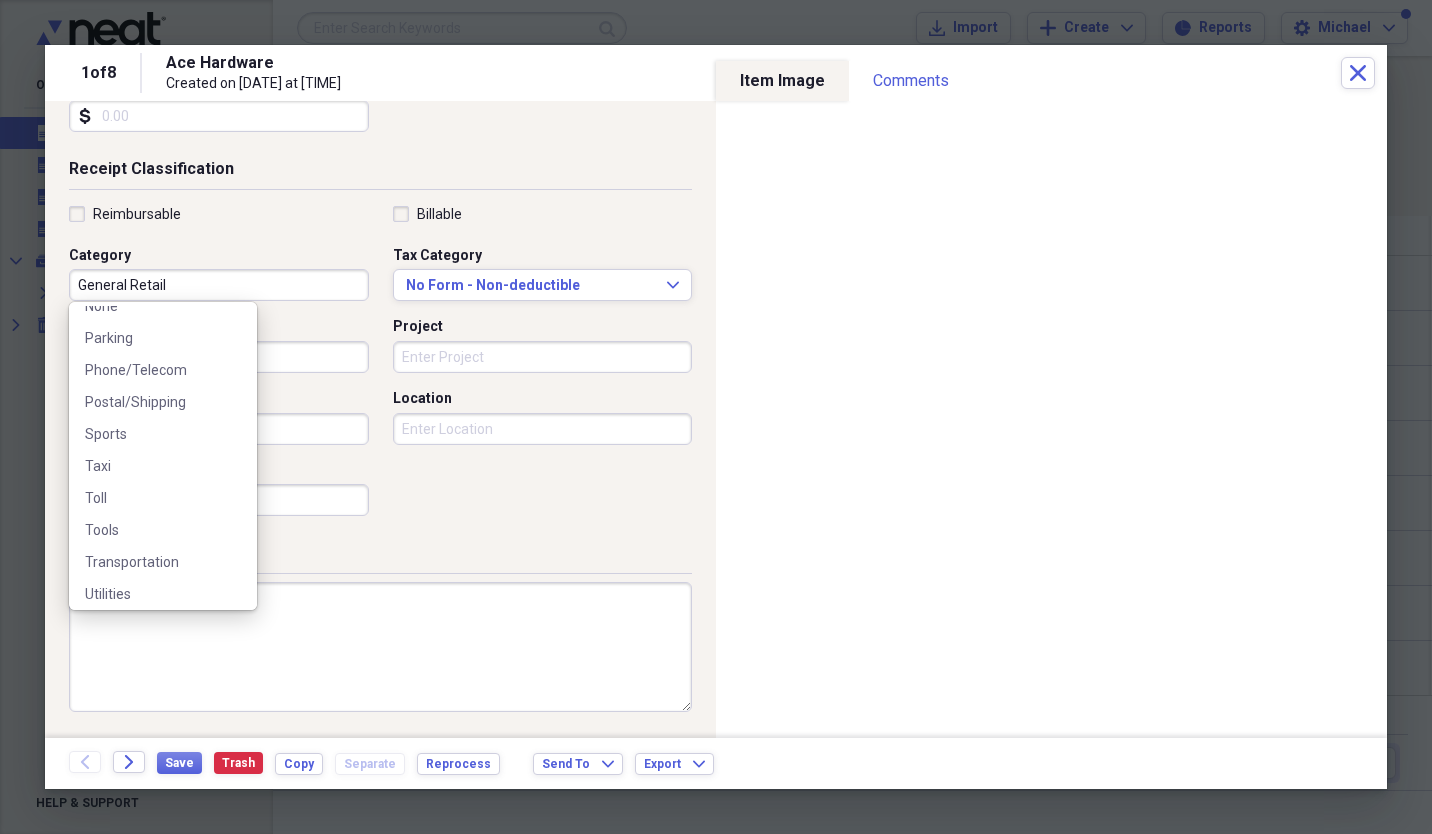 scroll, scrollTop: 380, scrollLeft: 0, axis: vertical 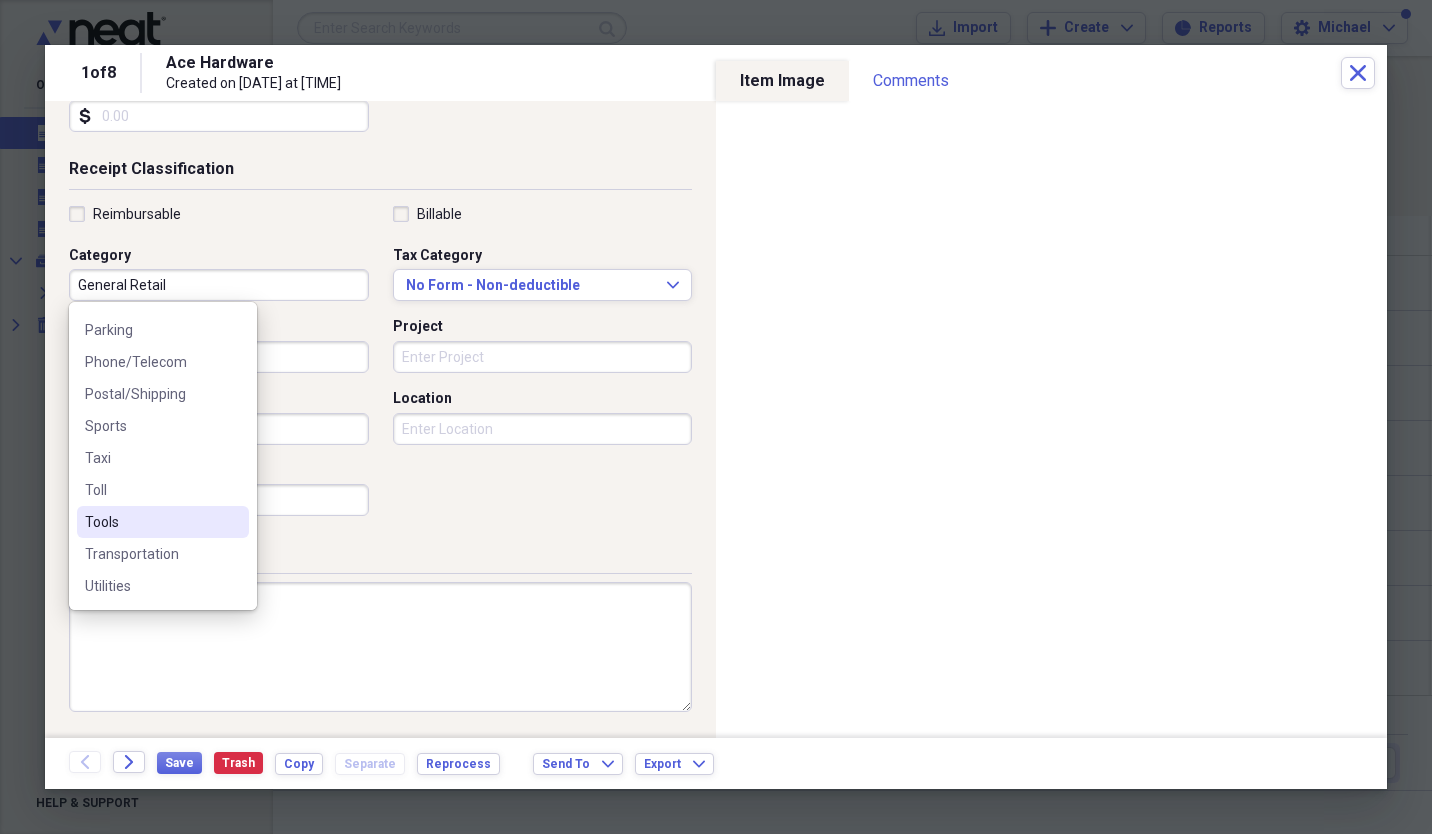 click on "Tools" at bounding box center [151, 522] 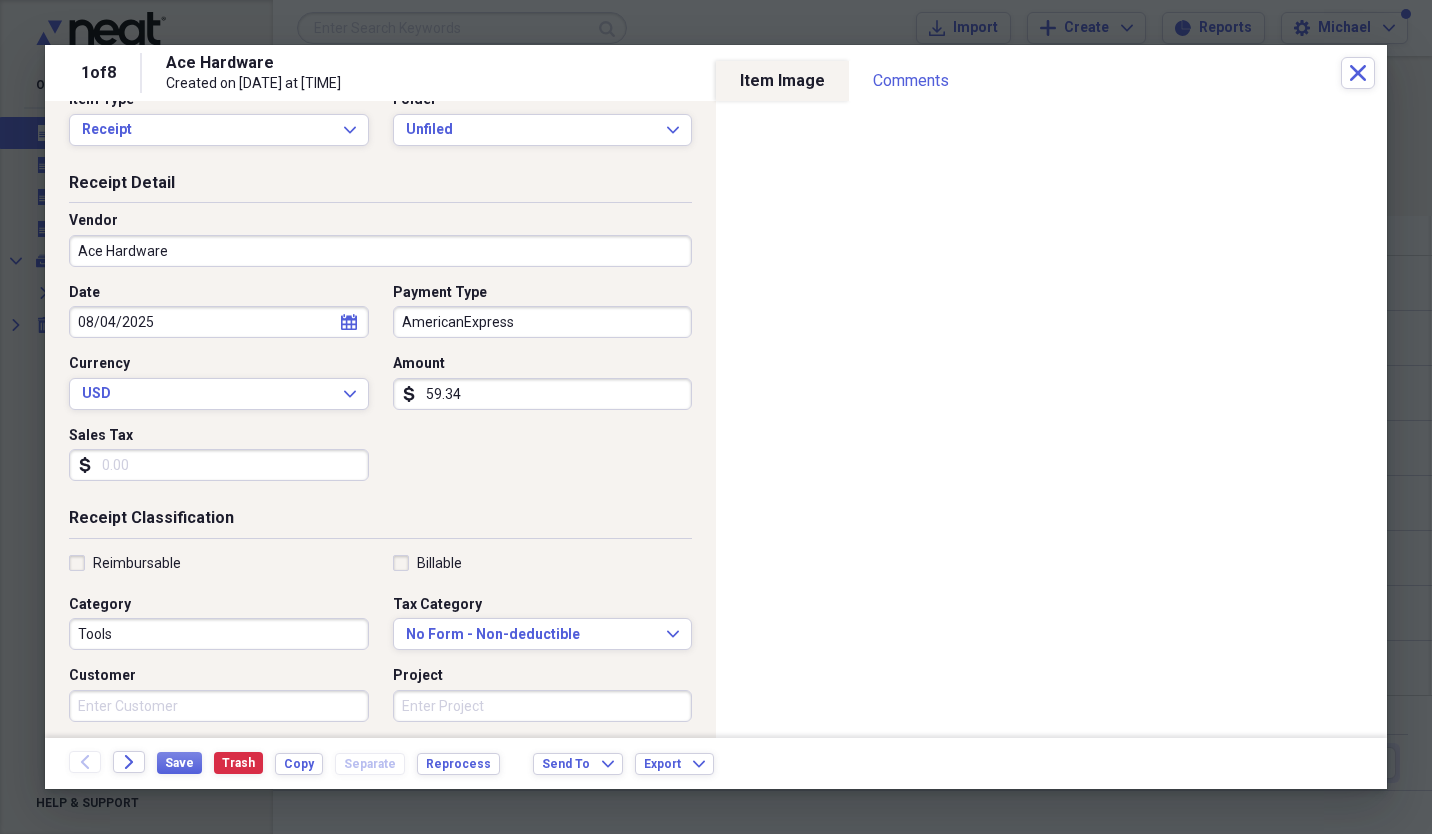 scroll, scrollTop: 24, scrollLeft: 0, axis: vertical 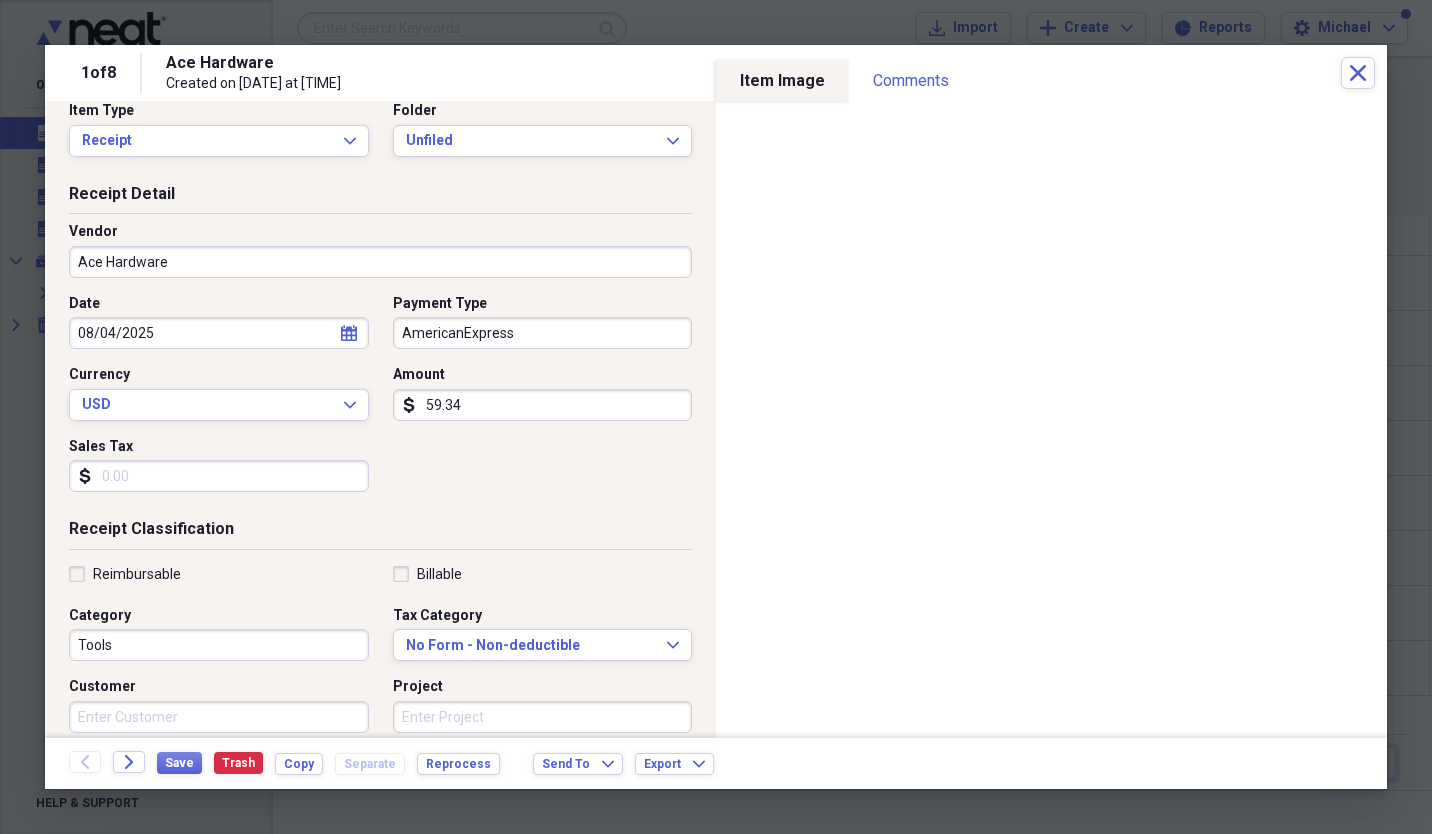 click on "Sales Tax" at bounding box center (219, 476) 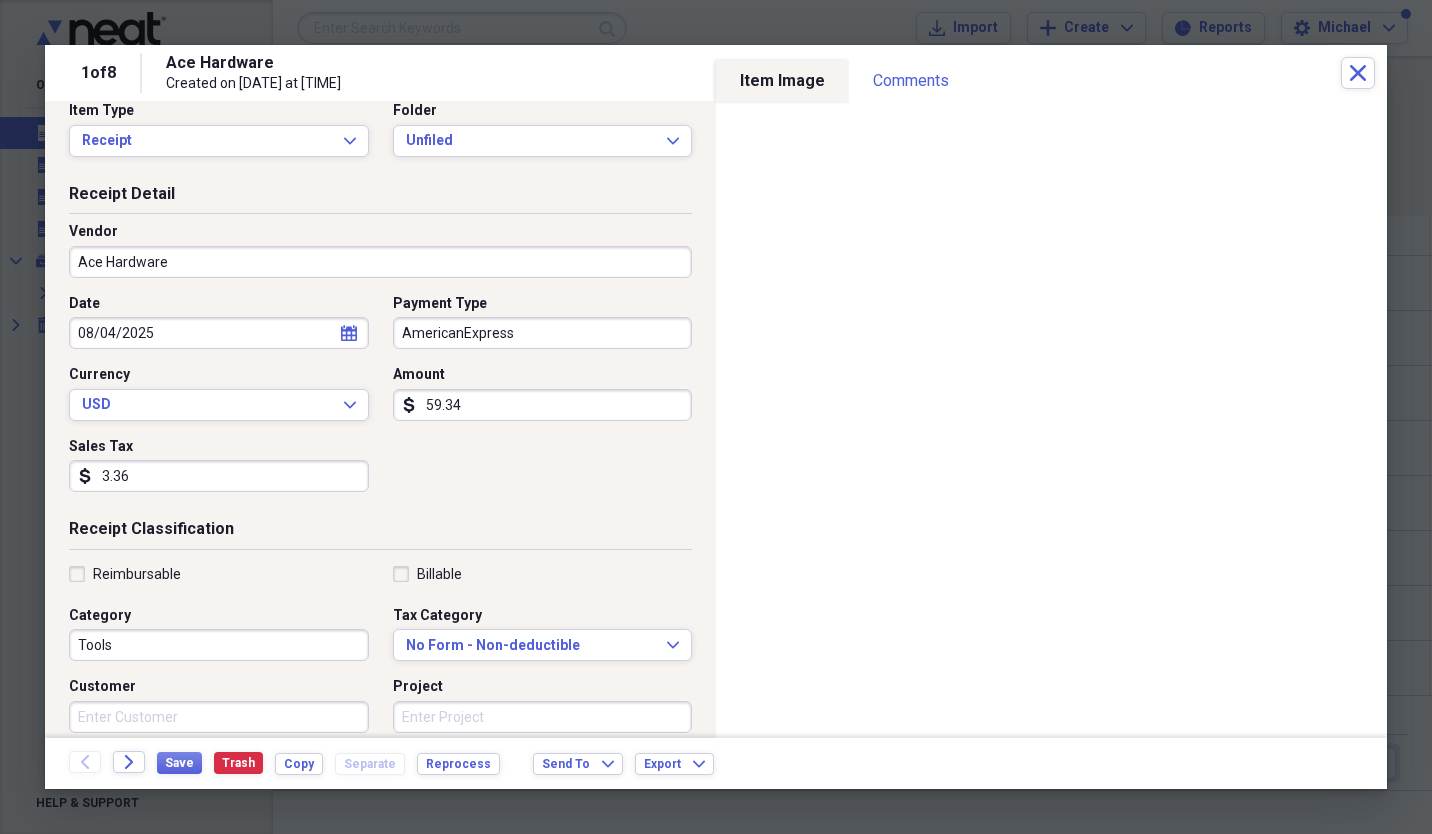 type on "3.36" 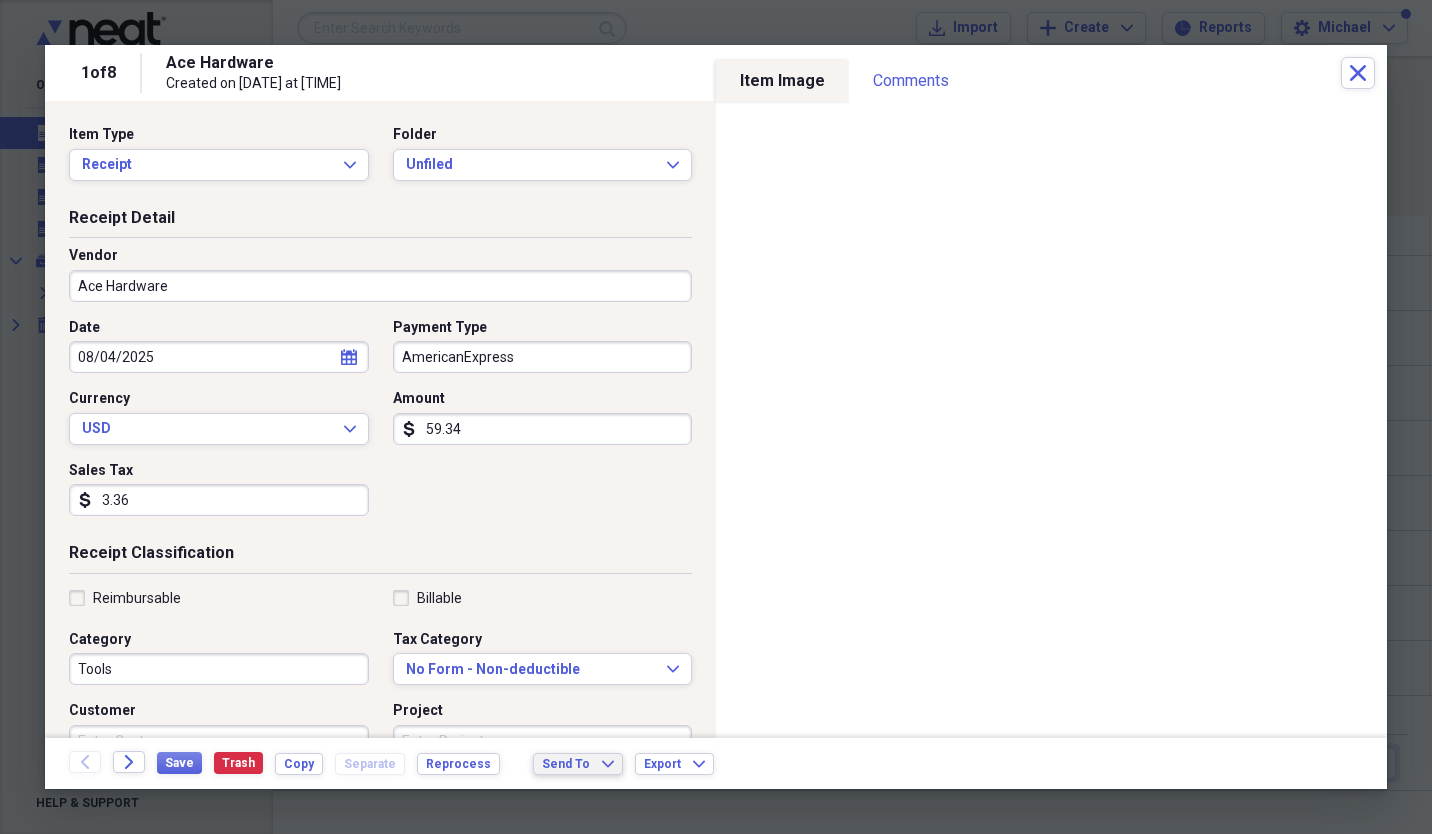 click on "Expand" 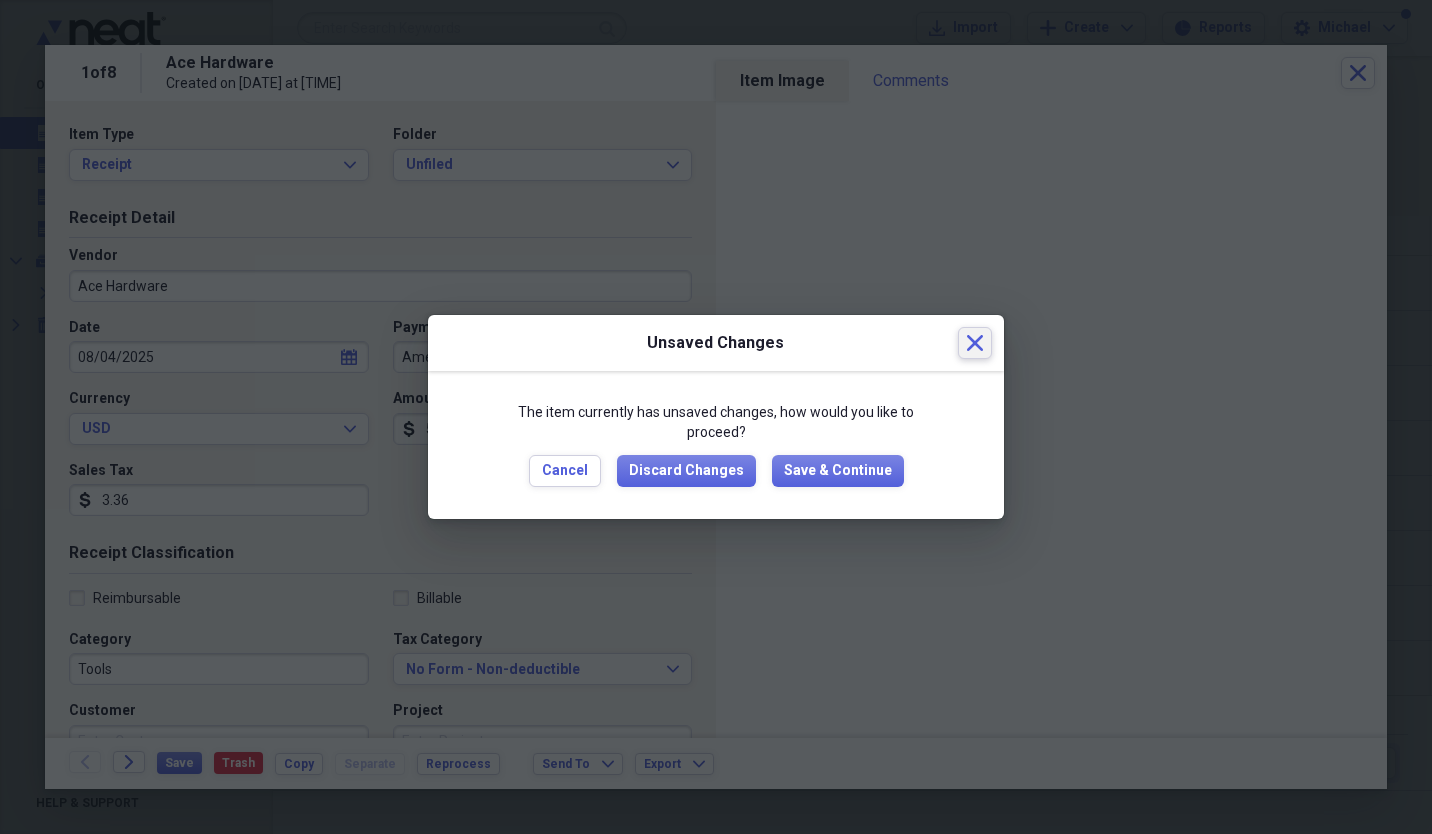 click on "Close" 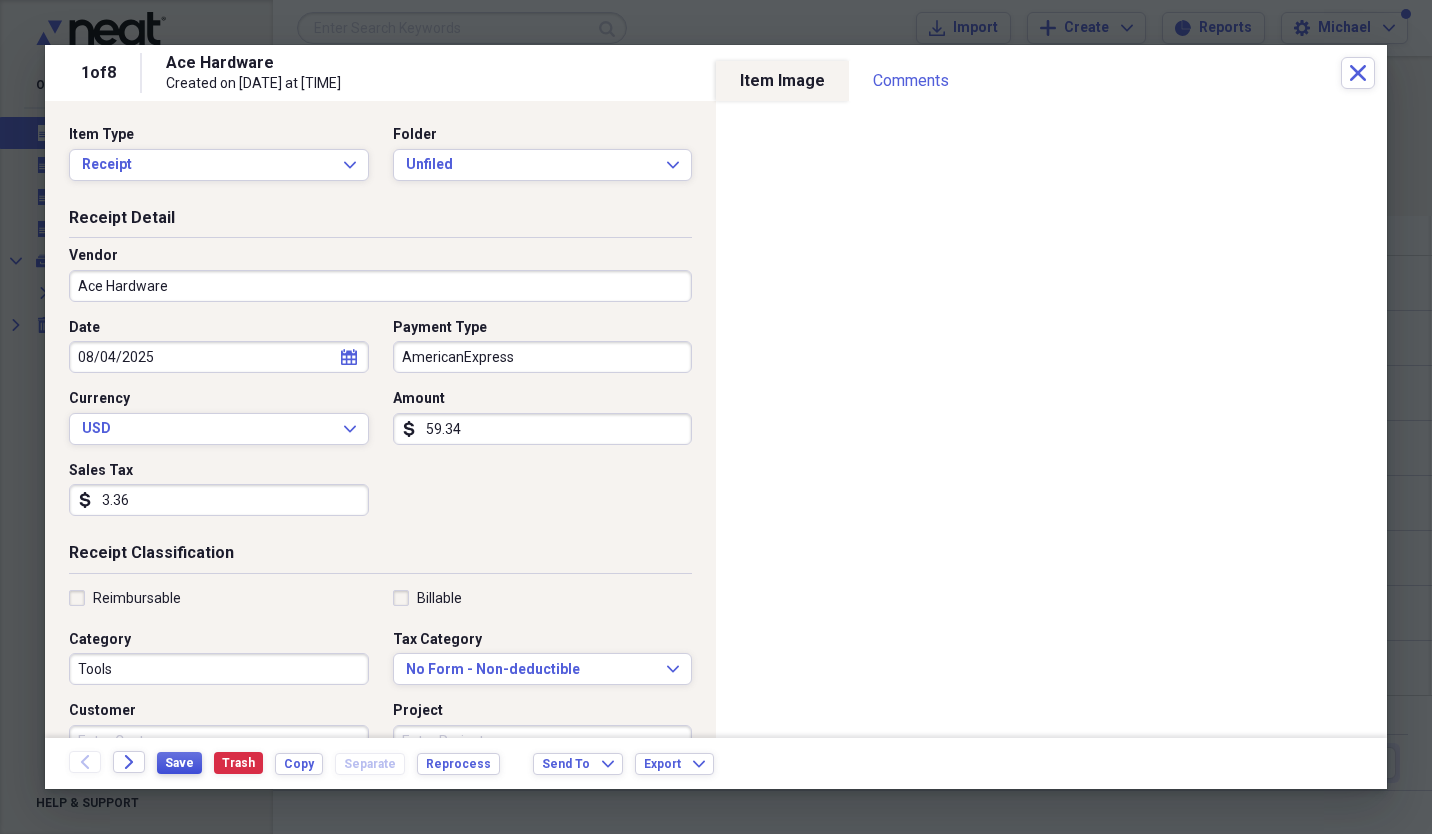 click on "Save" at bounding box center [179, 763] 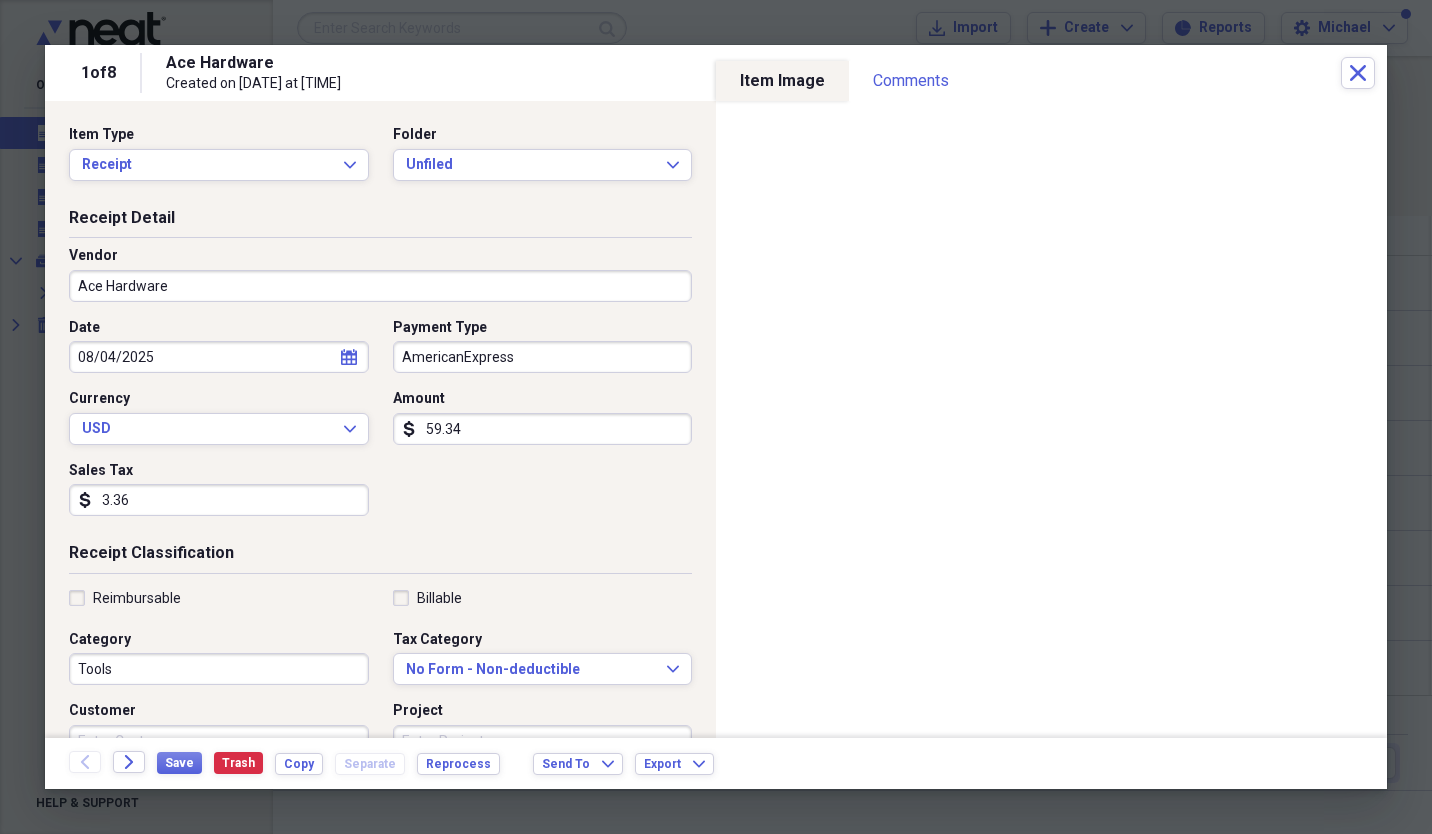 click on "1  of  8 Ace Hardware Created on 08/05/2025 at 2:02 pm Close" at bounding box center [716, 73] 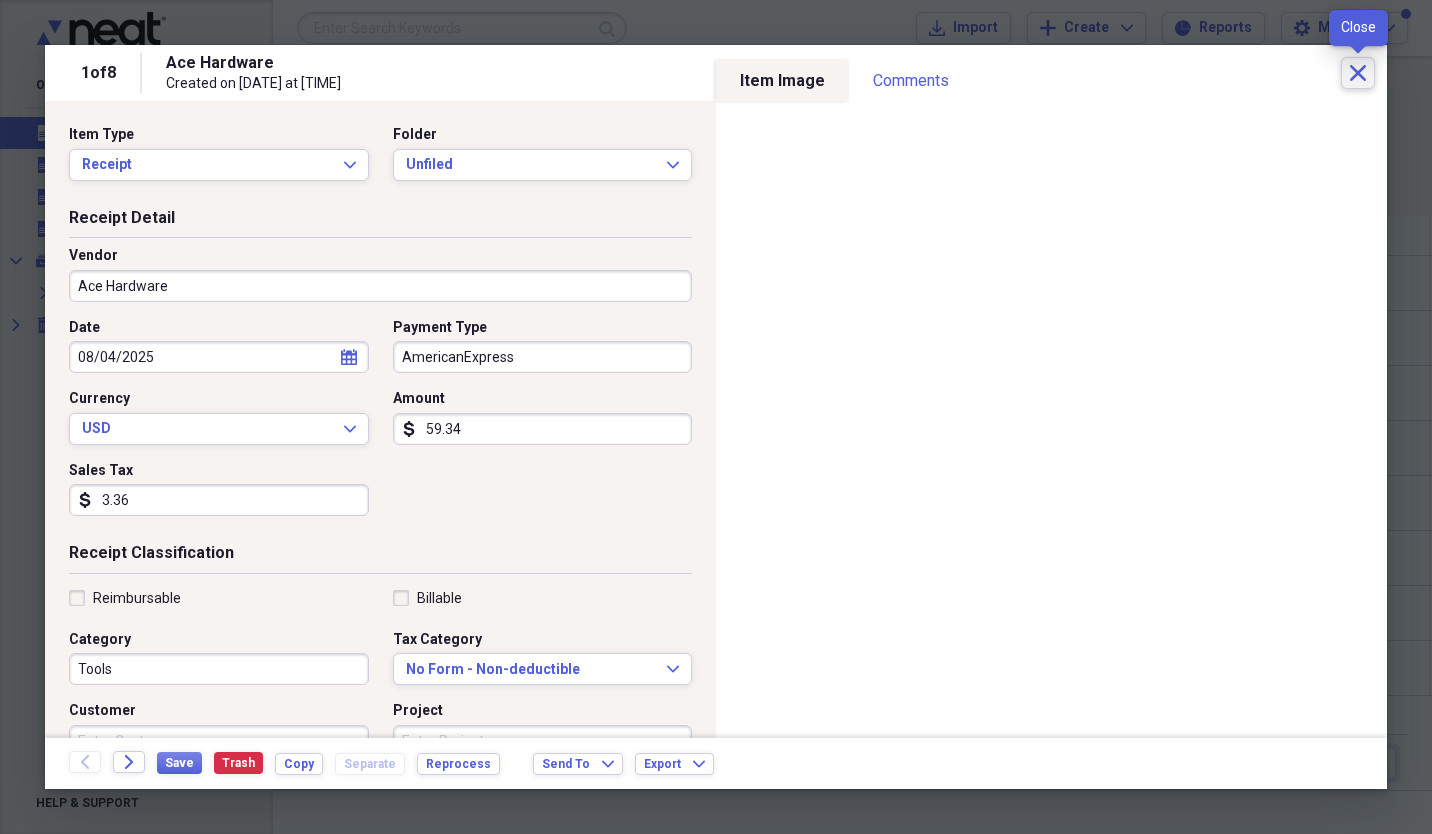 click 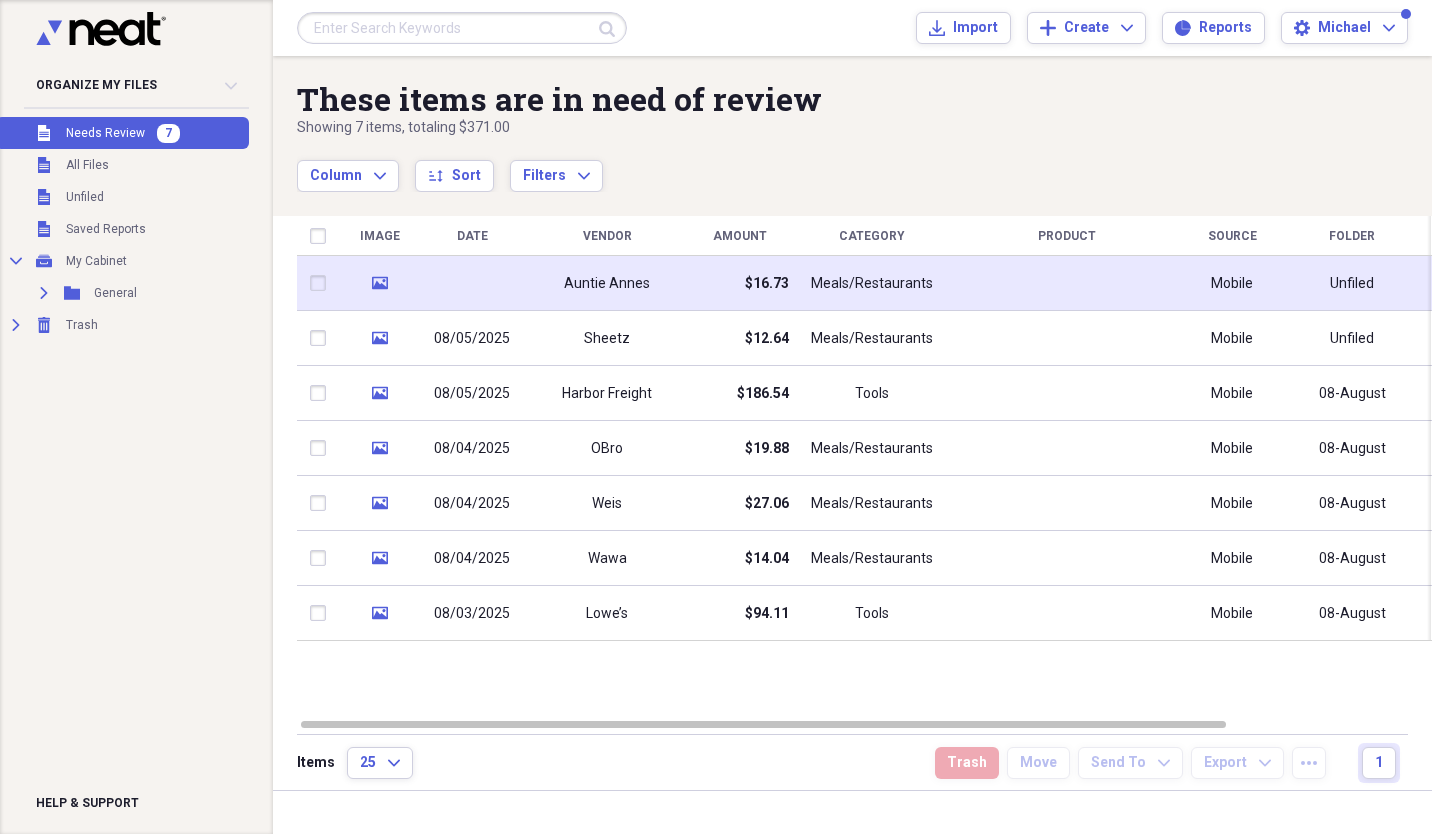 click at bounding box center (472, 283) 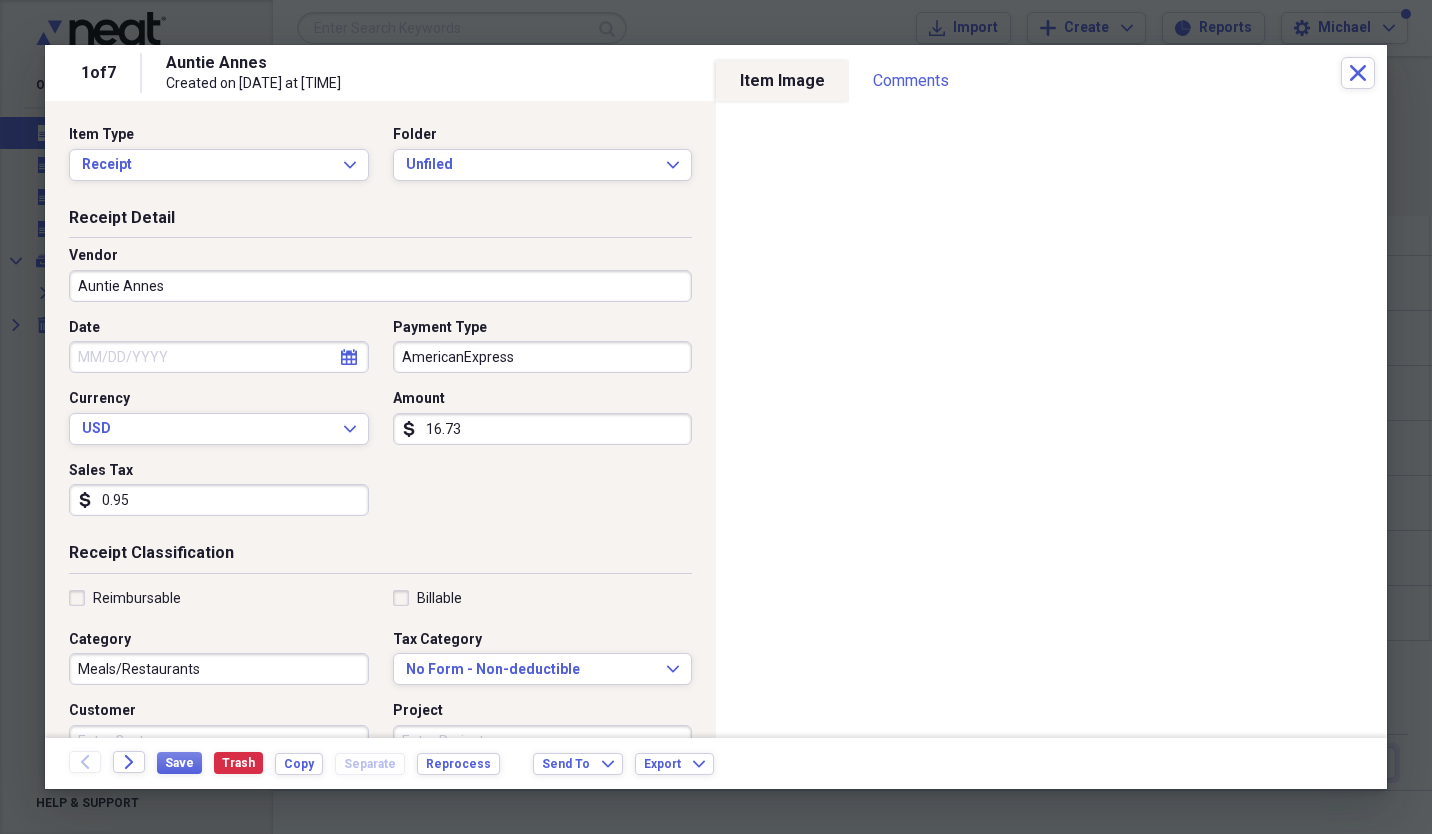 click on "calendar" 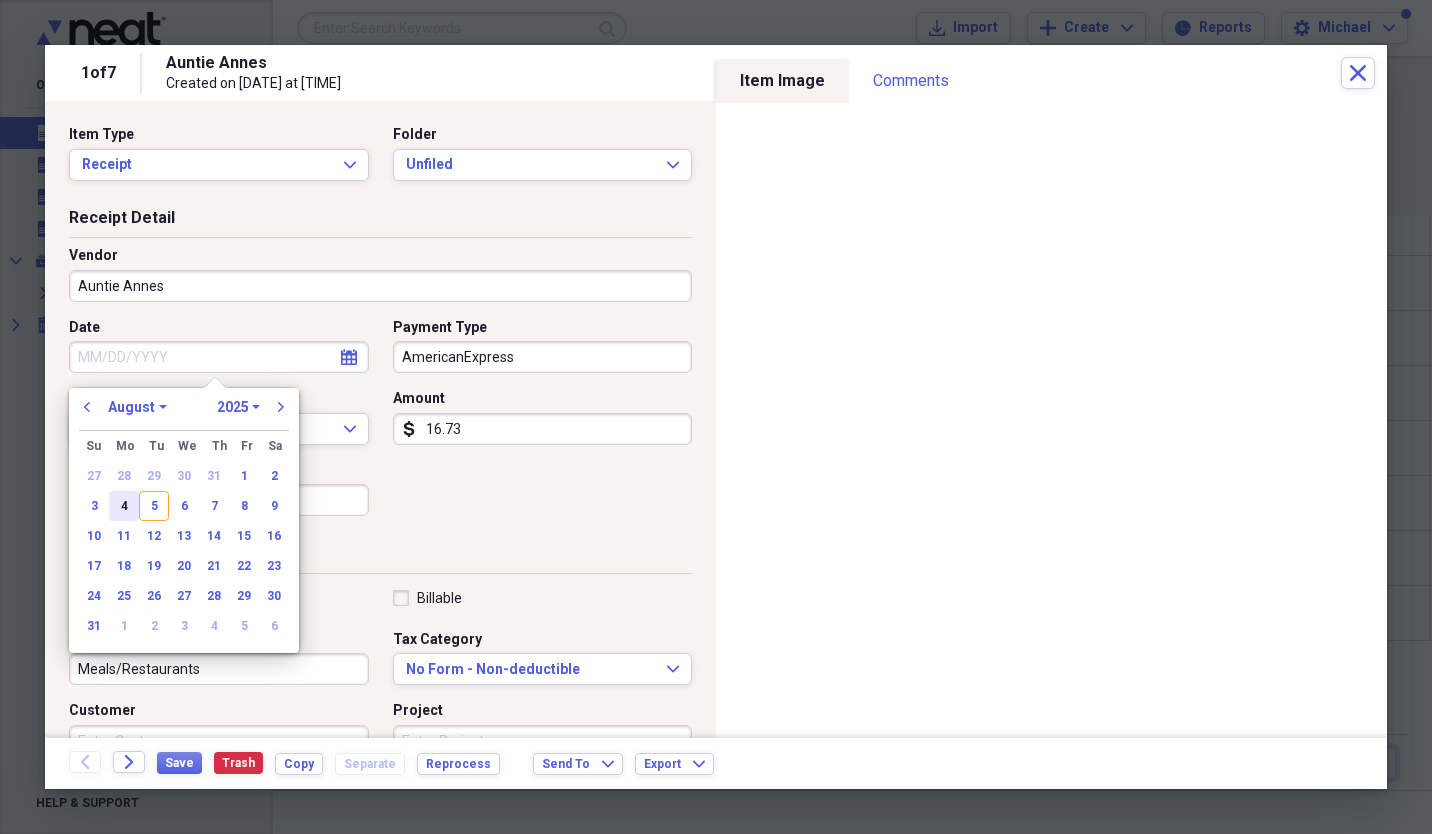 click on "4" at bounding box center (124, 506) 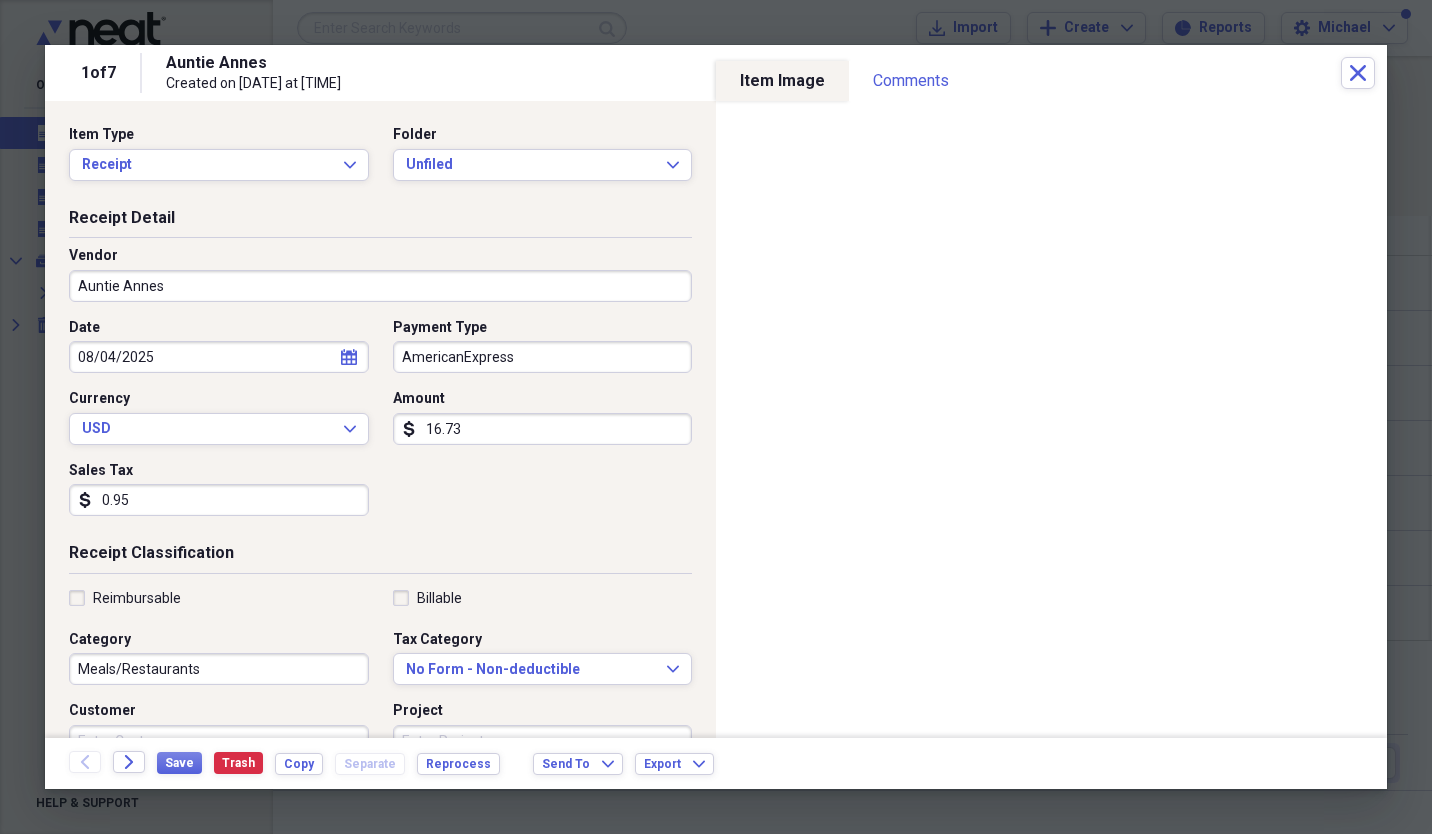 click on "Date 08/04/2025 calendar Calendar Payment Type AmericanExpress Currency USD Expand Amount dollar-sign 16.73 Sales Tax dollar-sign 0.95" at bounding box center [380, 425] 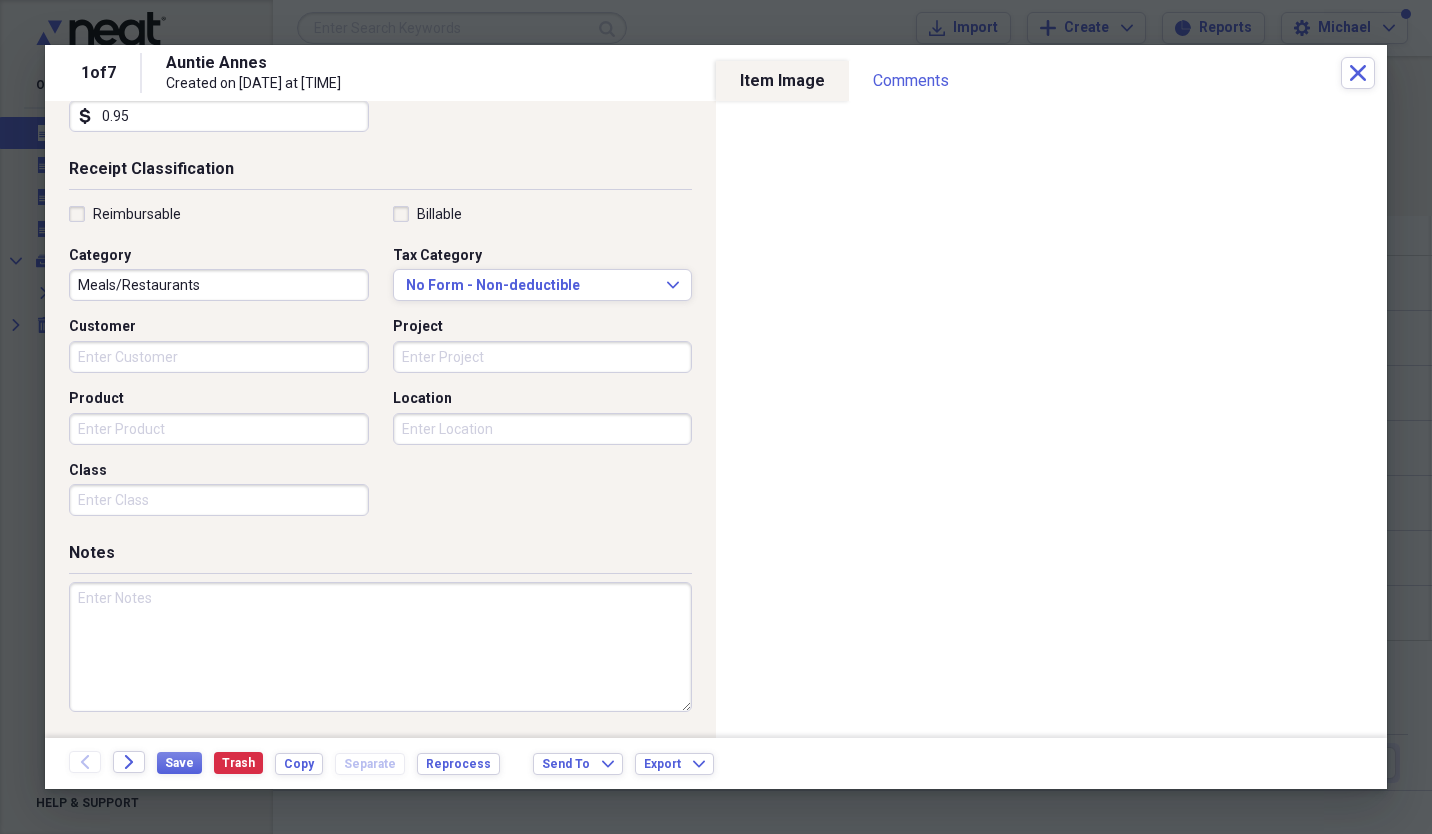 scroll, scrollTop: 0, scrollLeft: 0, axis: both 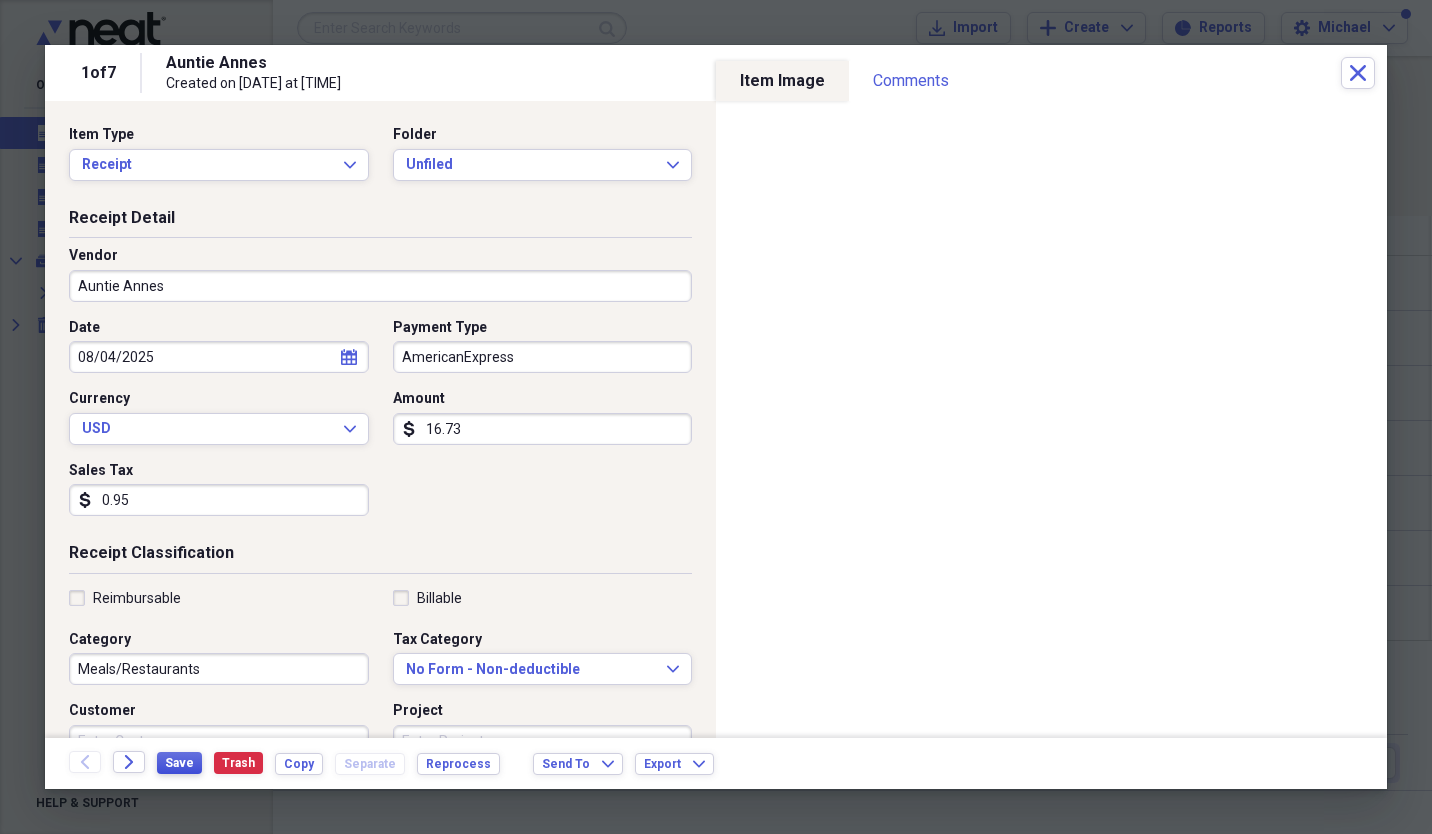 click on "Save" at bounding box center (179, 763) 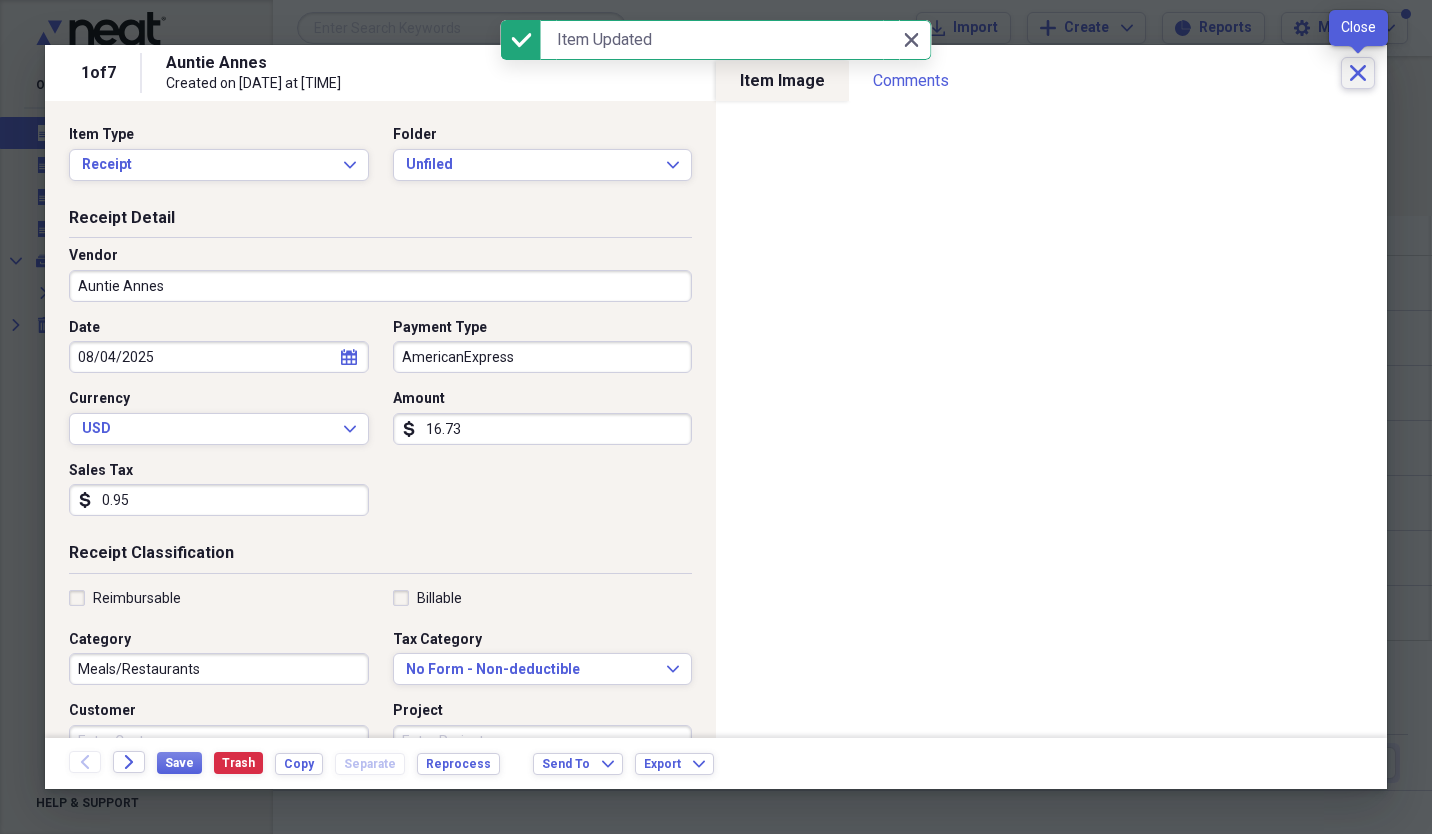 click 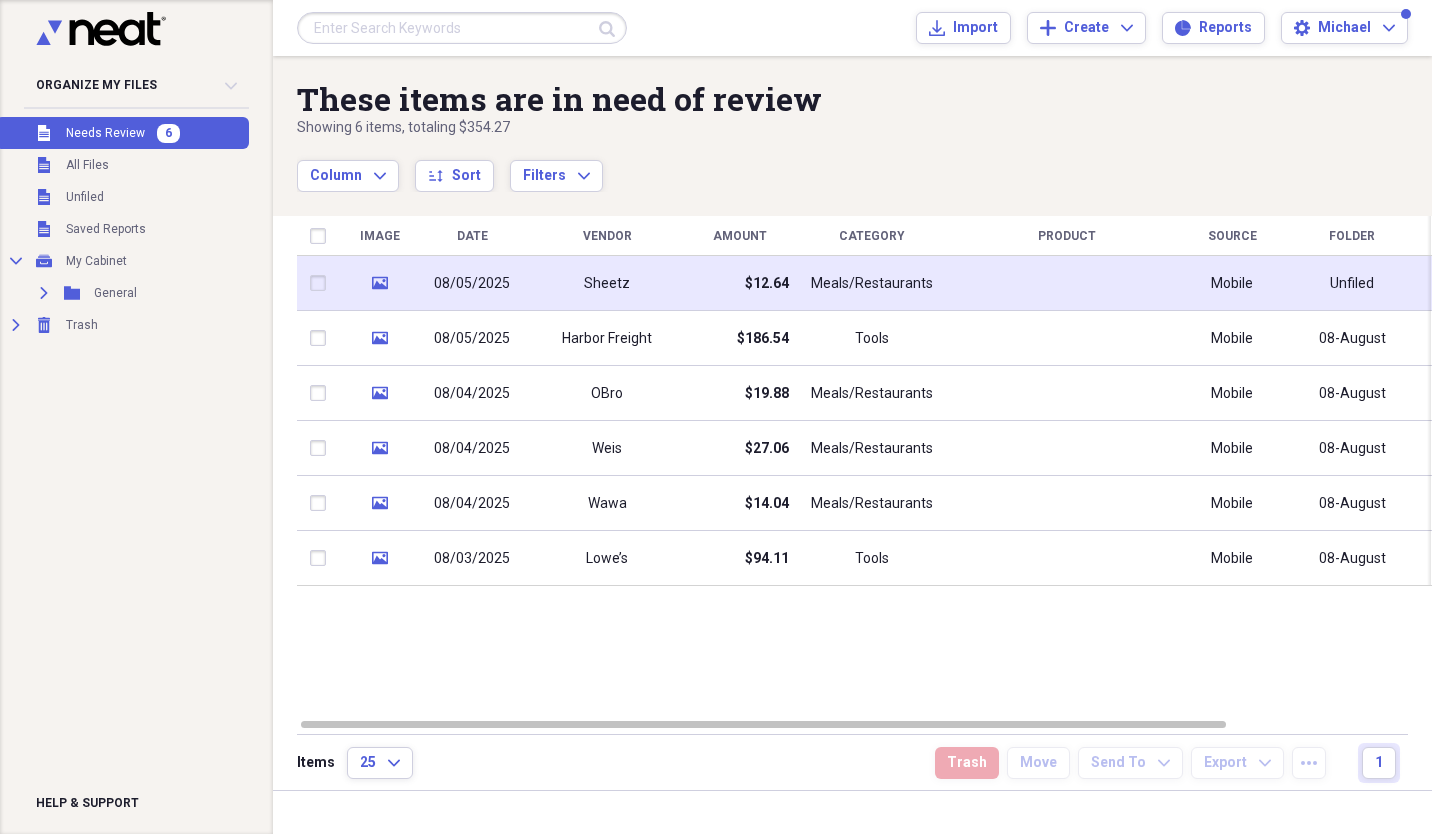 click on "Sheetz" at bounding box center (607, 283) 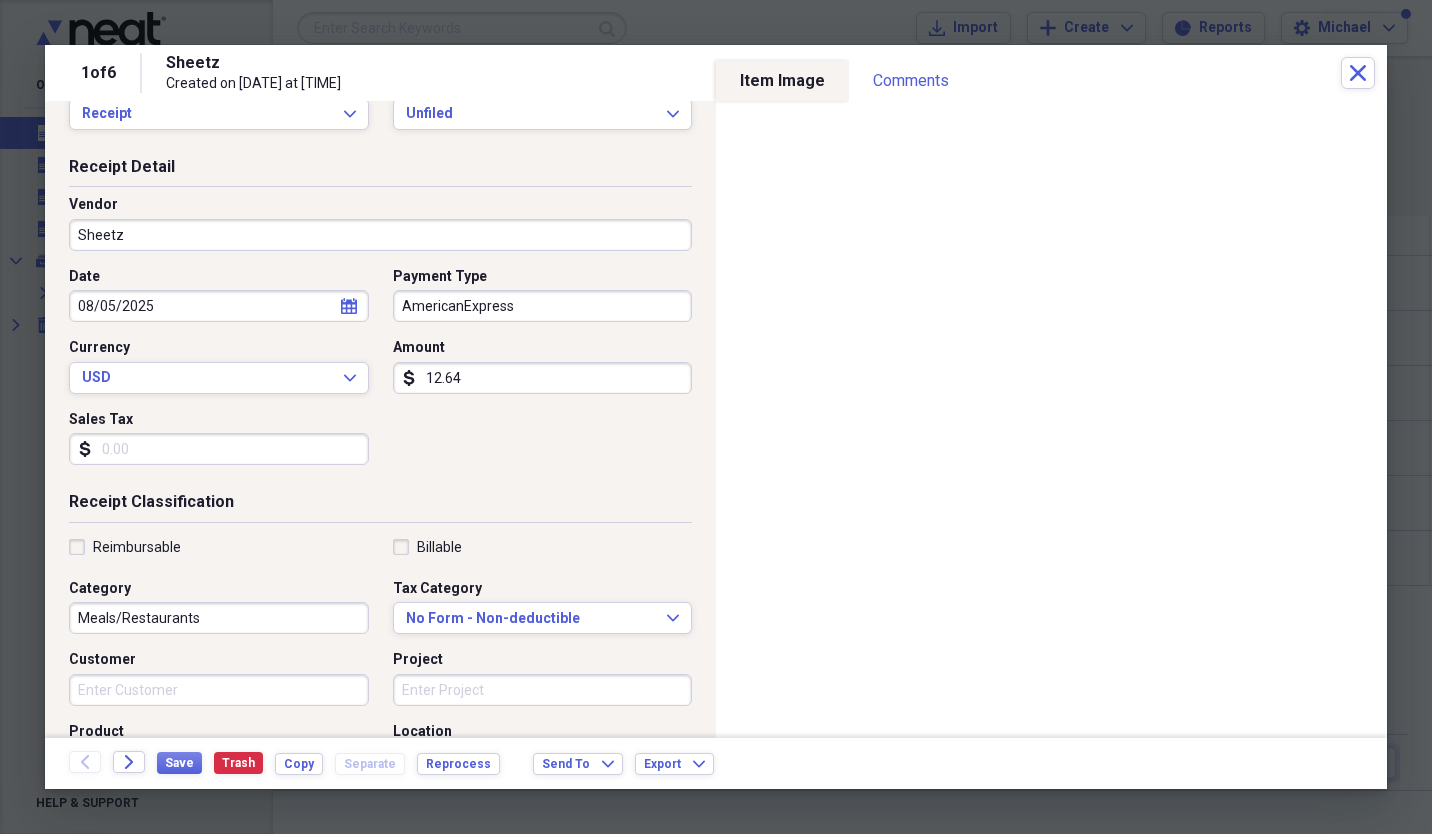 scroll, scrollTop: 54, scrollLeft: 0, axis: vertical 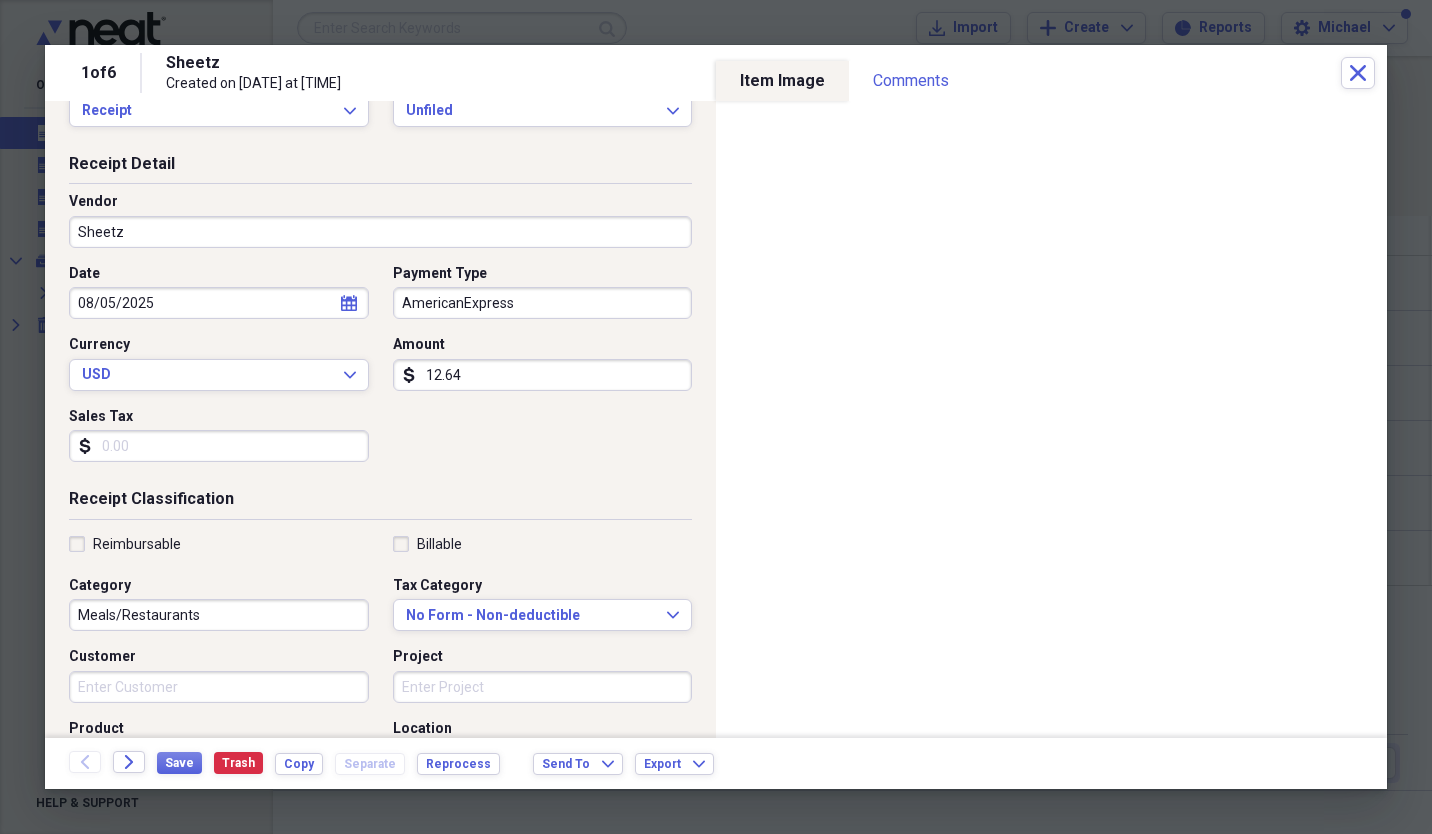 click on "Sales Tax" at bounding box center [219, 446] 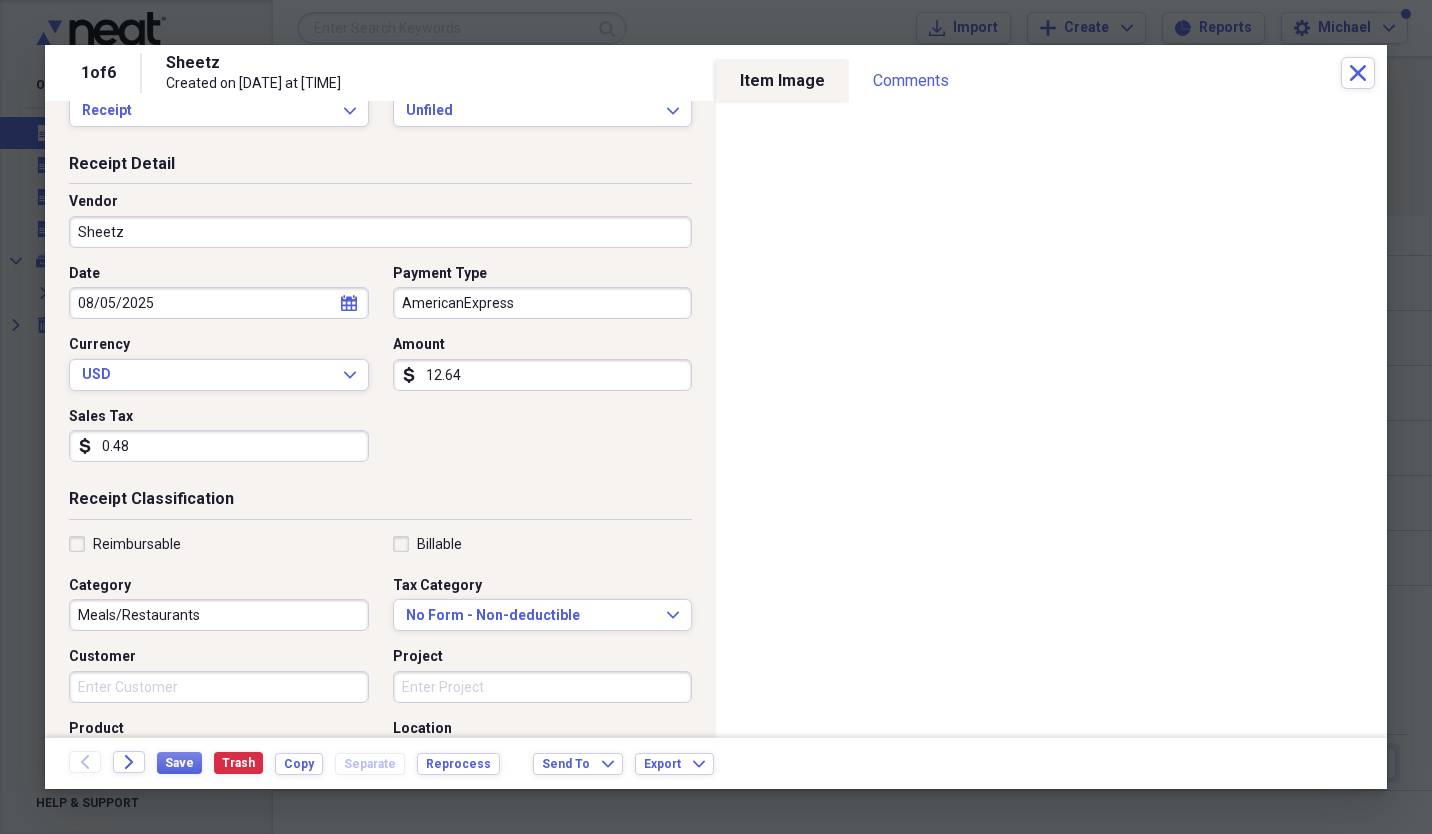 type on "0.48" 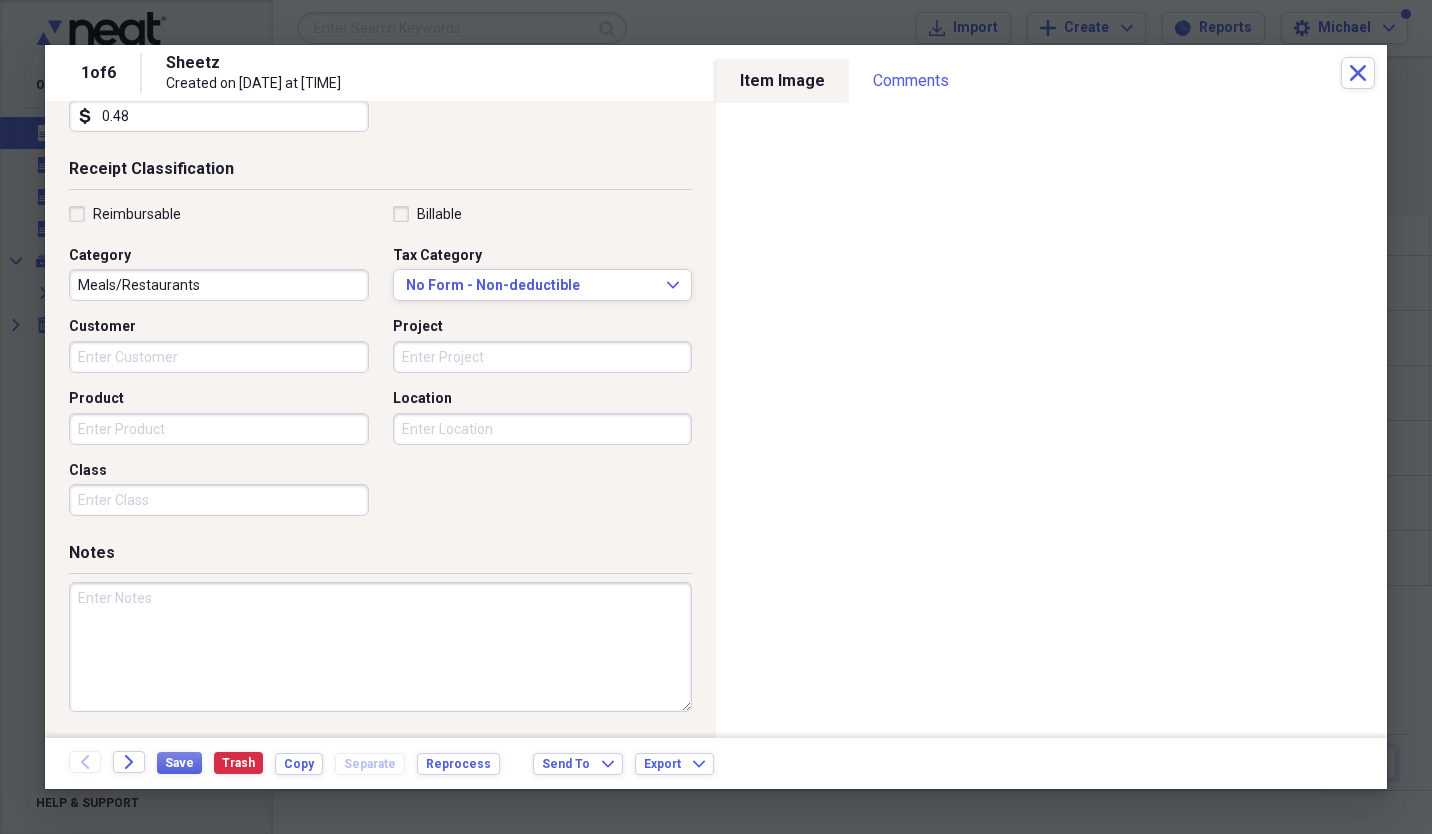 scroll, scrollTop: 0, scrollLeft: 0, axis: both 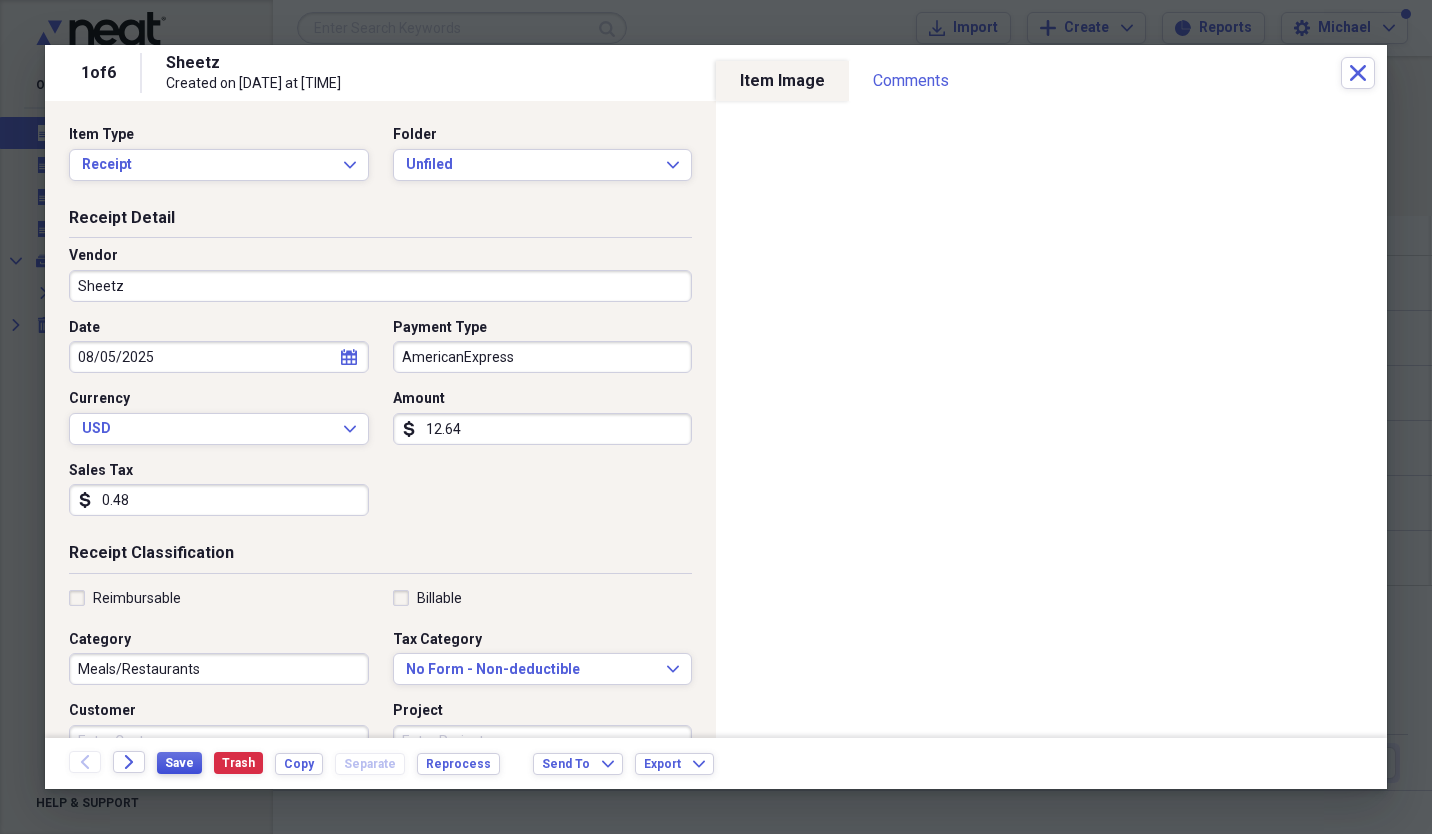 click on "Save" at bounding box center [179, 763] 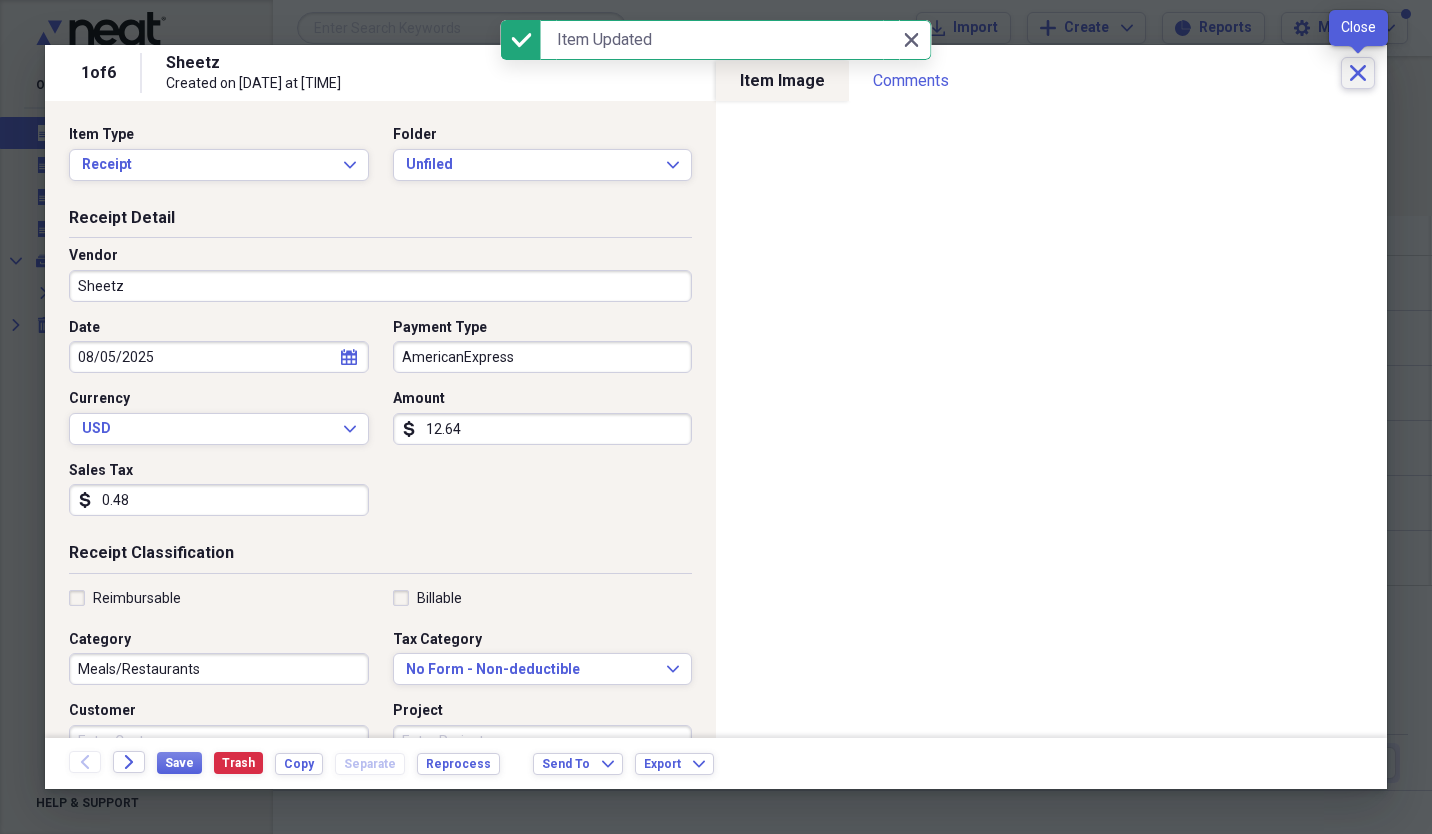 click 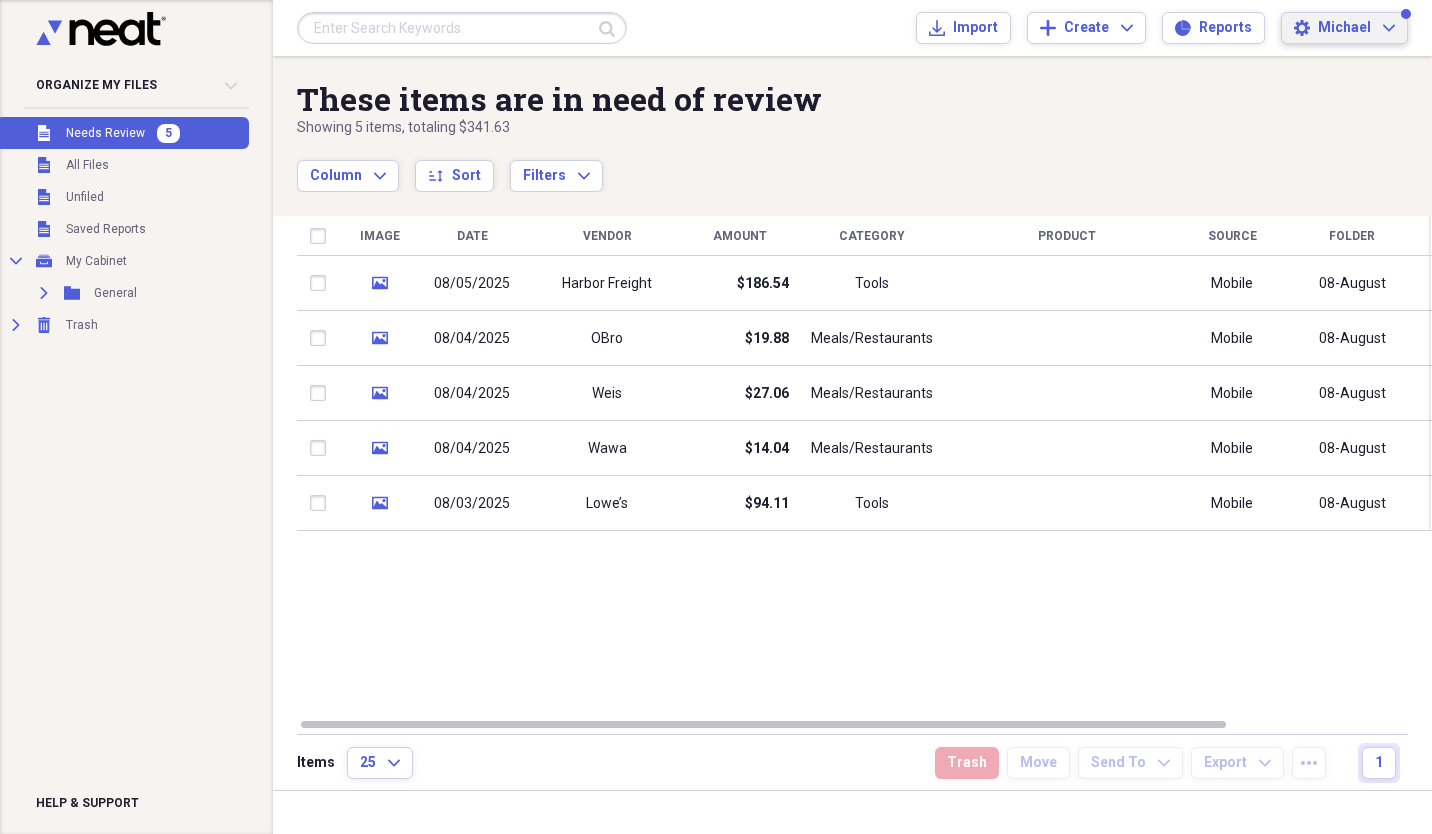 click on "Expand" 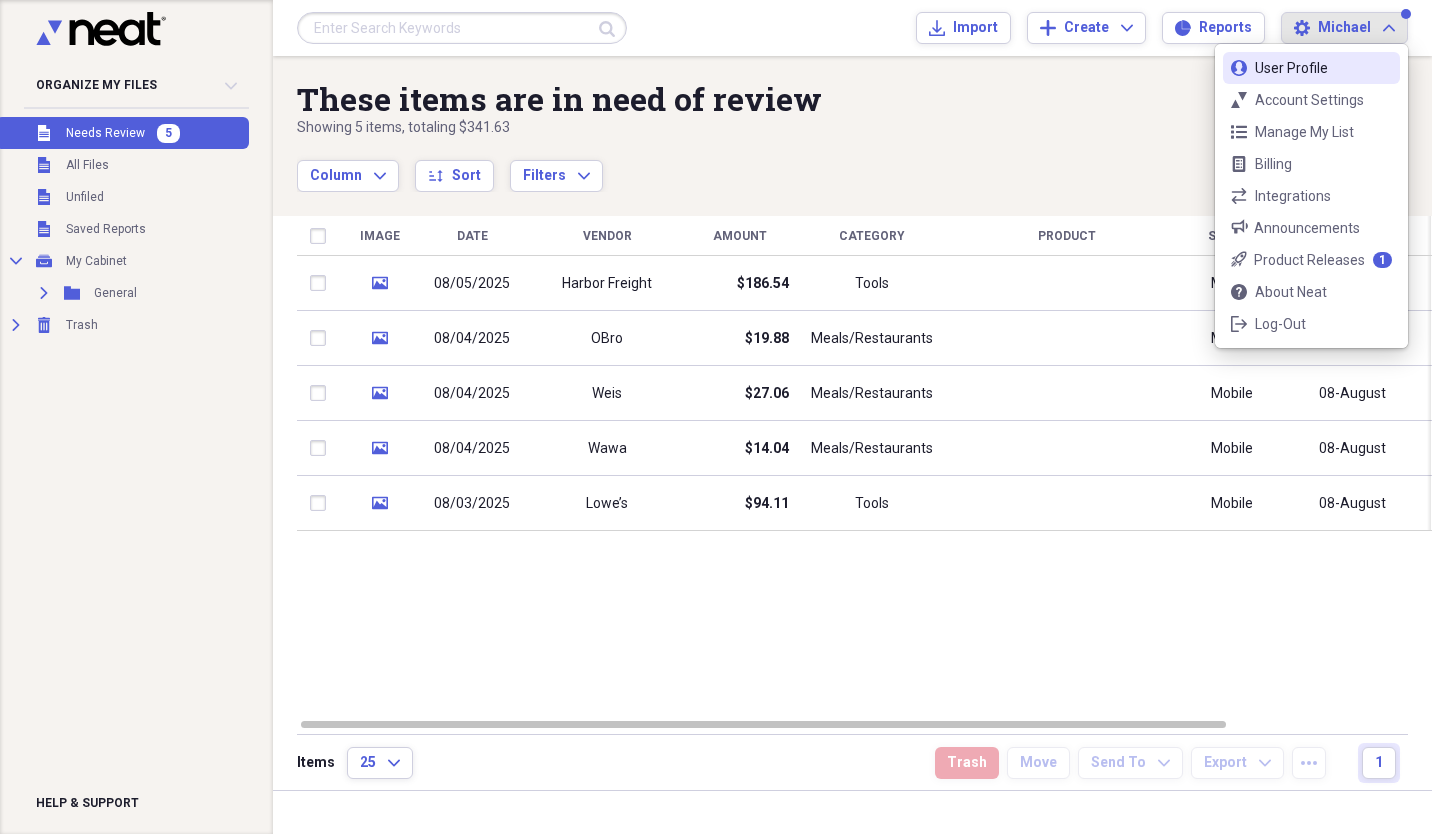 click on "user User Profile" at bounding box center (1311, 68) 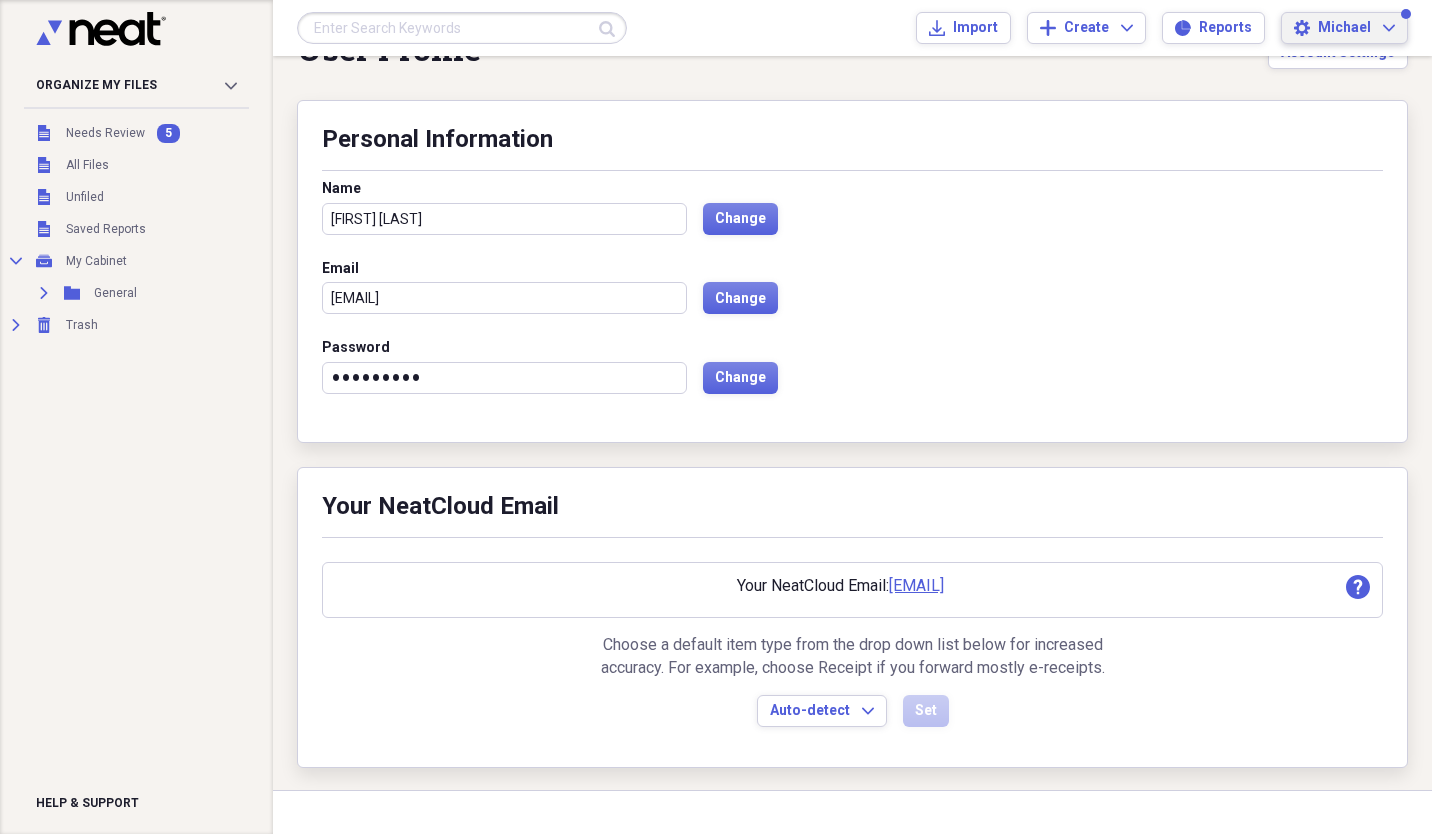 scroll, scrollTop: 0, scrollLeft: 0, axis: both 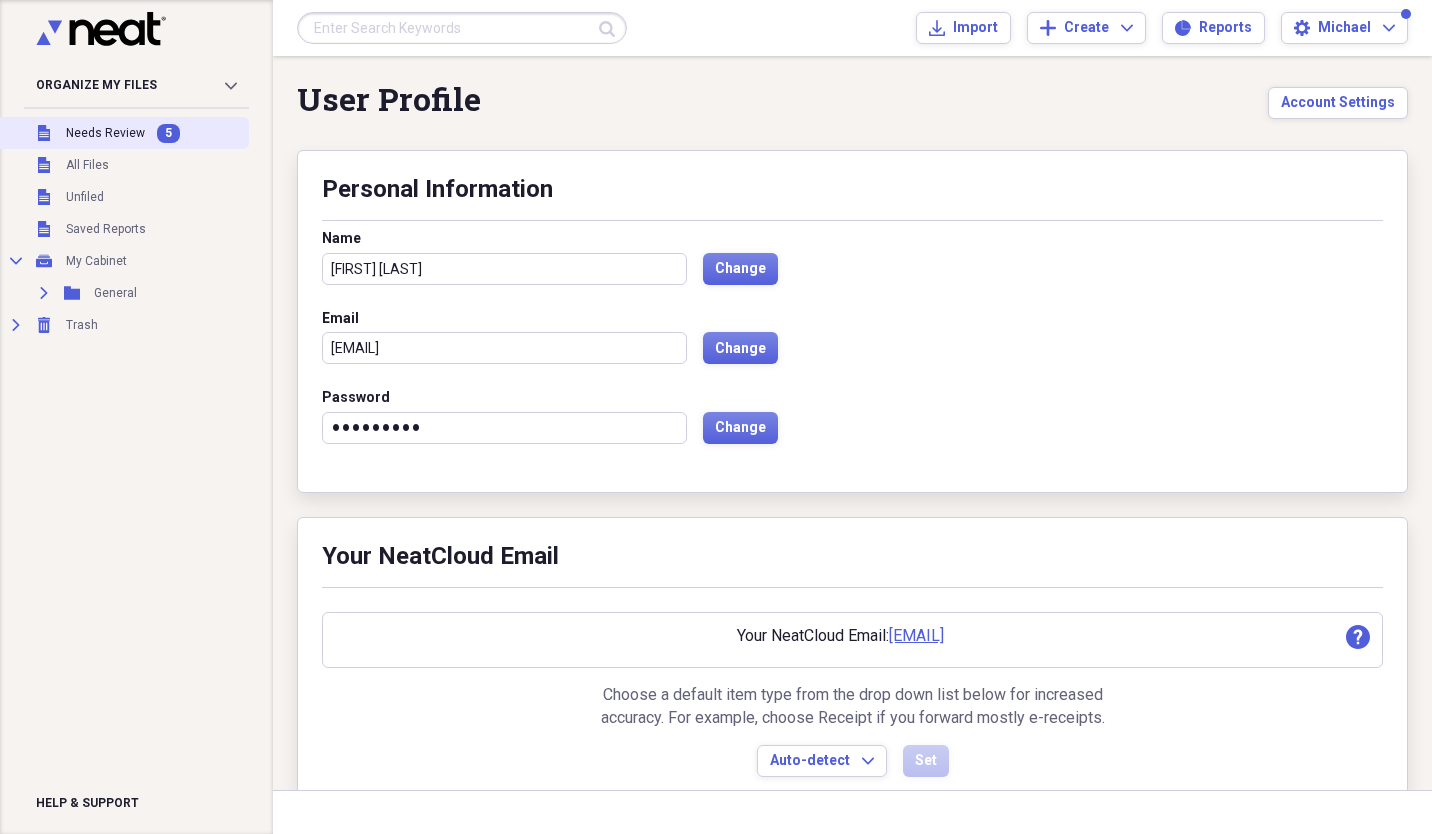 click on "Needs Review" at bounding box center (105, 133) 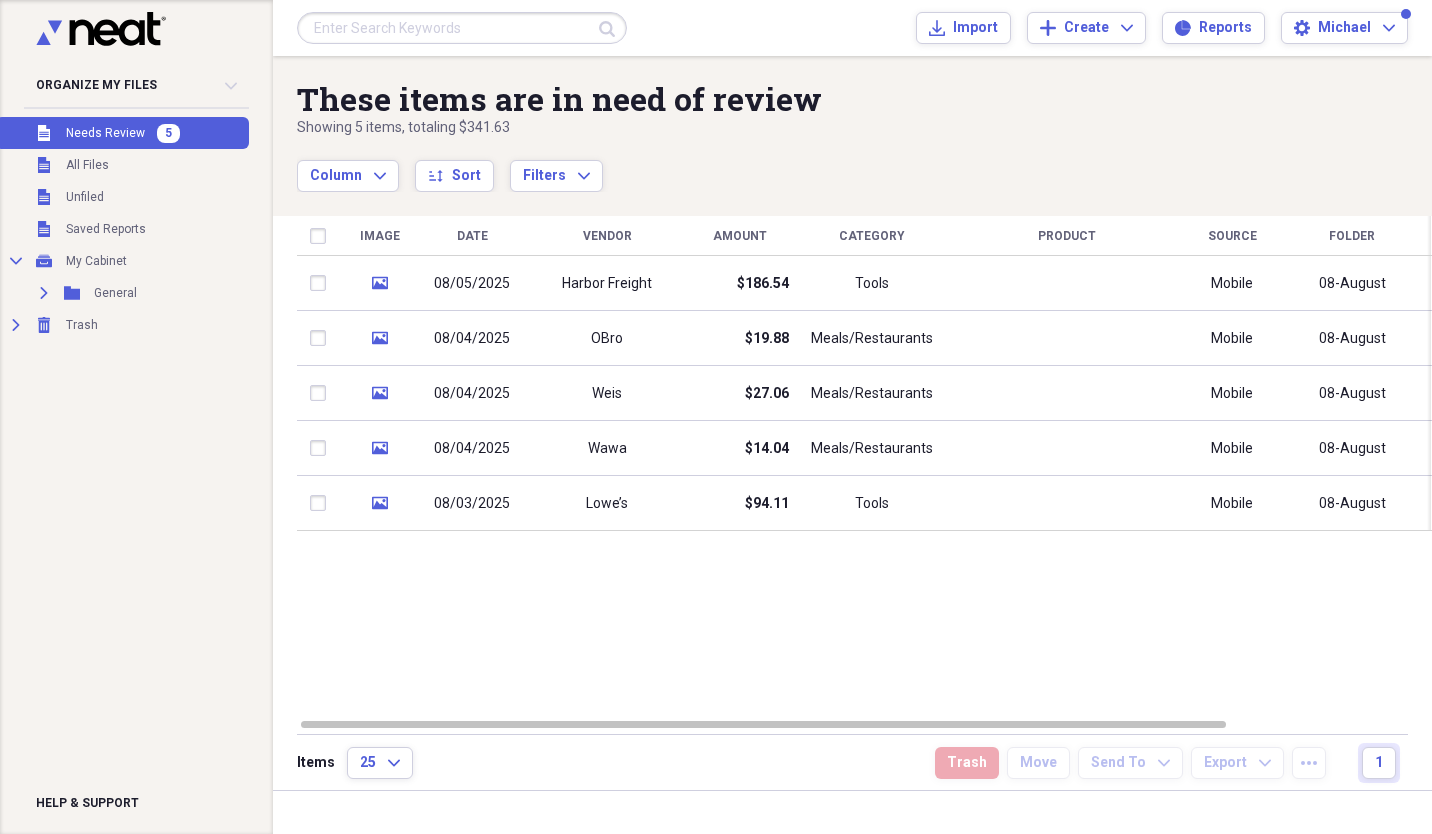 click on "These items are in need of review" at bounding box center [788, 99] 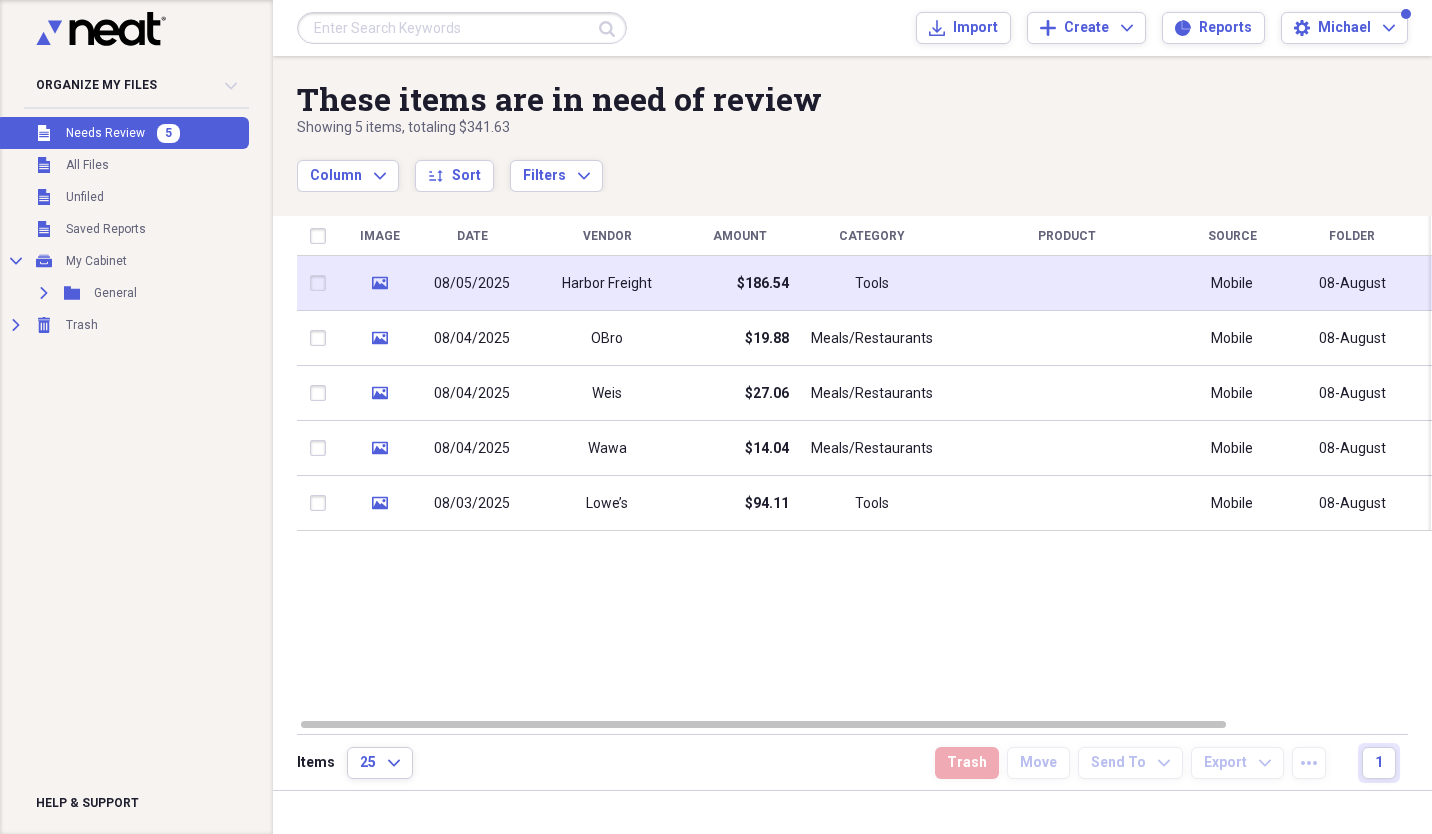 click 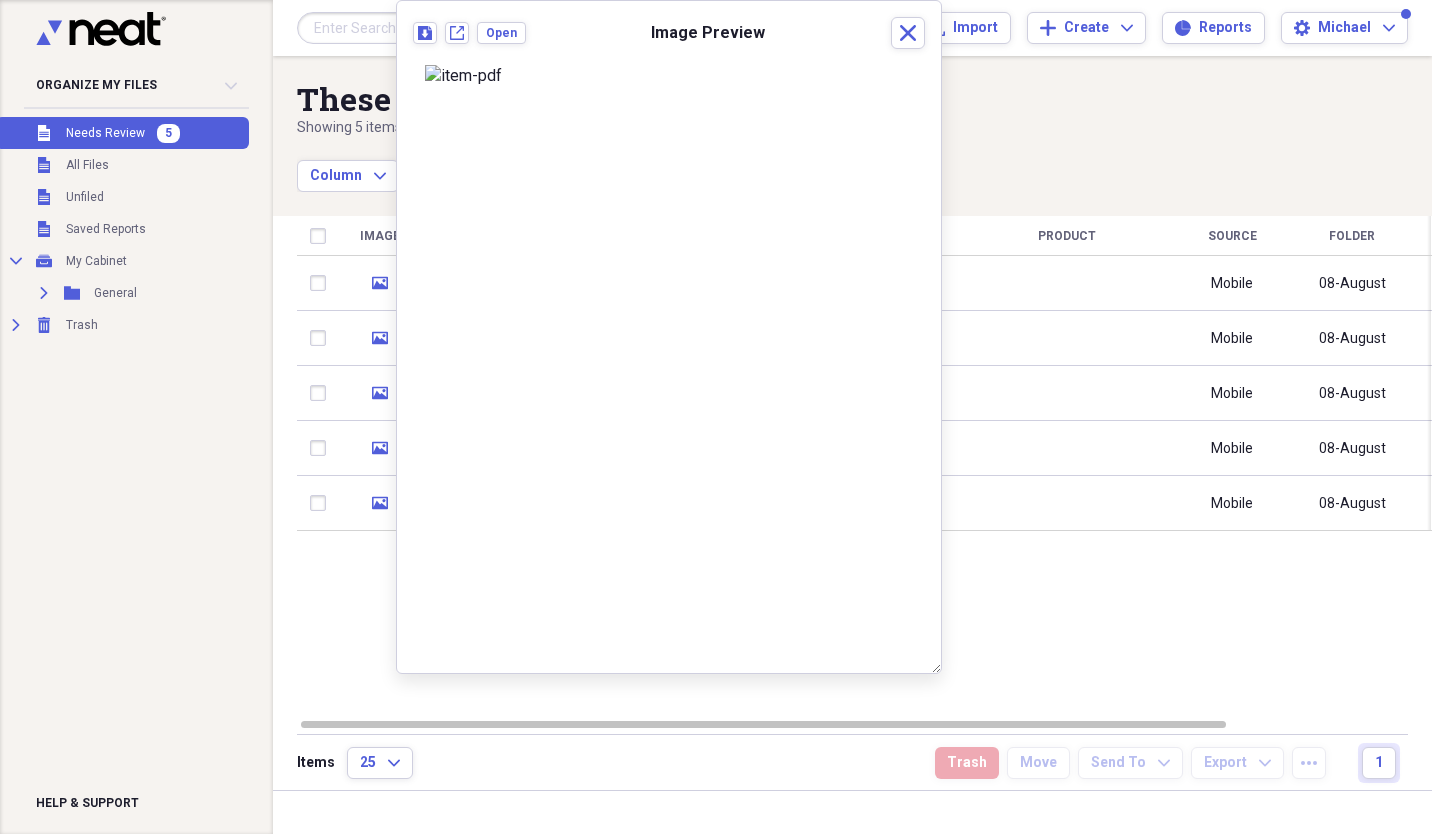 scroll, scrollTop: 24, scrollLeft: 0, axis: vertical 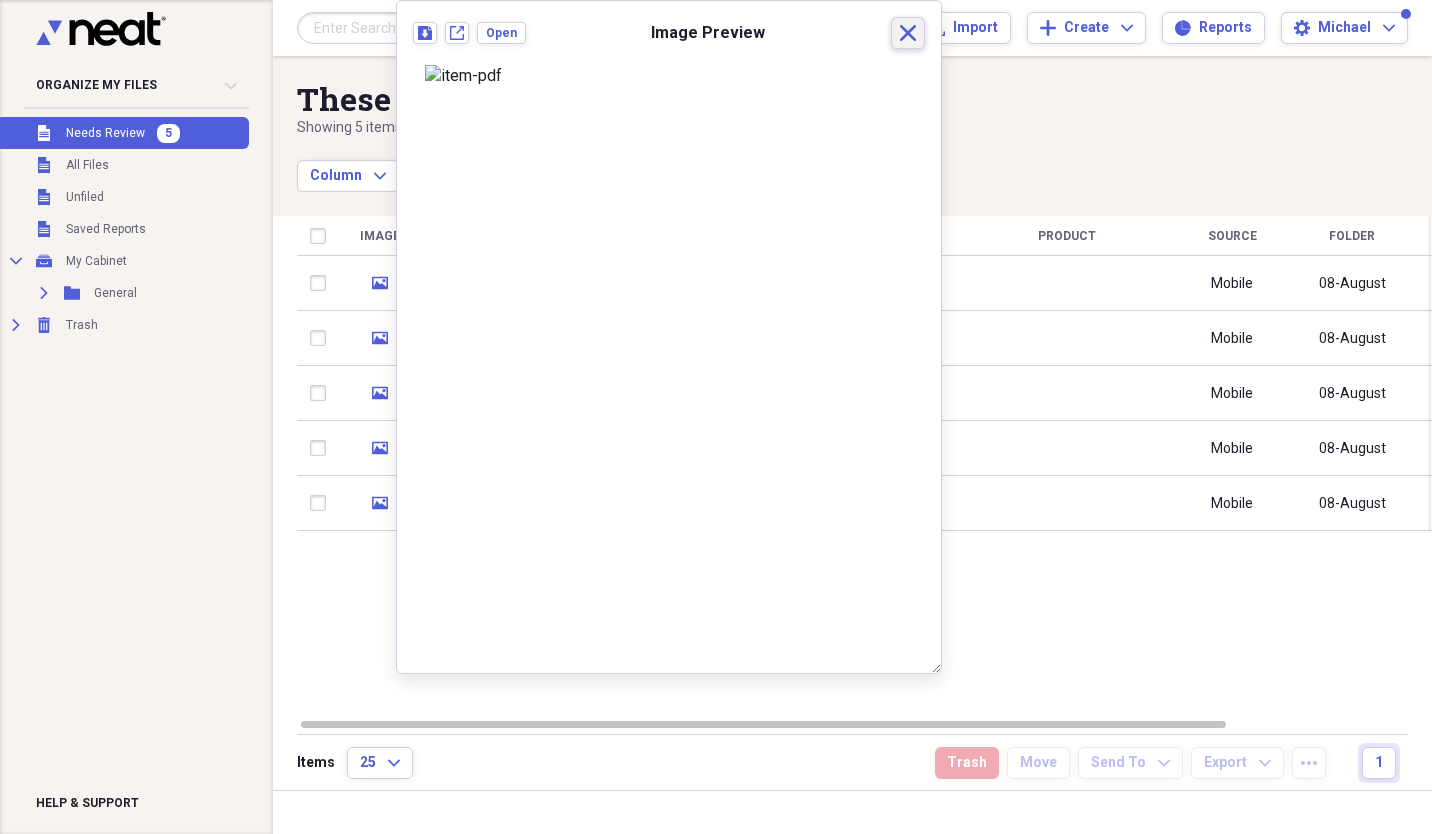 click on "Close" 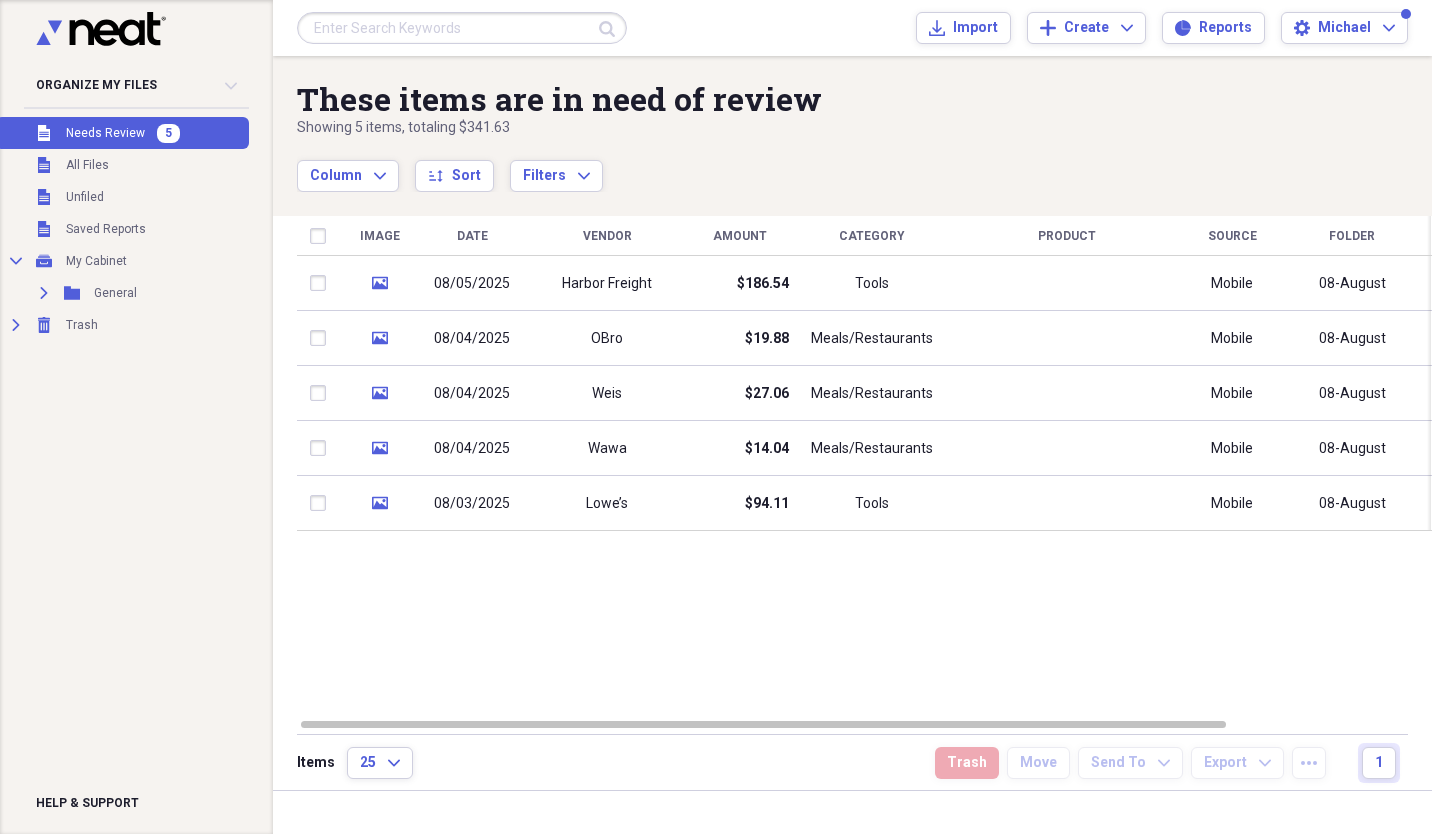 click on "Image Date Vendor Amount Category Product Source Folder Billable Reimbursable media 08/05/2025 Harbor Freight $186.54 Tools Mobile 08-August media 08/04/2025 OBro $19.88 Meals/Restaurants Mobile 08-August media 08/04/2025 Weis $27.06 Meals/Restaurants Mobile 08-August media 08/04/2025 Wawa $14.04 Meals/Restaurants Mobile 08-August media 08/03/2025 Lowe’s $94.11 Tools Mobile 08-August" at bounding box center (864, 466) 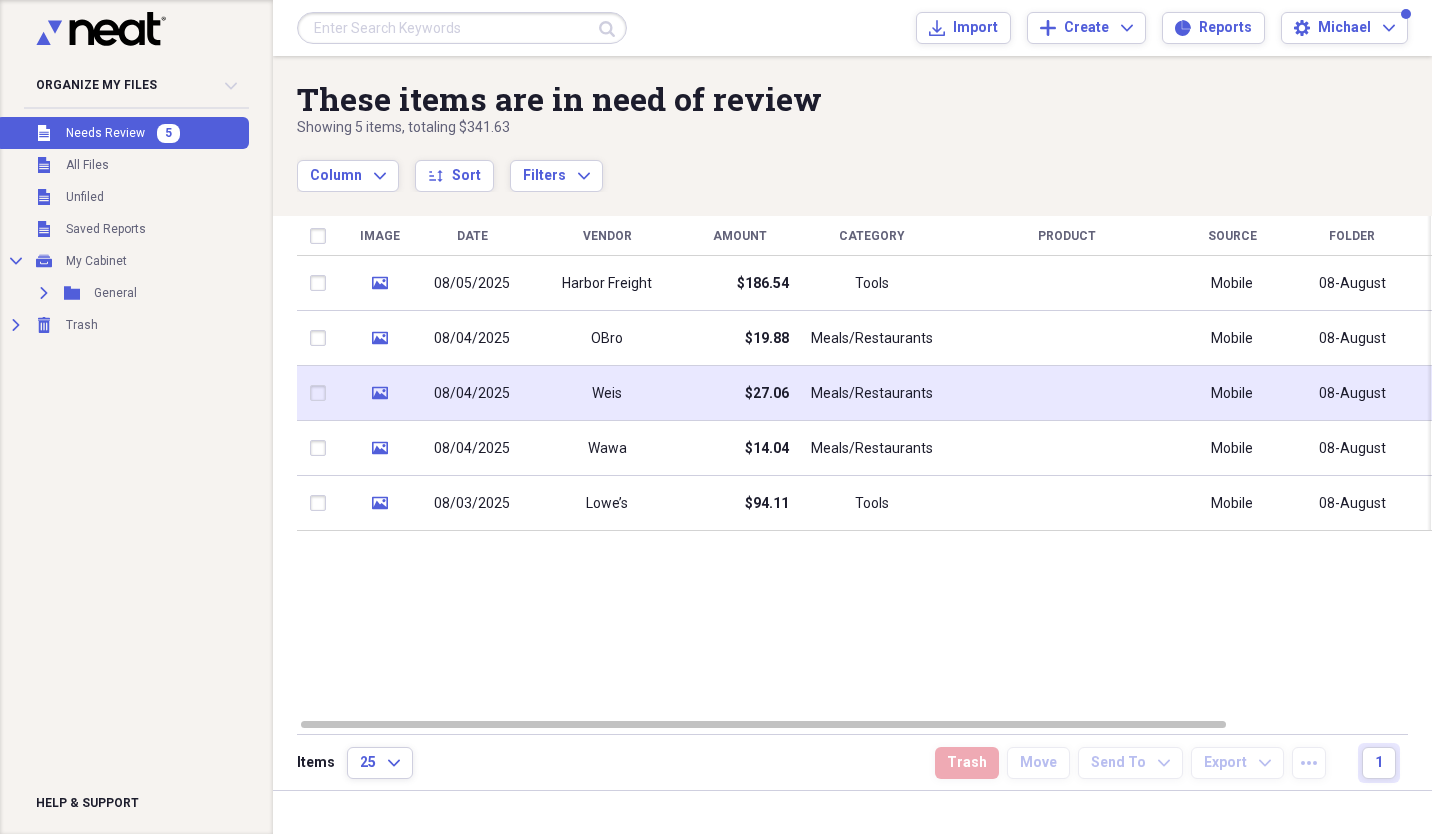 click 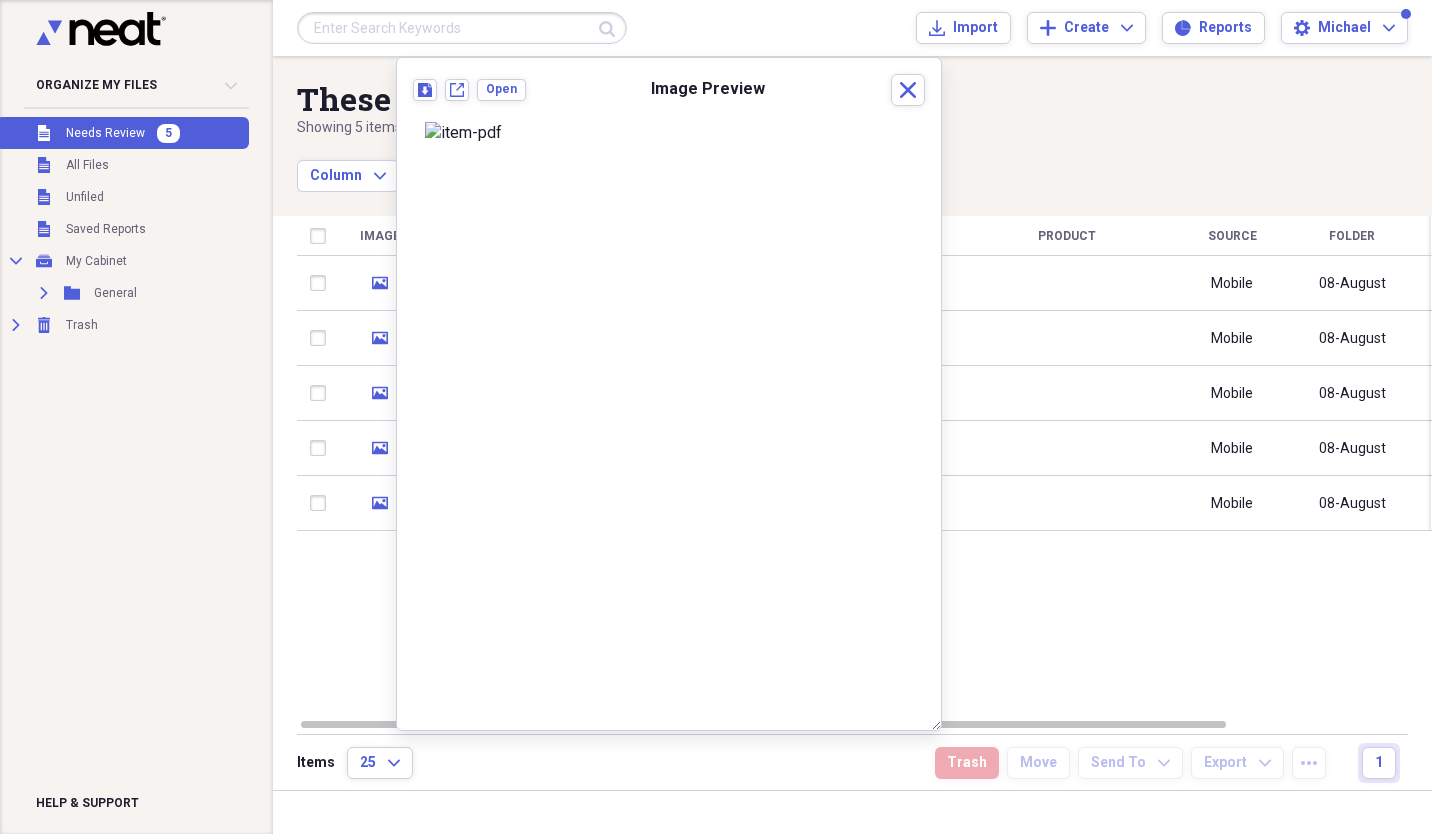 click at bounding box center [669, 133] 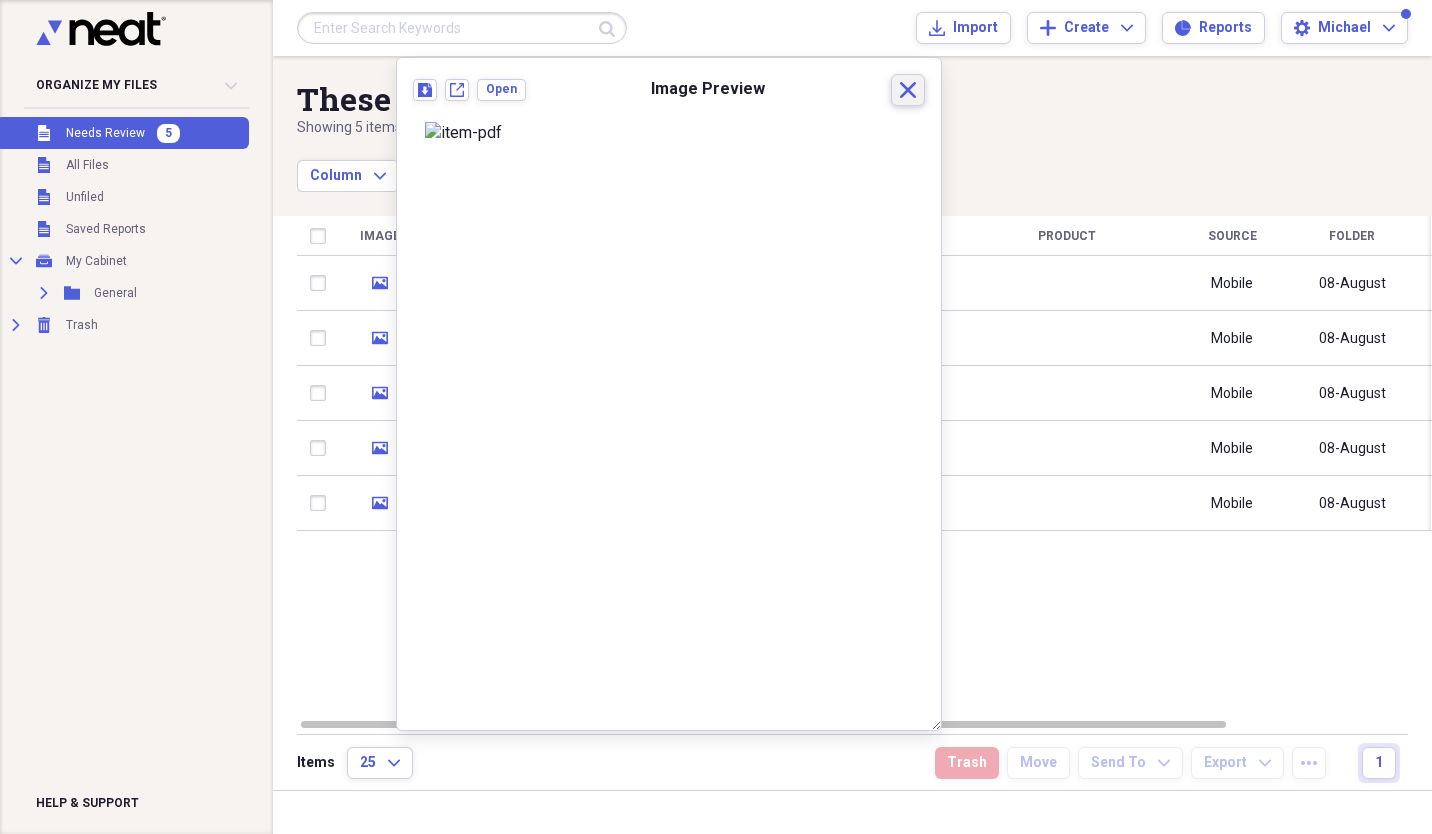 click 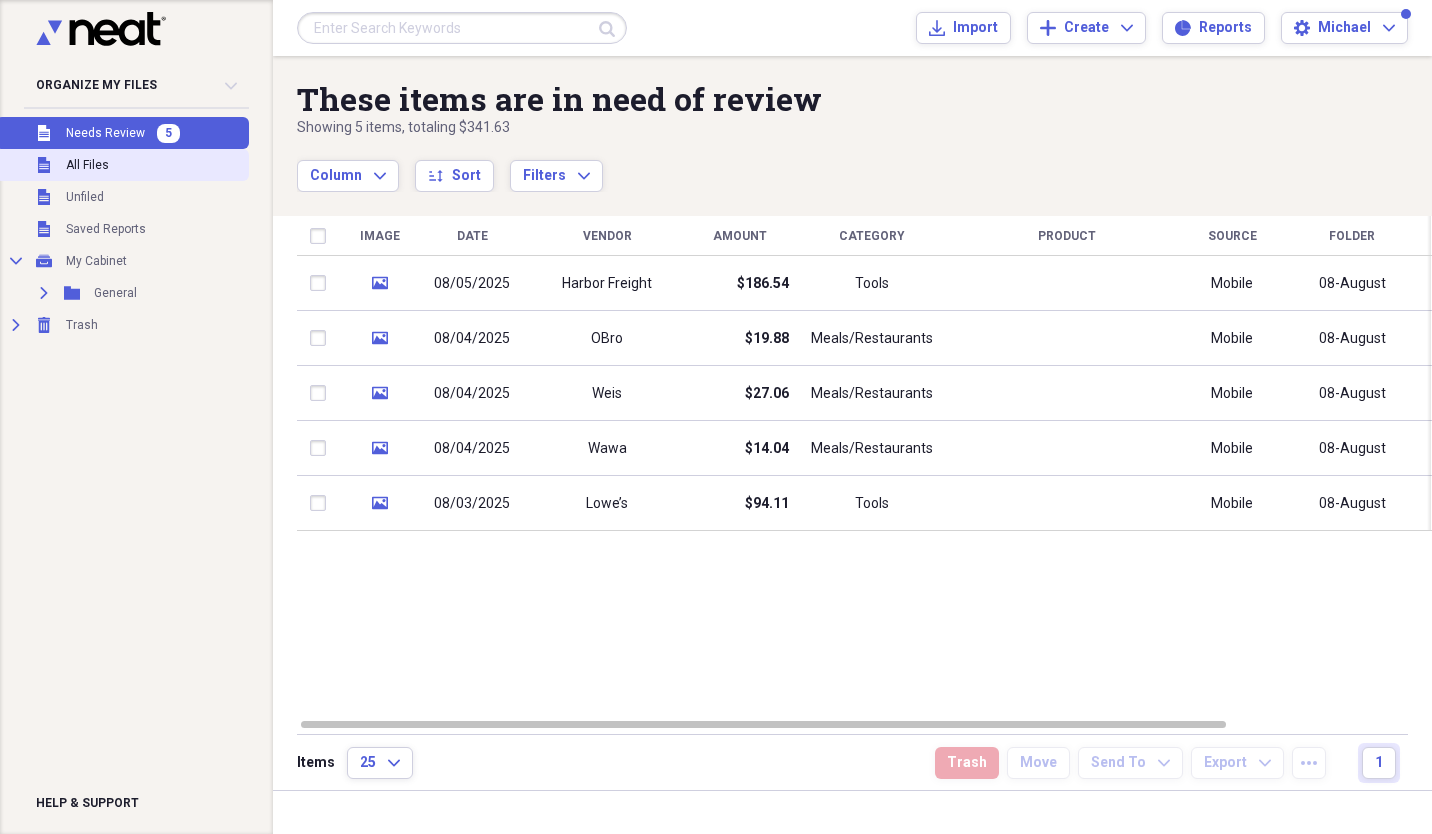click on "All Files" at bounding box center [87, 165] 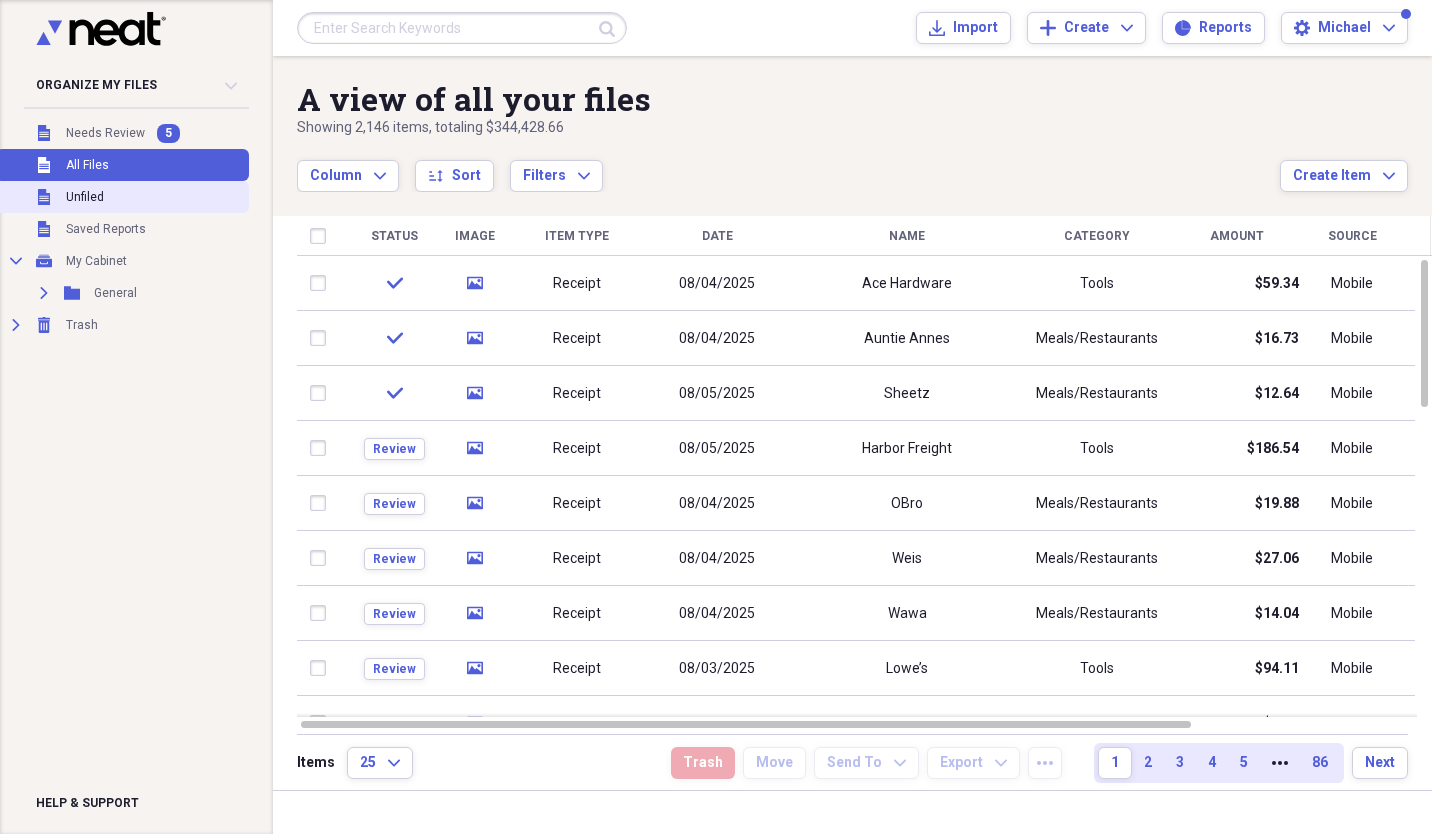 click on "Unfiled Unfiled" at bounding box center (122, 197) 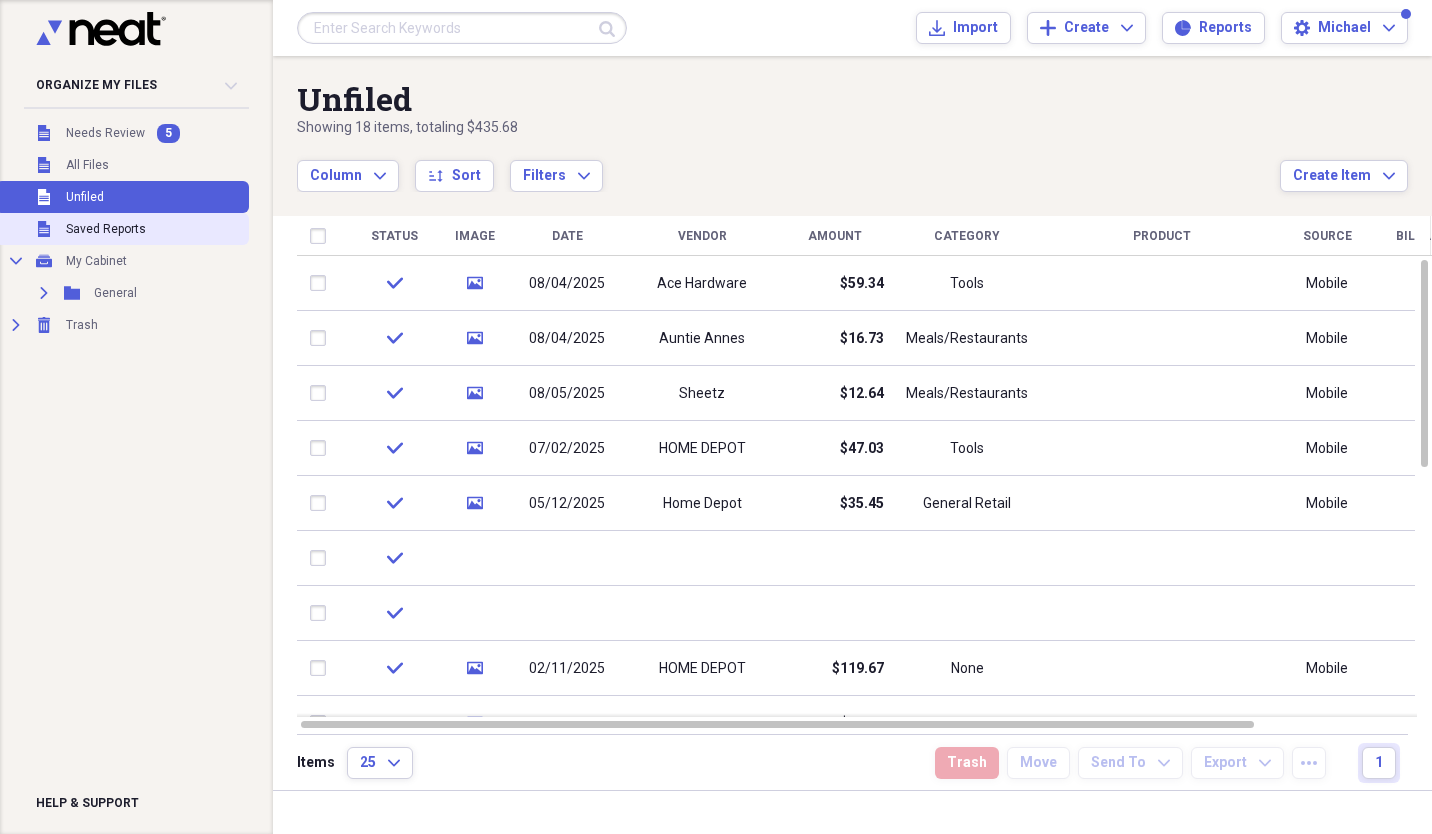 click on "Saved Reports" at bounding box center (106, 229) 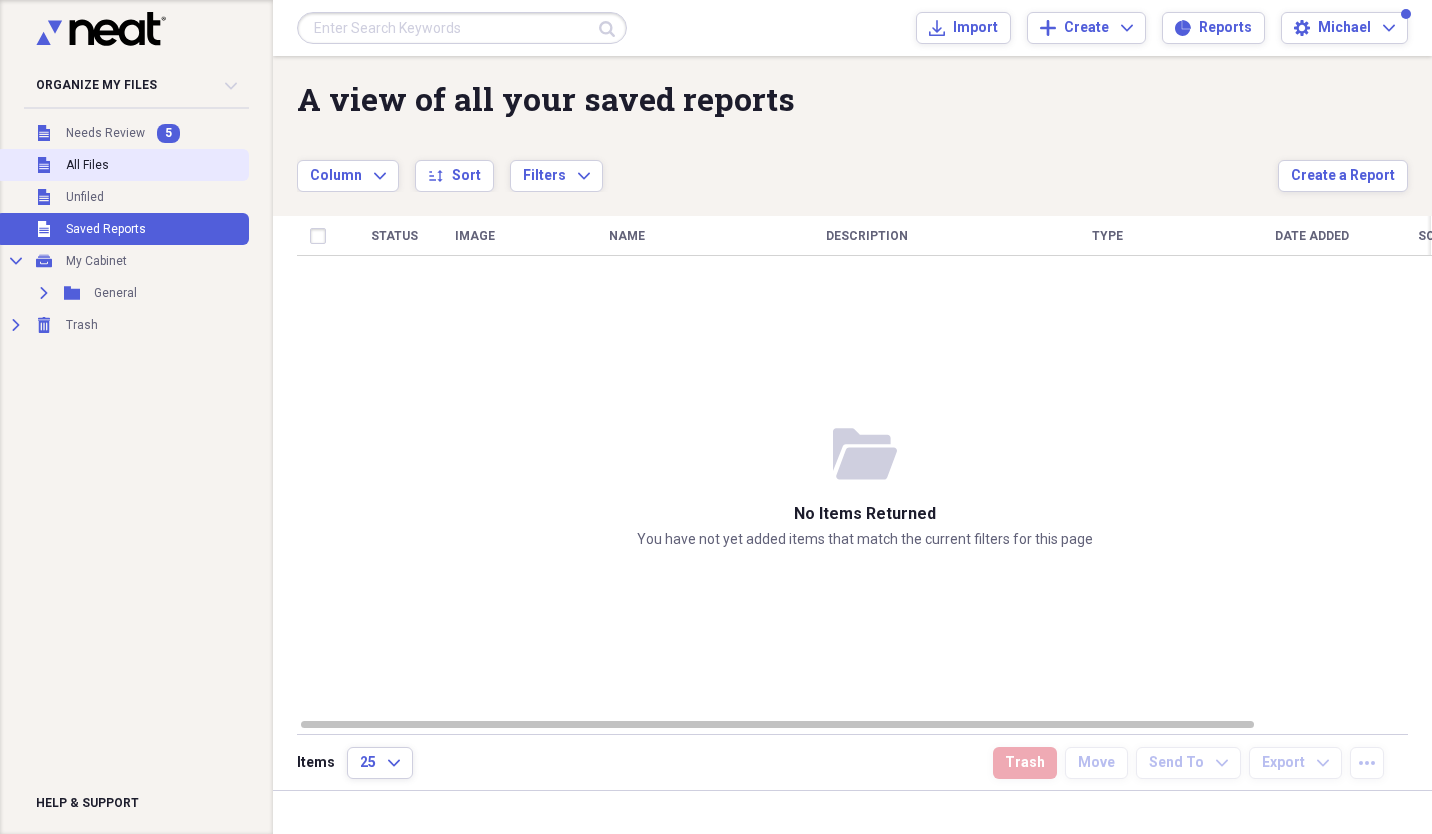 click on "Unfiled All Files" at bounding box center (122, 165) 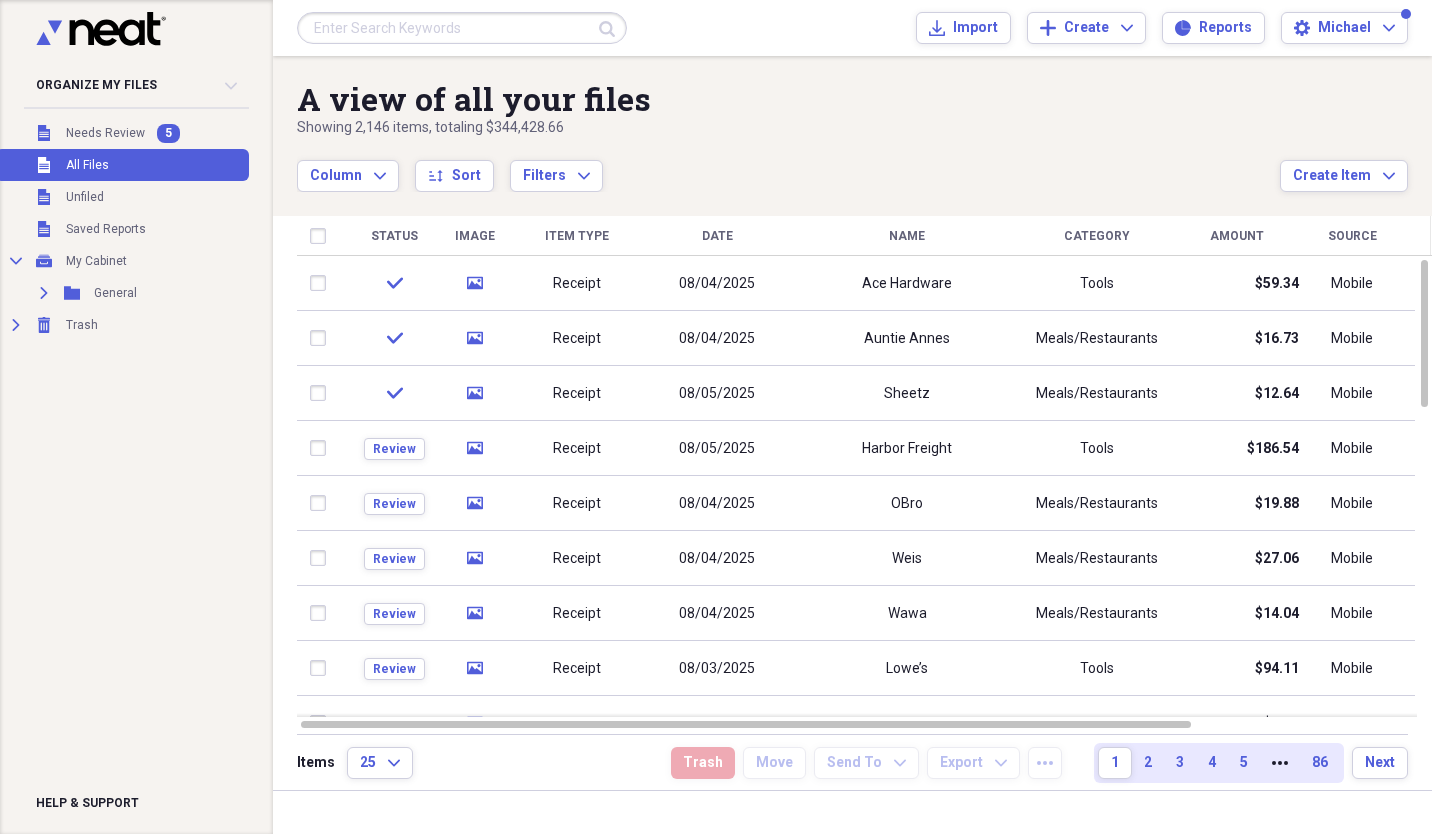 click on "Collapse" 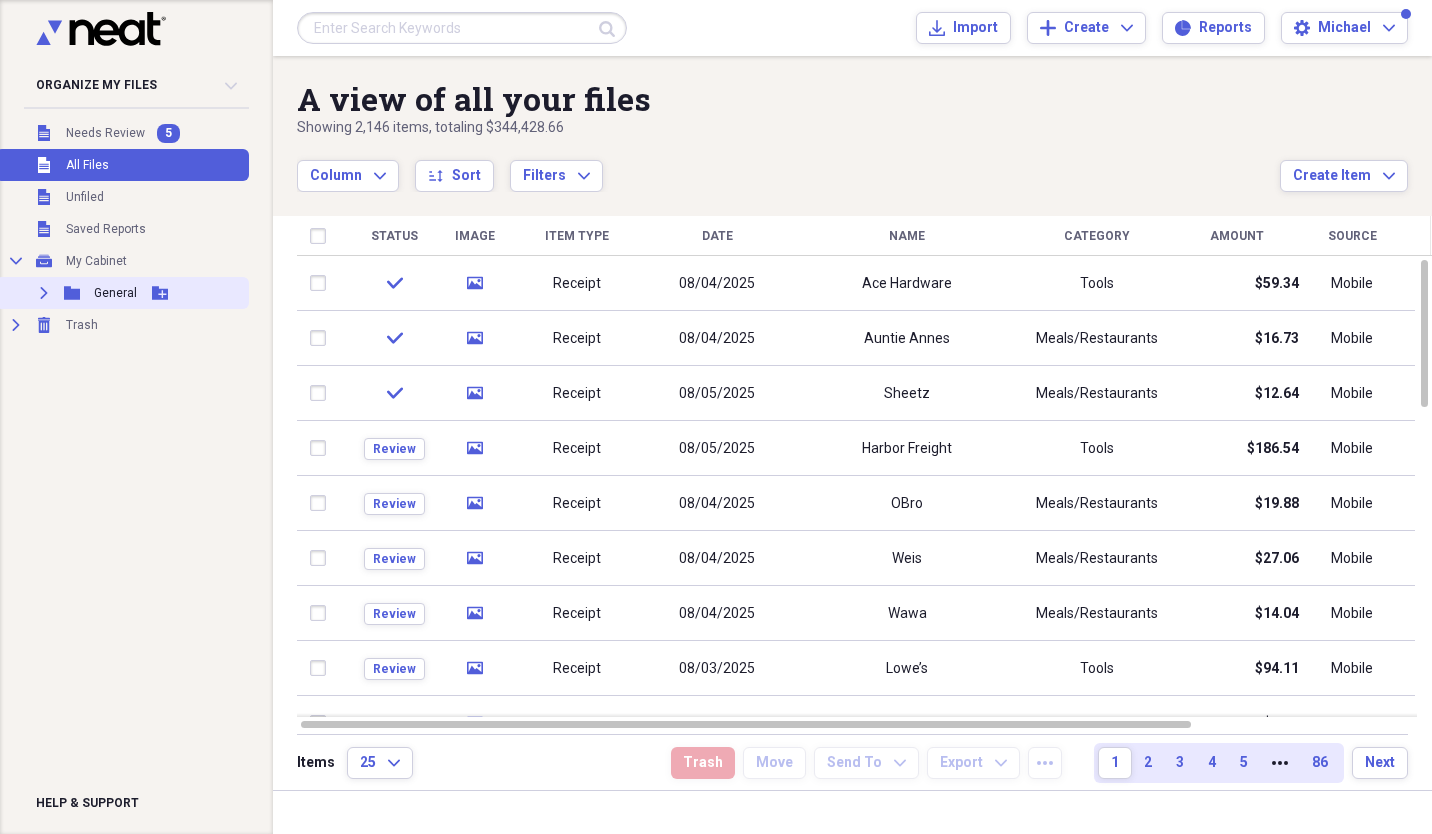 click on "Expand Folder General Add Folder" at bounding box center [122, 293] 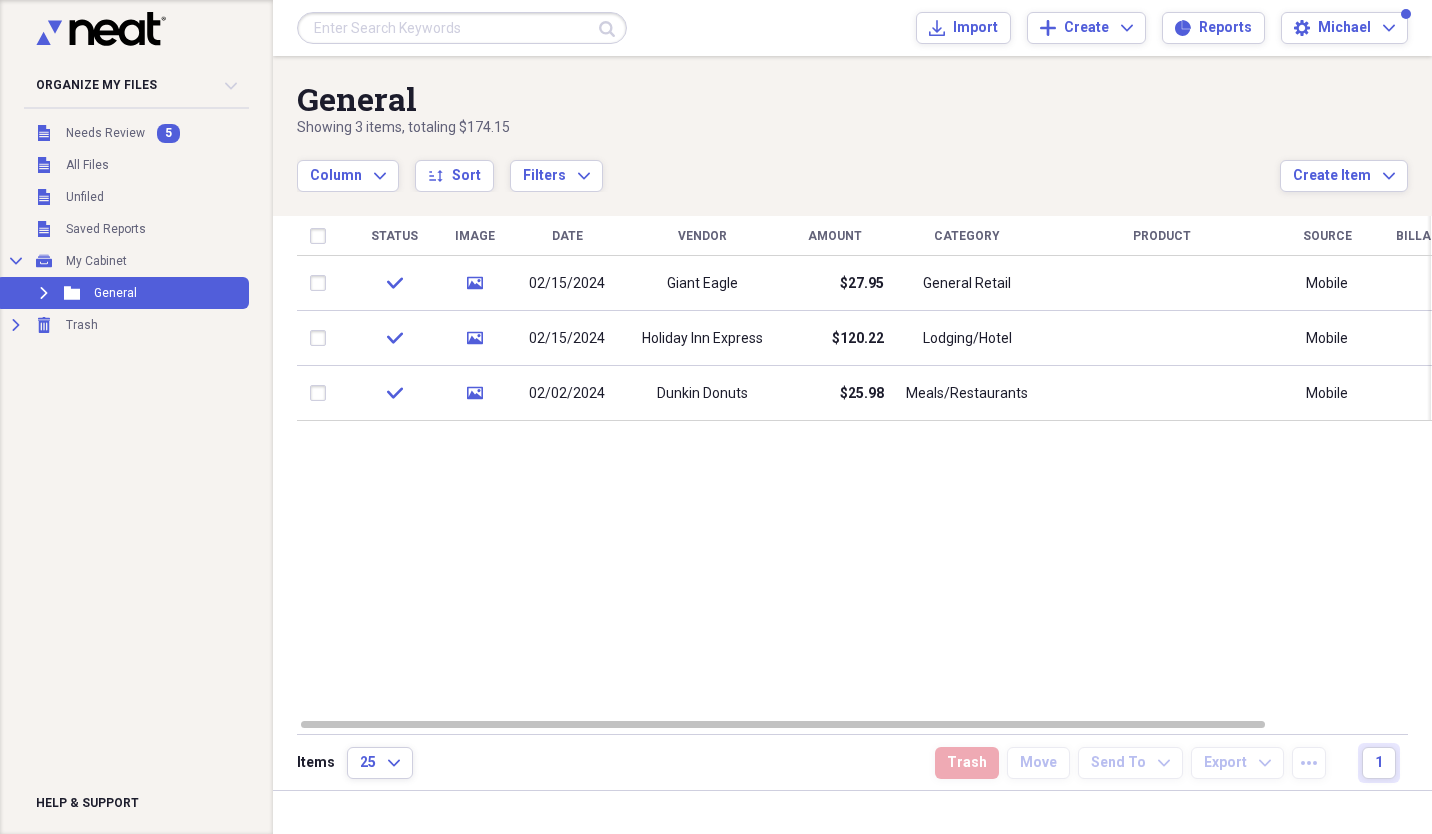 click on "Status Image Date Vendor Amount Category Product Source Billable Reimbursable check media 02/15/2024 Giant Eagle $27.95 General Retail Mobile check media 02/15/2024 Holiday Inn Express $120.22 Lodging/Hotel Mobile check media 02/02/2024 Dunkin Donuts $25.98 Meals/Restaurants Mobile" at bounding box center (864, 466) 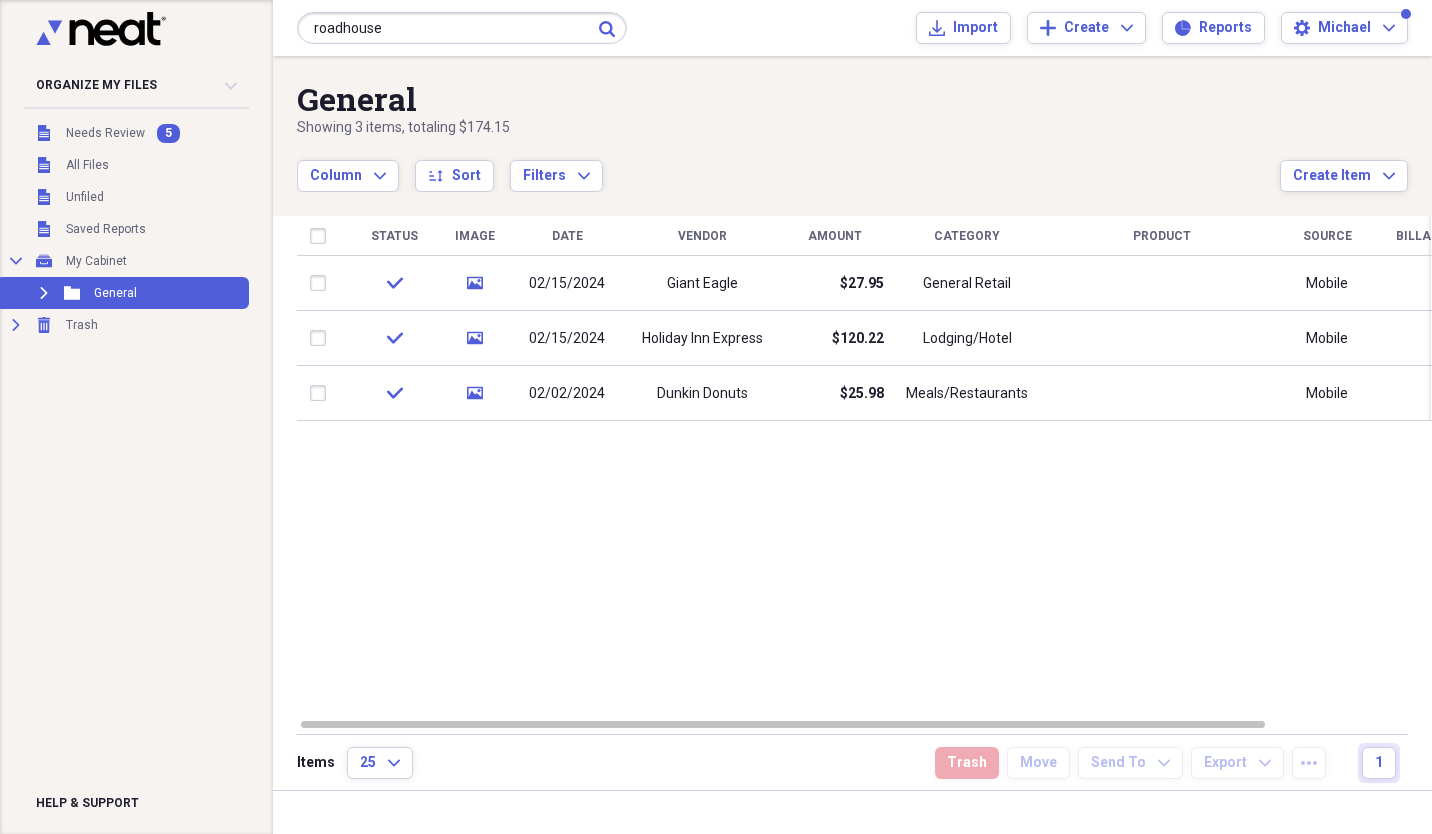 type on "roadhouse" 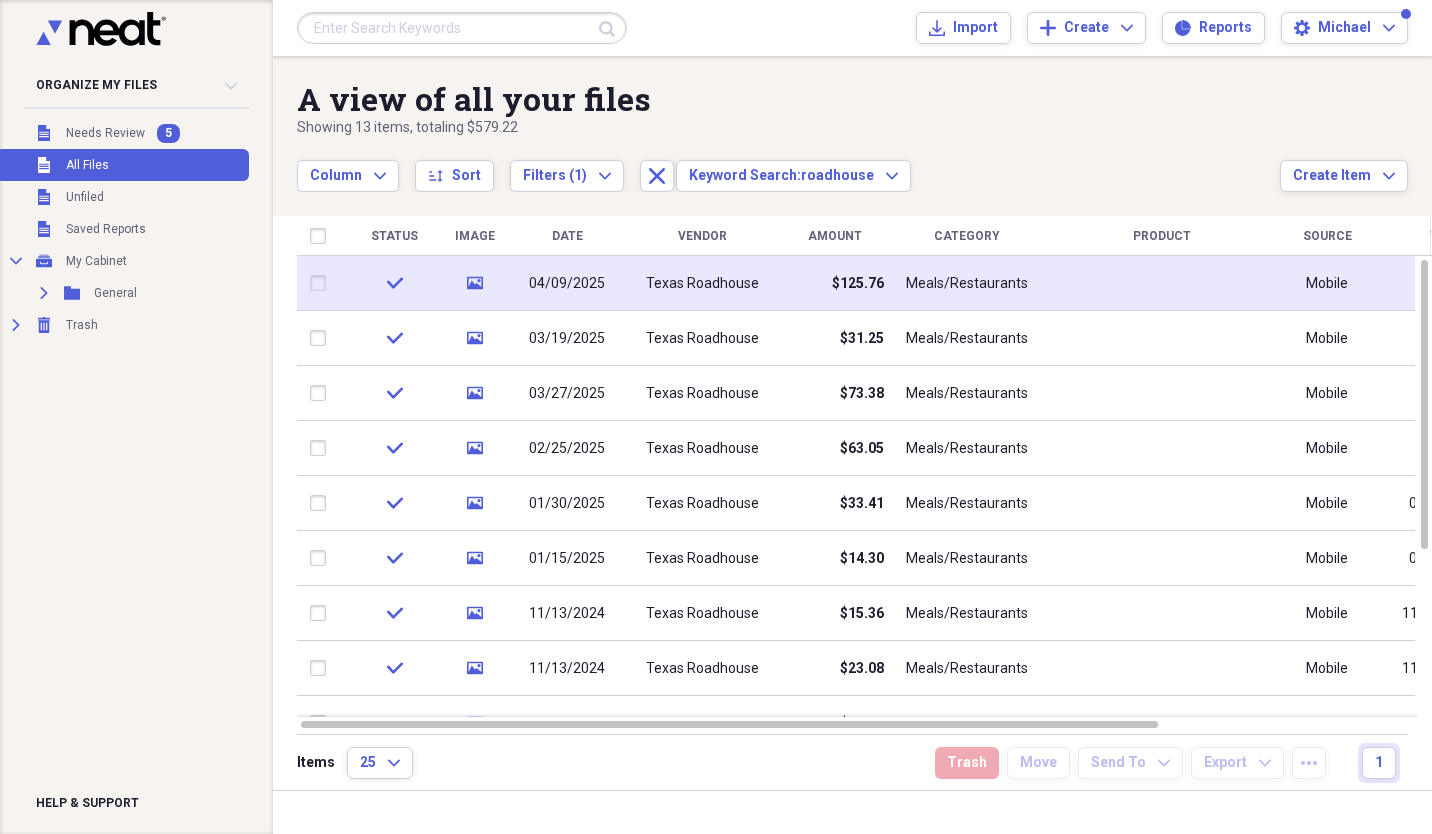 click on "Texas Roadhouse" at bounding box center [702, 284] 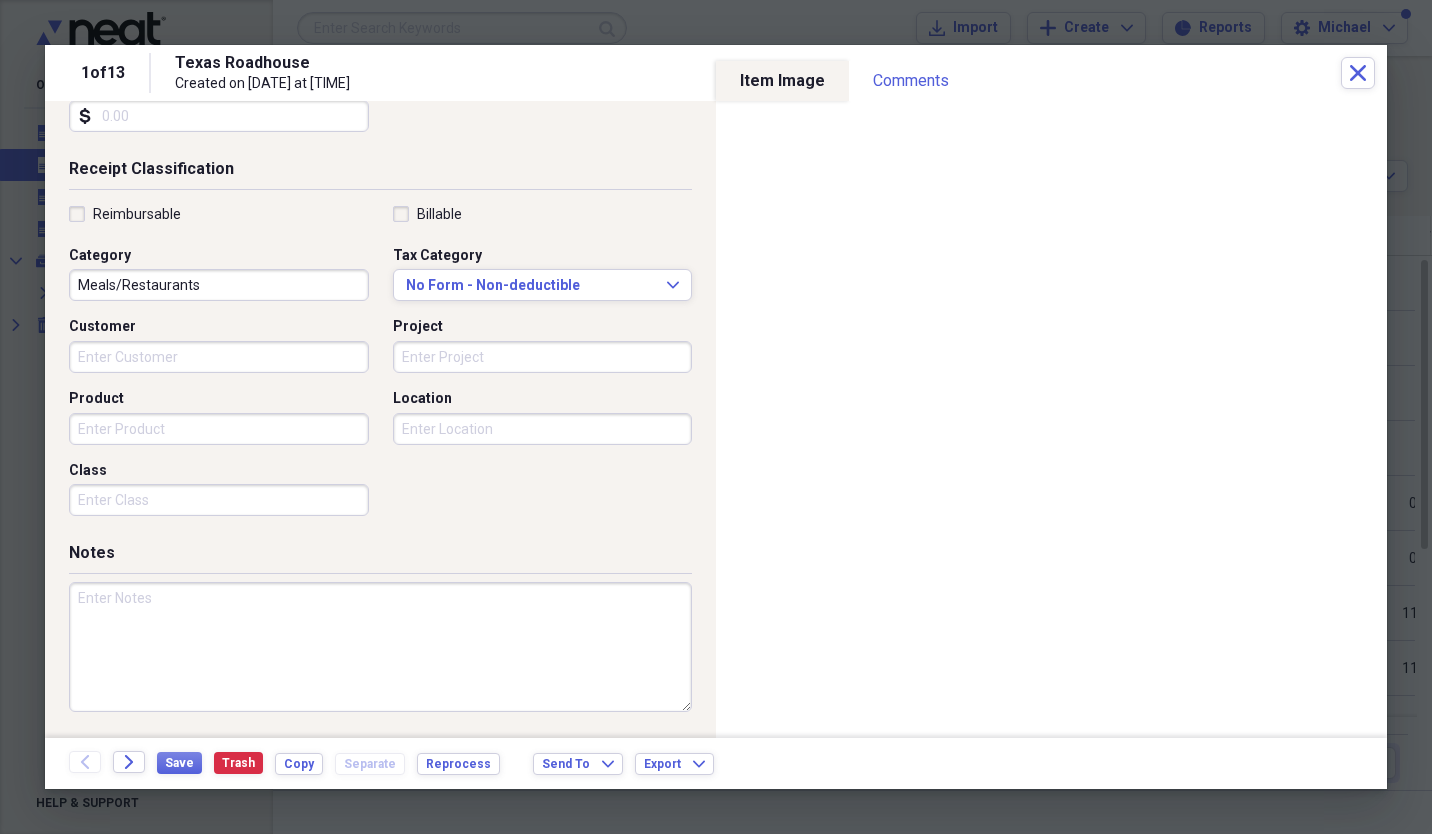 scroll, scrollTop: 0, scrollLeft: 0, axis: both 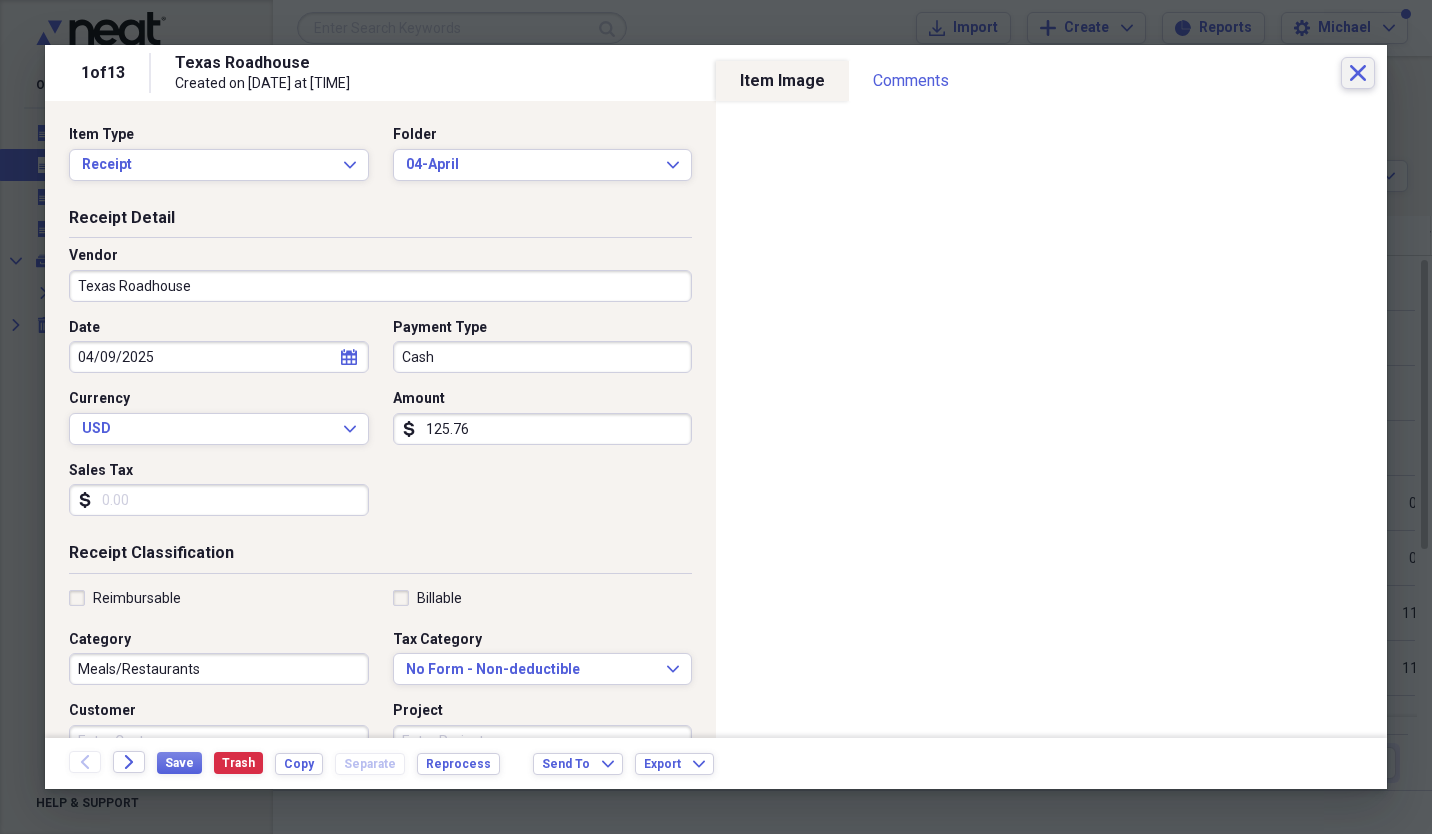 click on "Close" 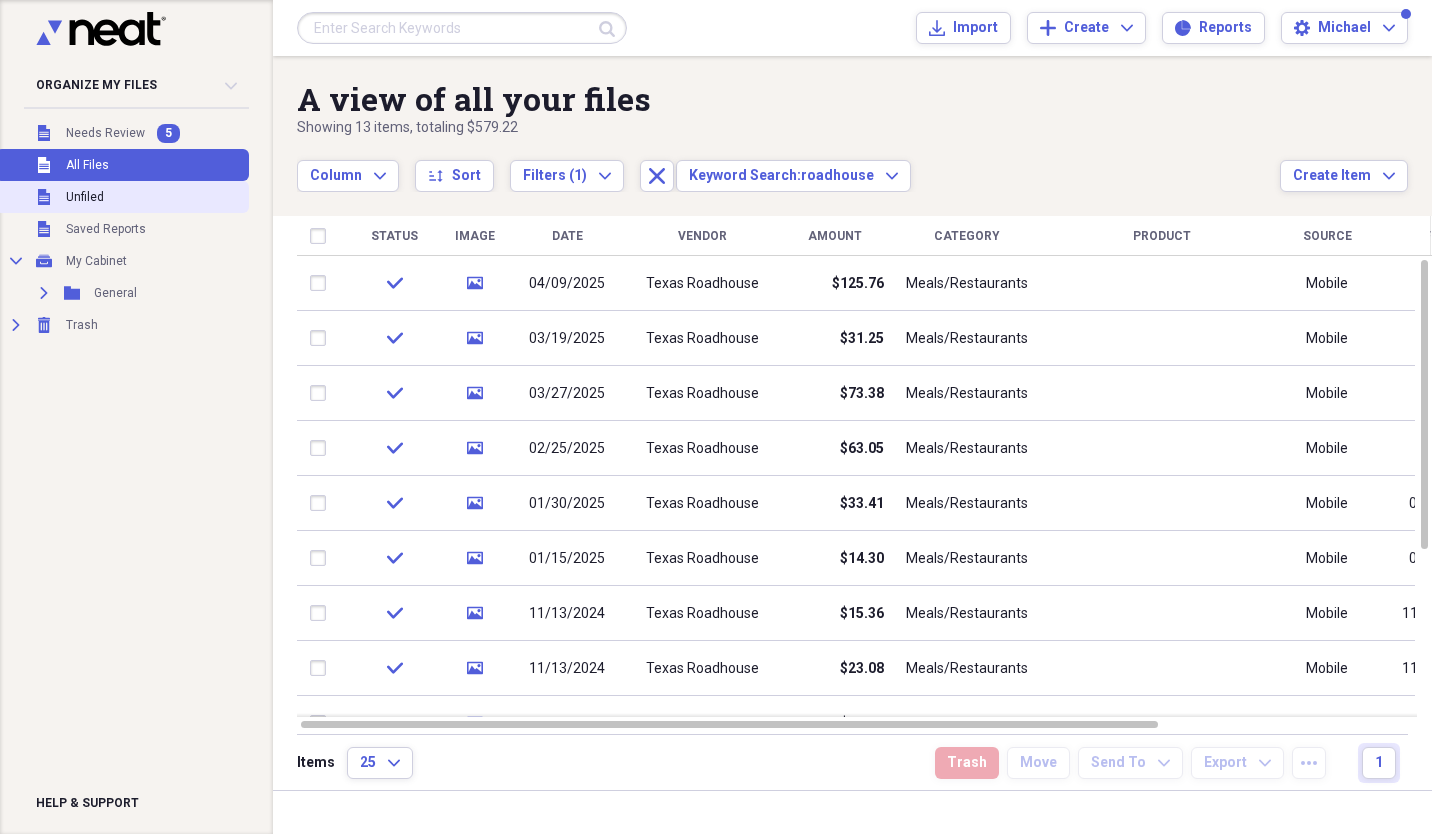 click on "Unfiled" at bounding box center (85, 197) 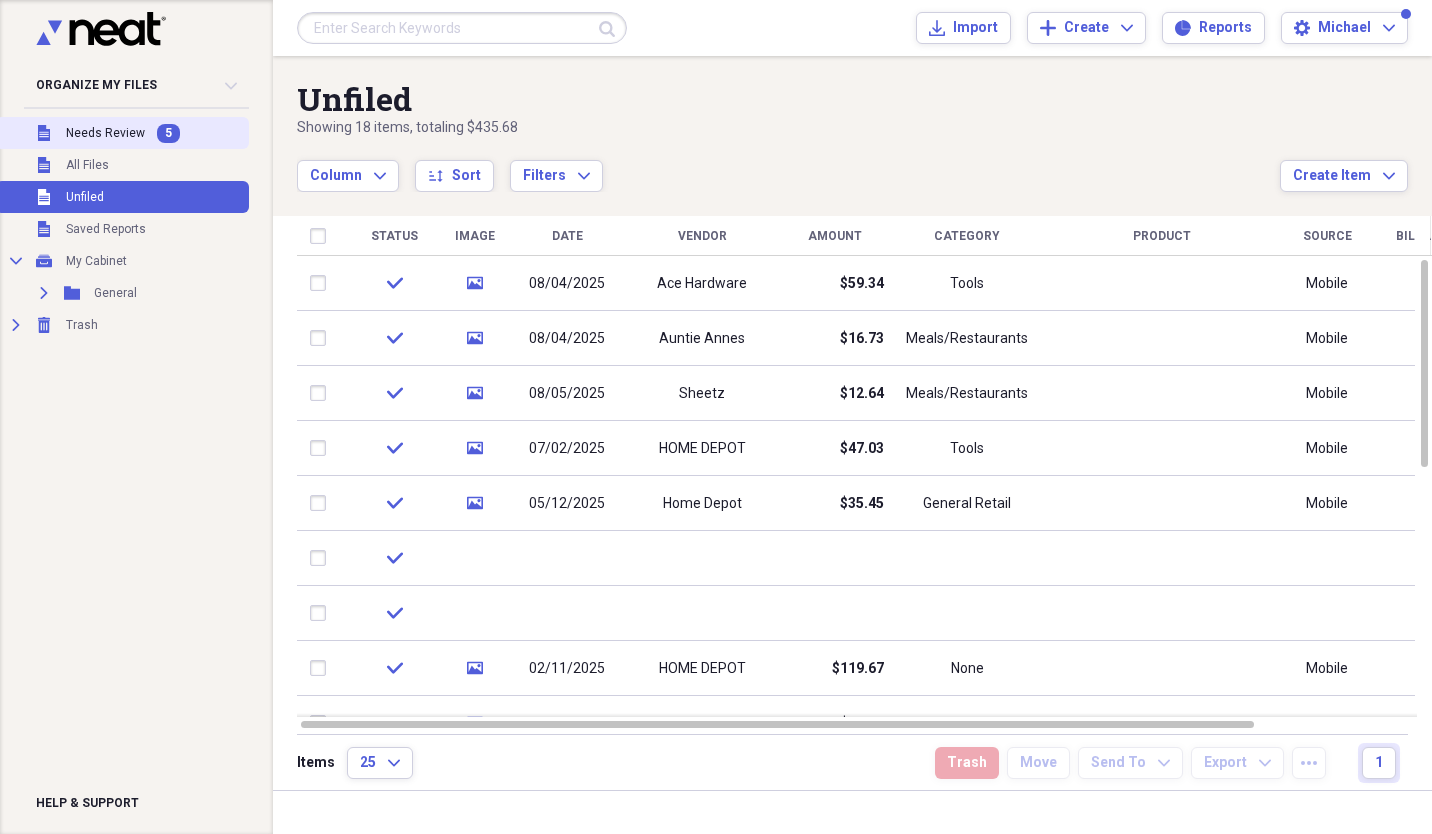 click on "Unfiled Needs Review 5" at bounding box center [122, 133] 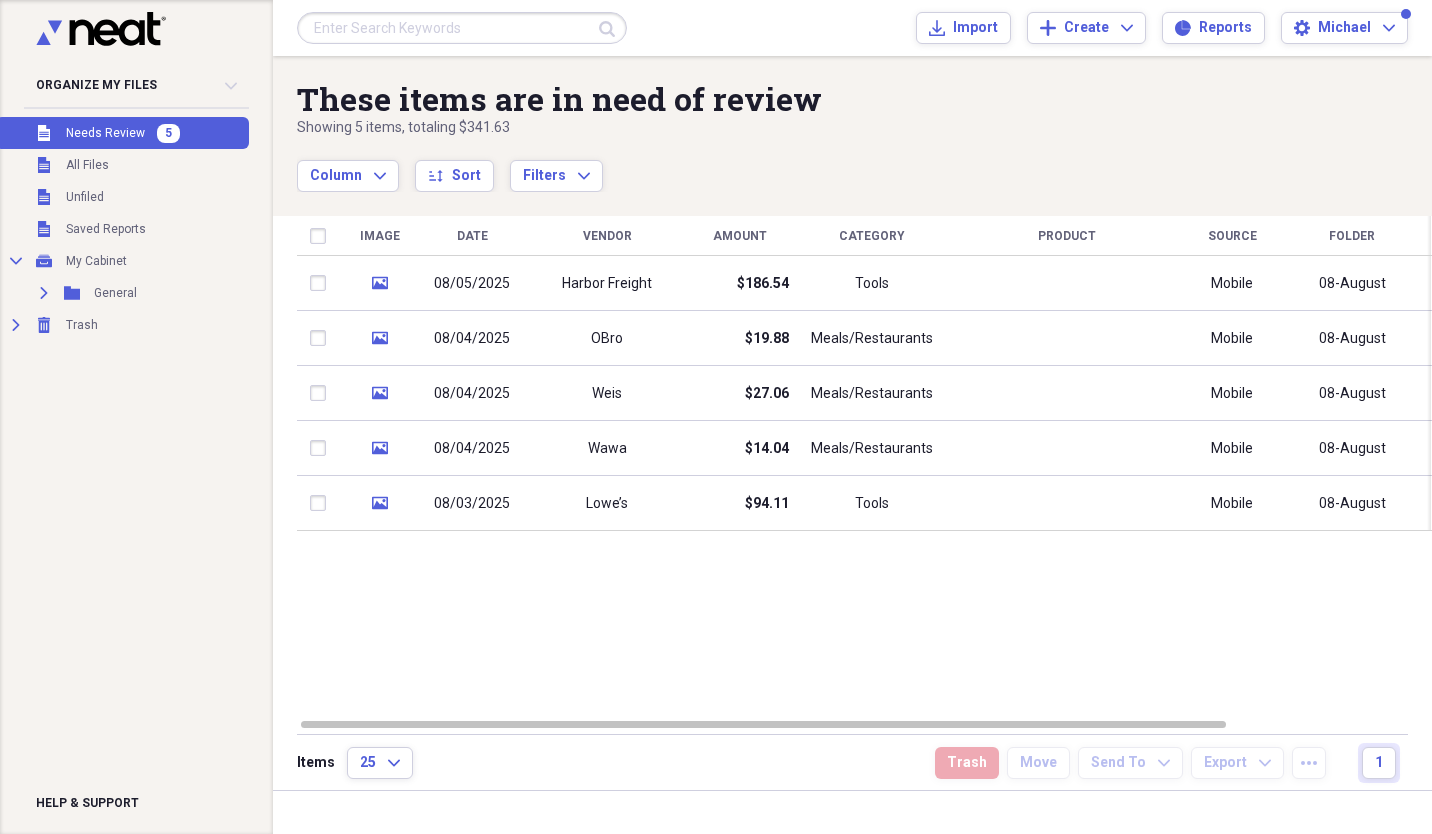 click on "Organize My Files 5 Collapse" at bounding box center [136, 85] 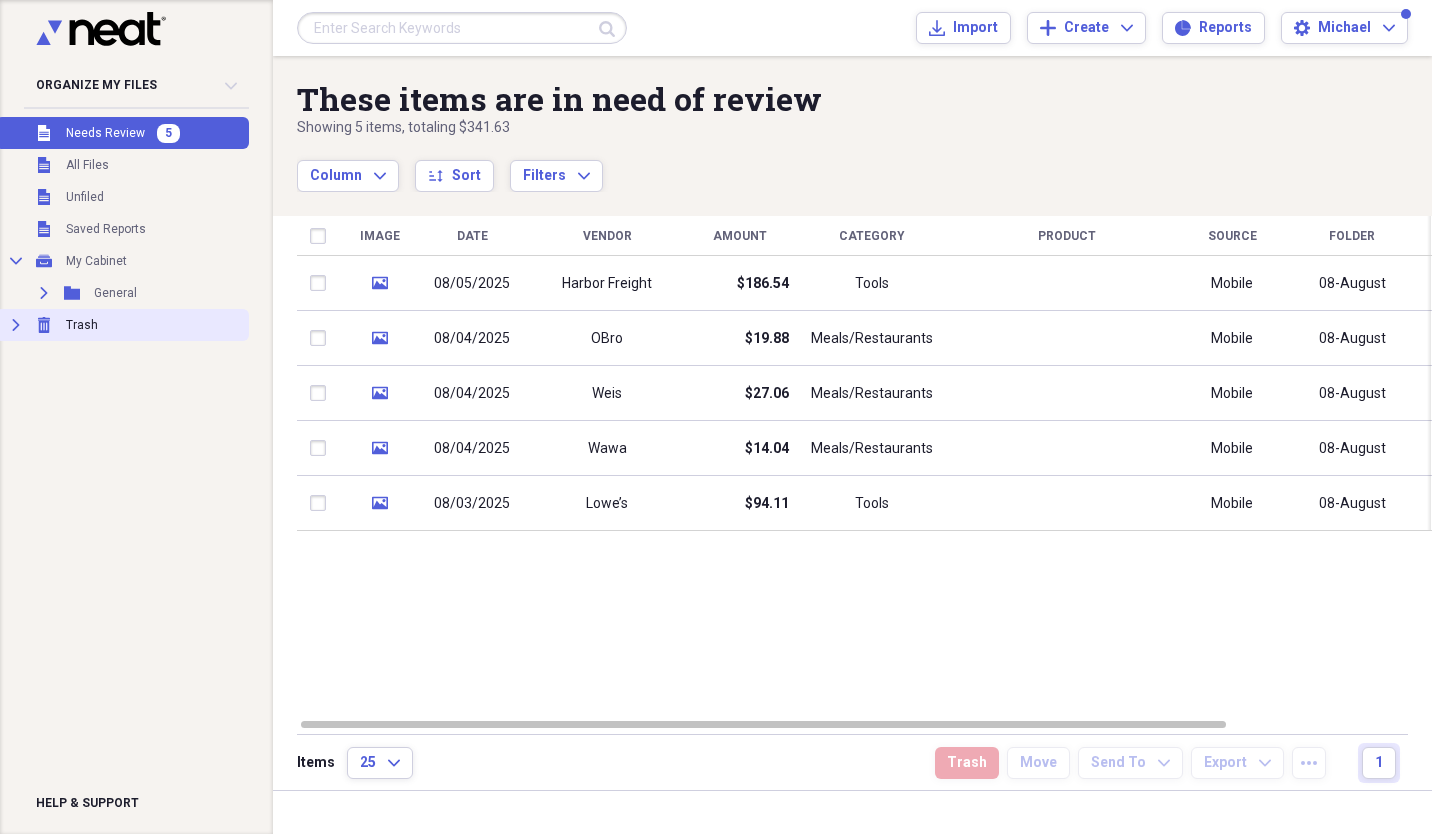 click on "Expand" 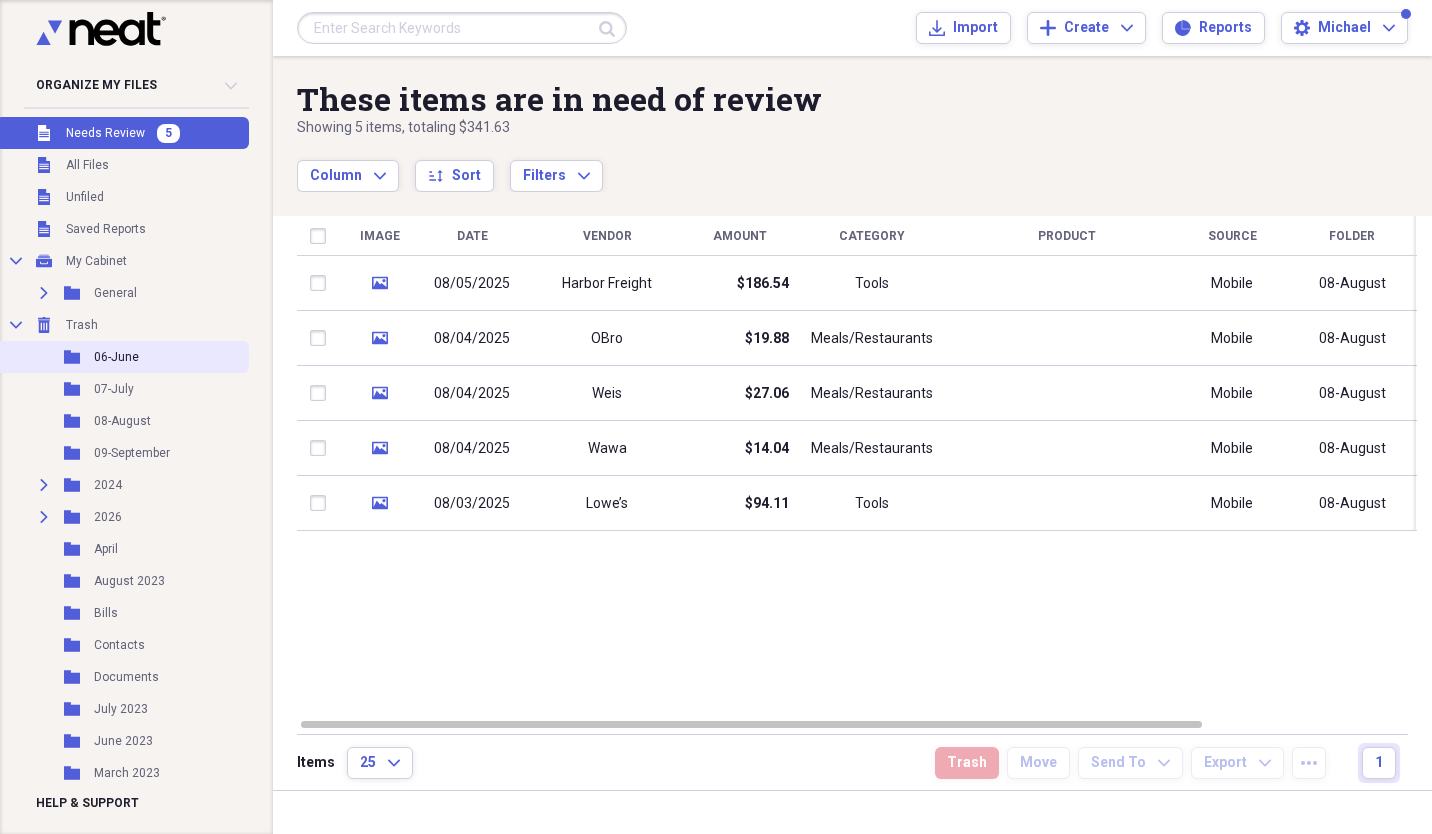 click on "Folder 06-June" at bounding box center (122, 357) 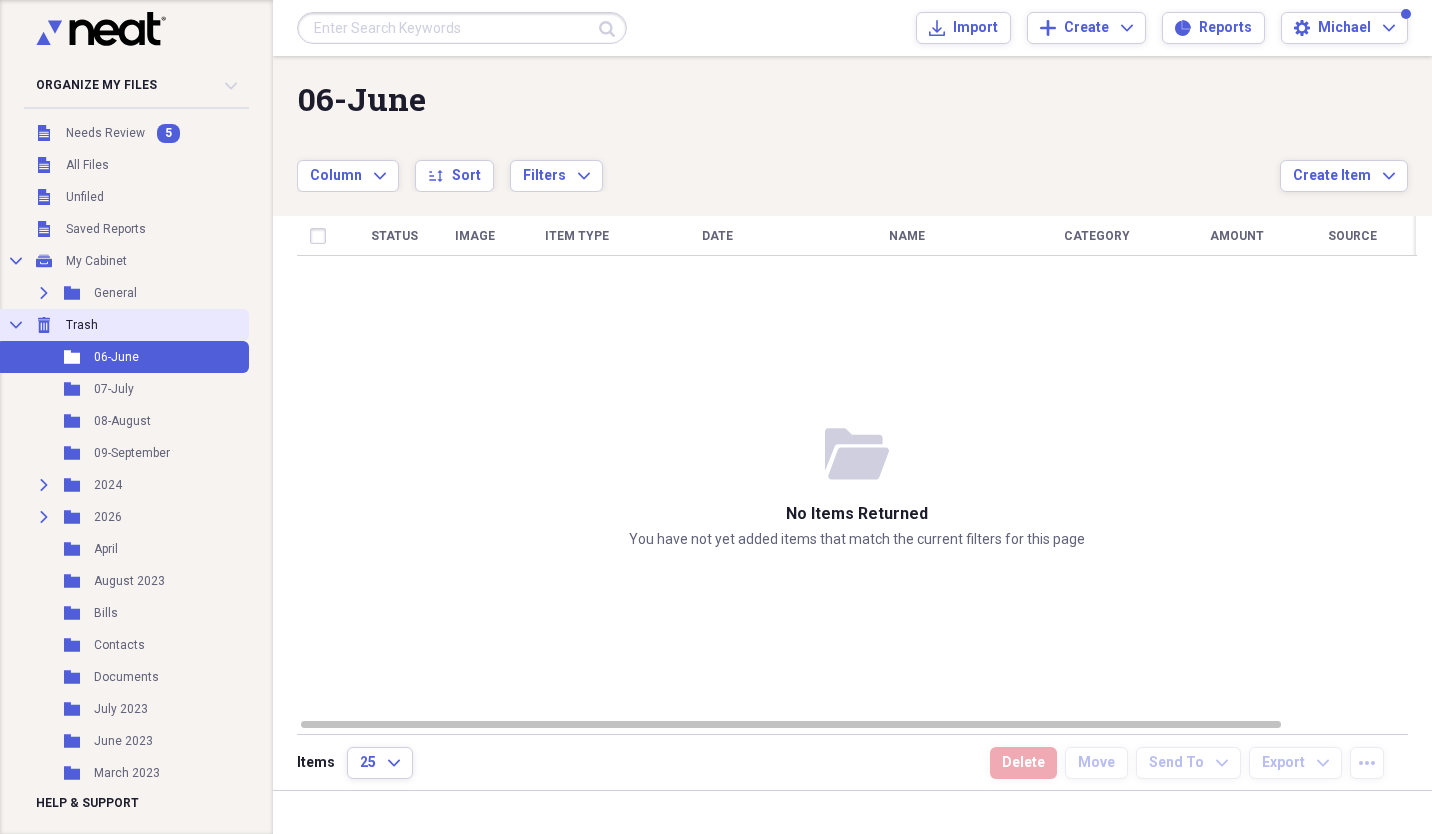 click on "Collapse" 